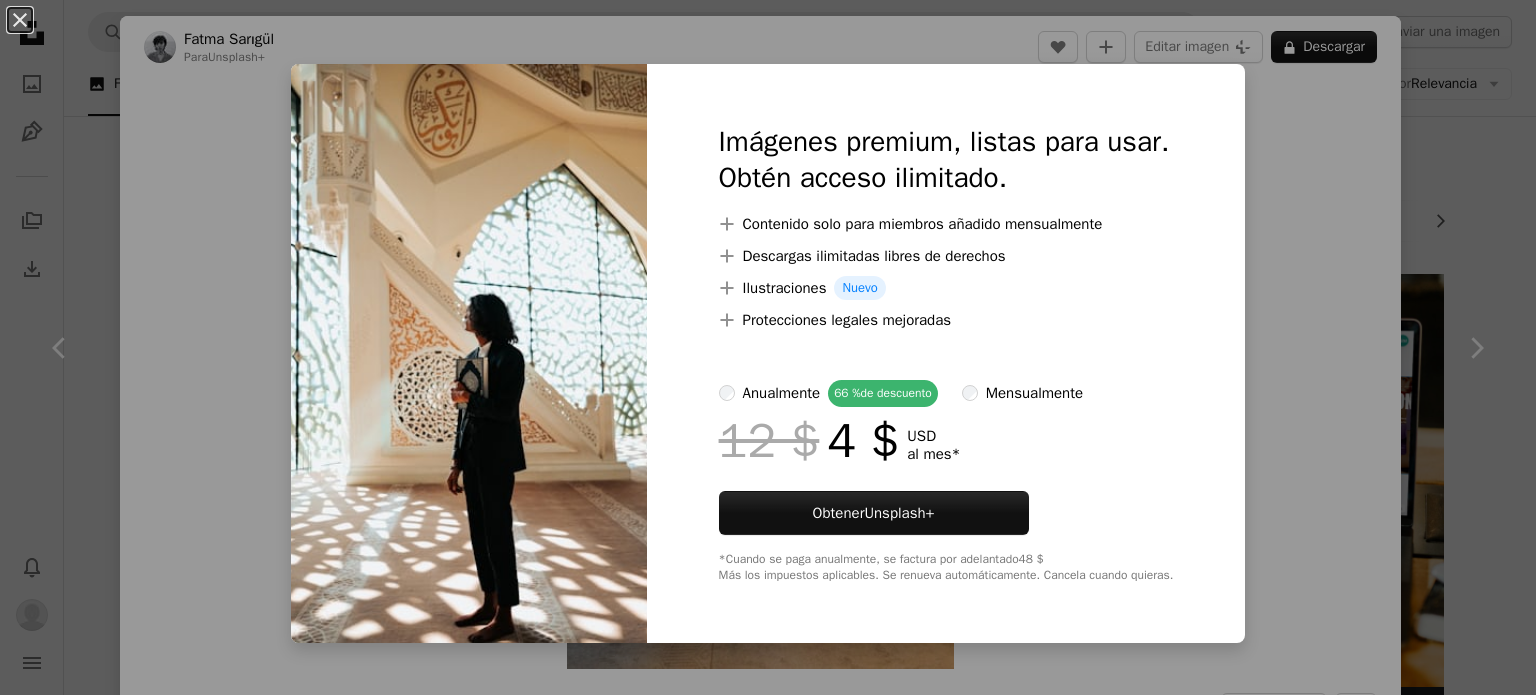 scroll, scrollTop: 8715, scrollLeft: 0, axis: vertical 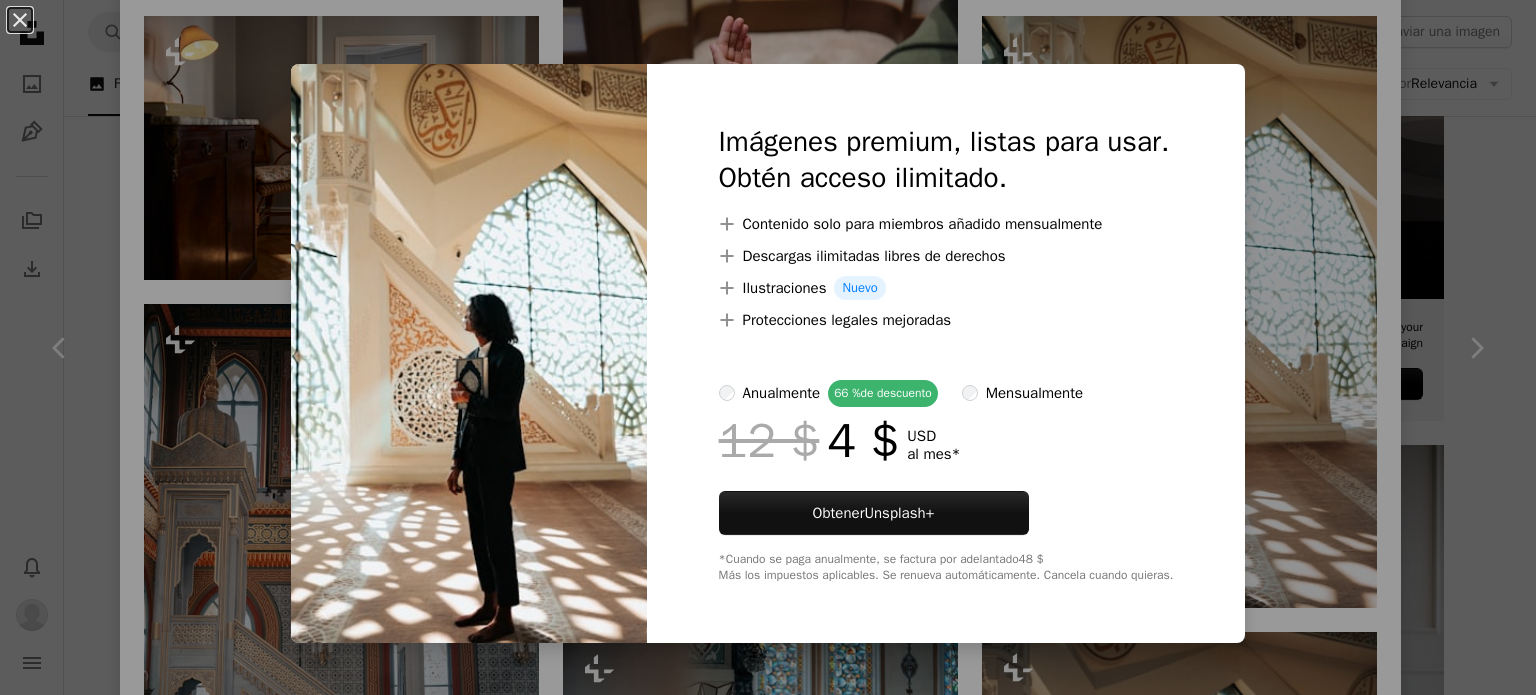 click on "An X shape Imágenes premium, listas para usar. Obtén acceso ilimitado. A plus sign Contenido solo para miembros añadido mensualmente A plus sign Descargas ilimitadas libres de derechos A plus sign Ilustraciones  Nuevo A plus sign Protecciones legales mejoradas anualmente 66 %  de descuento mensualmente 12 $   4 $ USD al mes * Obtener  Unsplash+ *Cuando se paga anualmente, se factura por adelantado  48 $ Más los impuestos aplicables. Se renueva automáticamente. Cancela cuando quieras." at bounding box center [768, 347] 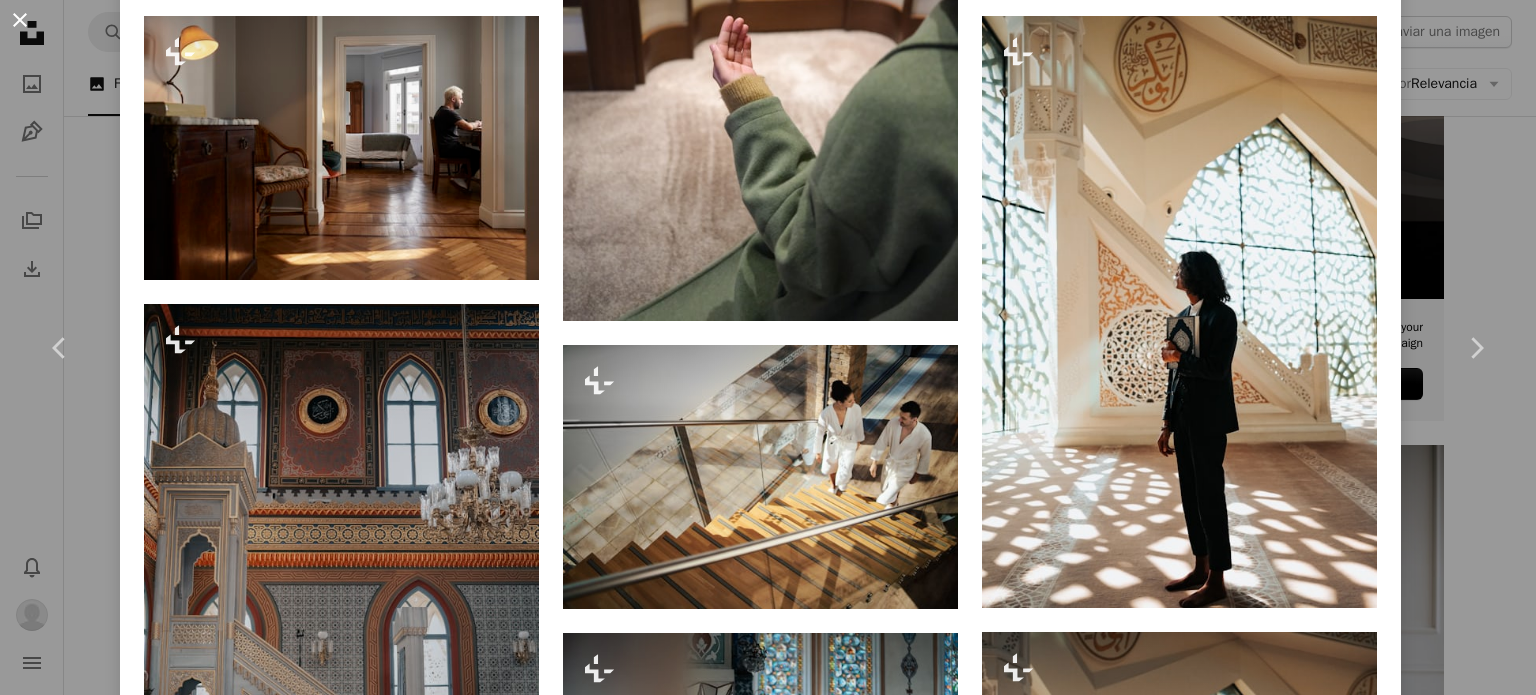 click on "An X shape" at bounding box center (20, 20) 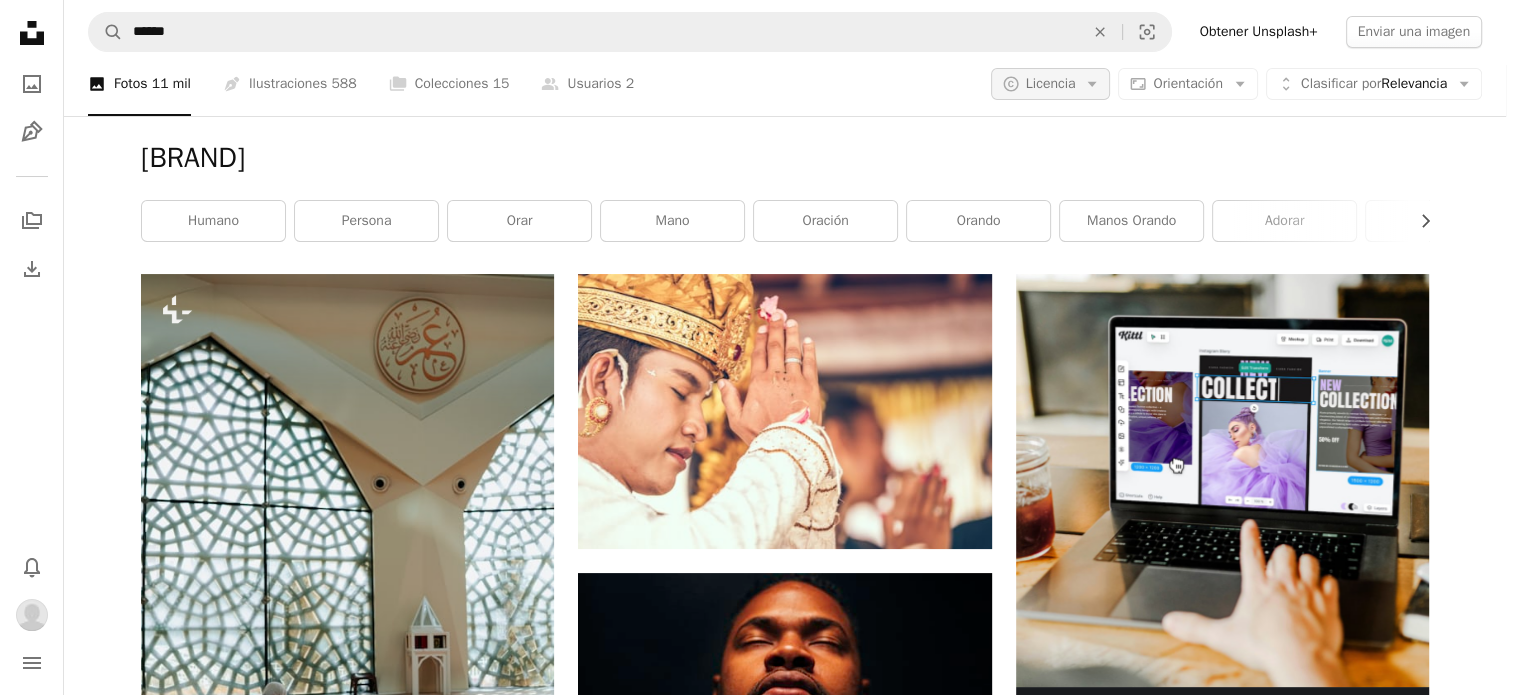 click on "Arrow down" 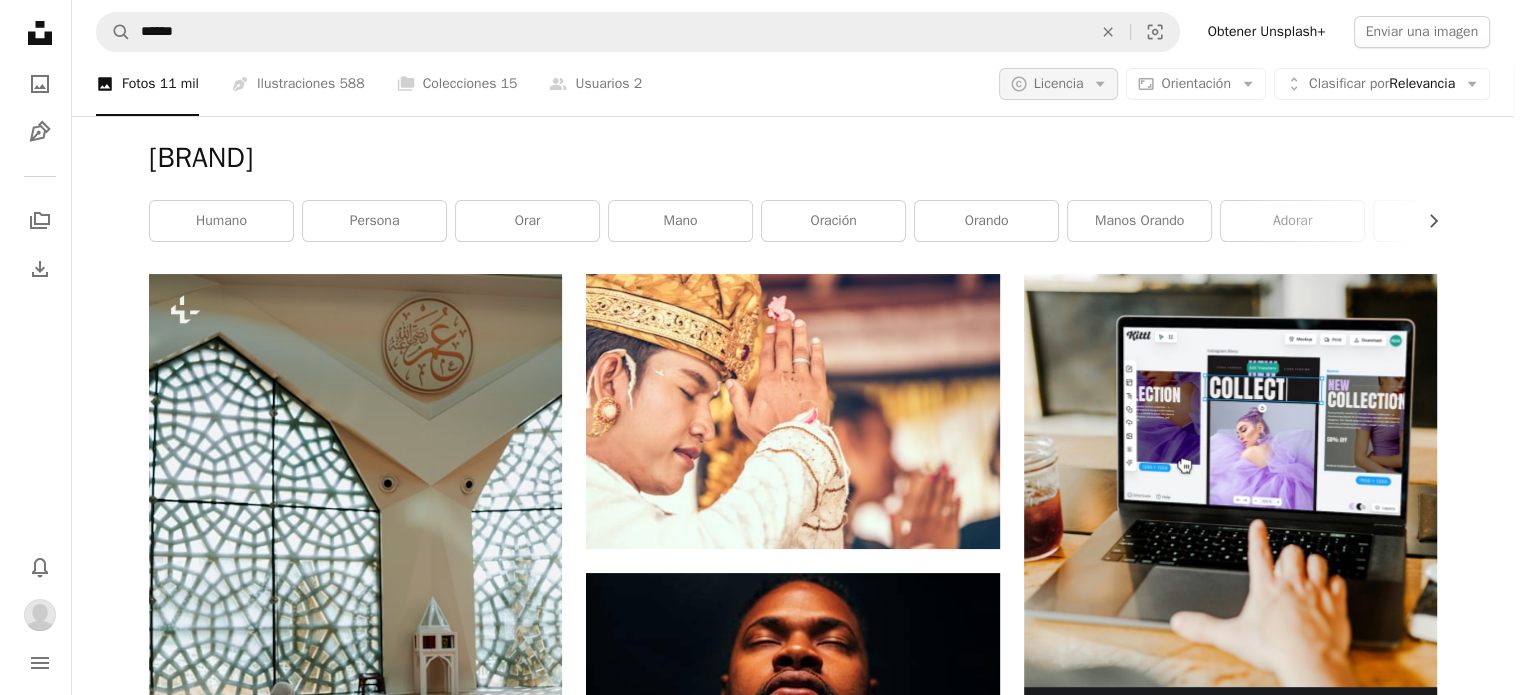 scroll, scrollTop: 0, scrollLeft: 0, axis: both 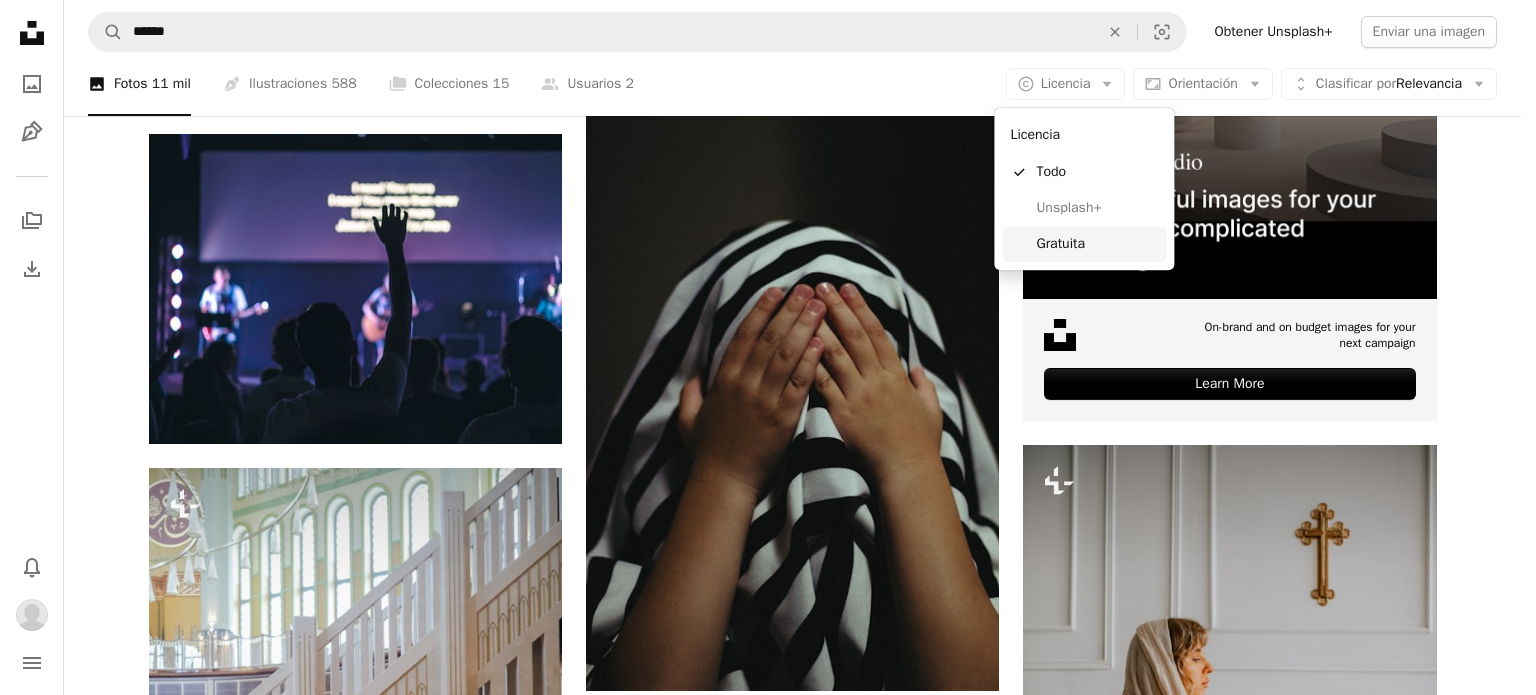 click on "Gratuita" at bounding box center (1097, 244) 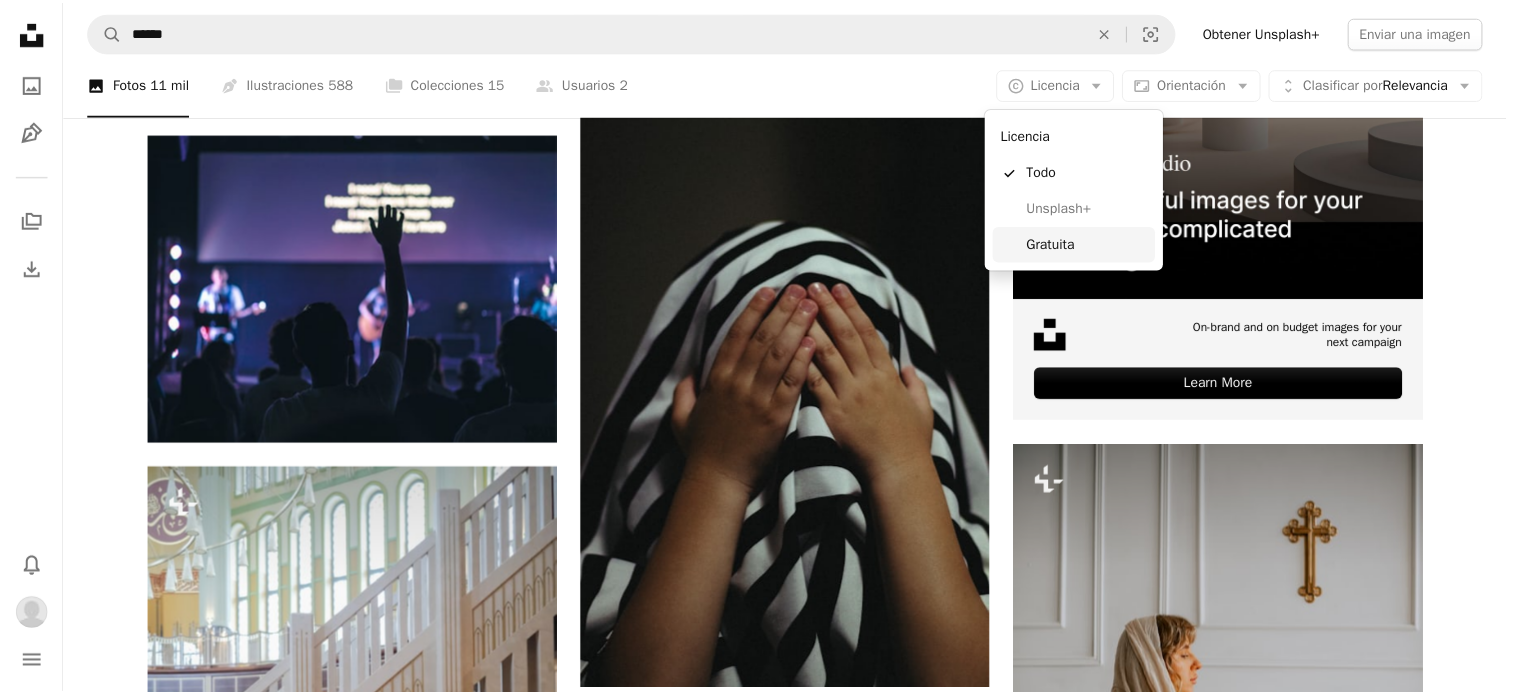 scroll, scrollTop: 0, scrollLeft: 0, axis: both 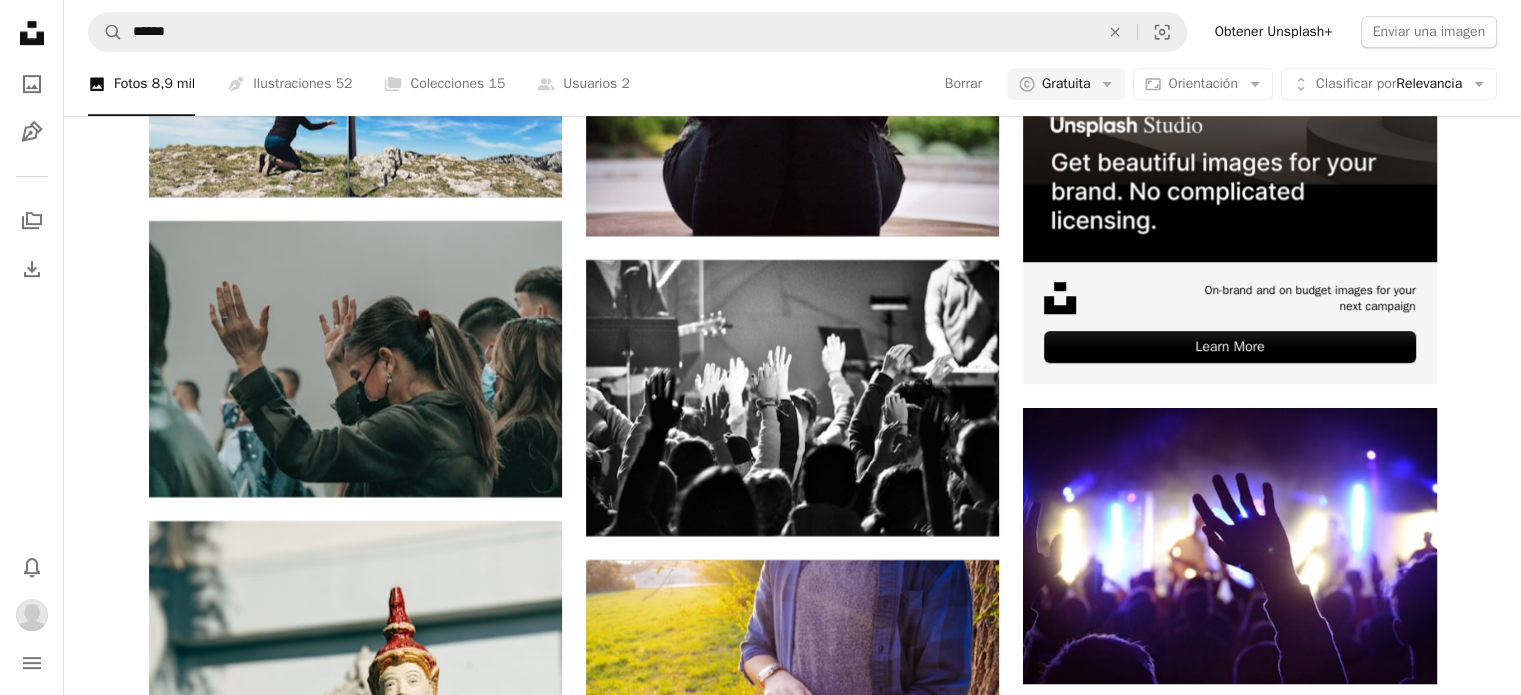 click at bounding box center [1229, 33088] 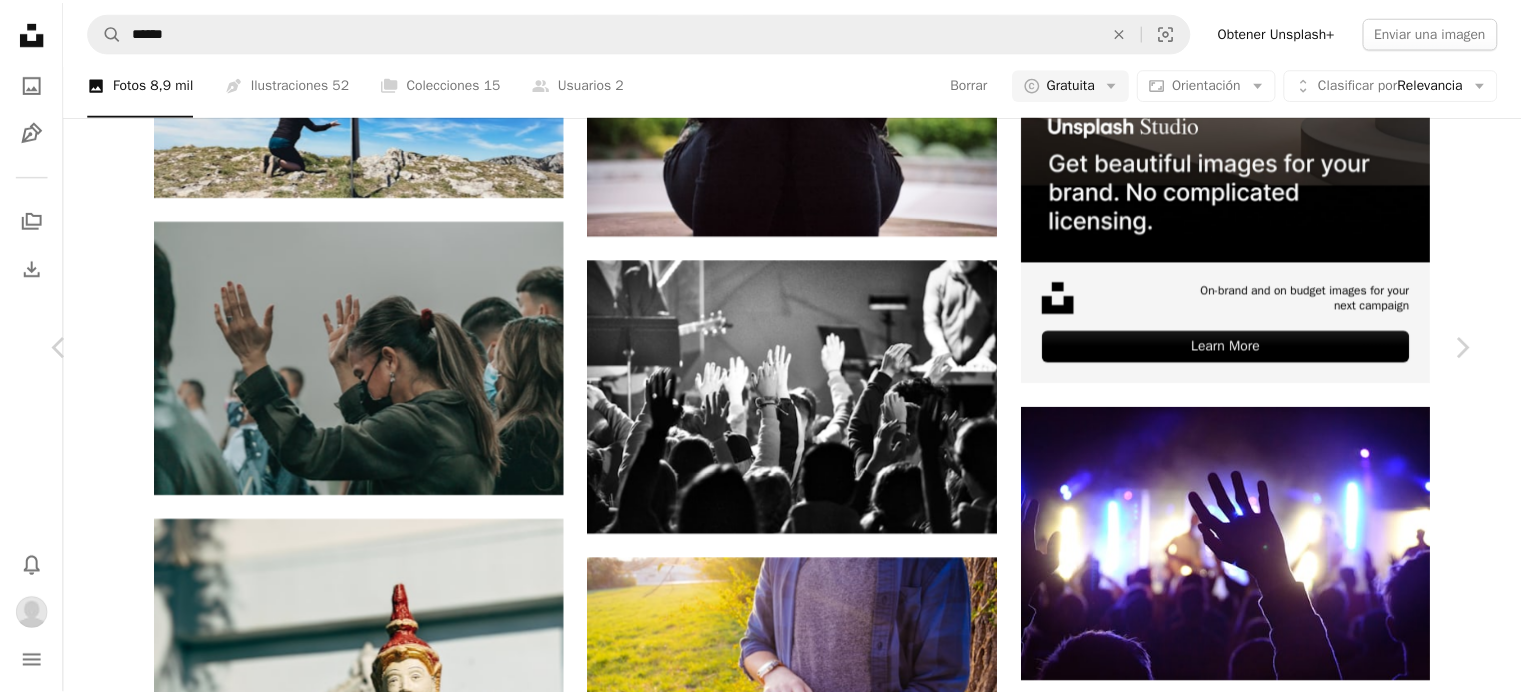 scroll, scrollTop: 3600, scrollLeft: 0, axis: vertical 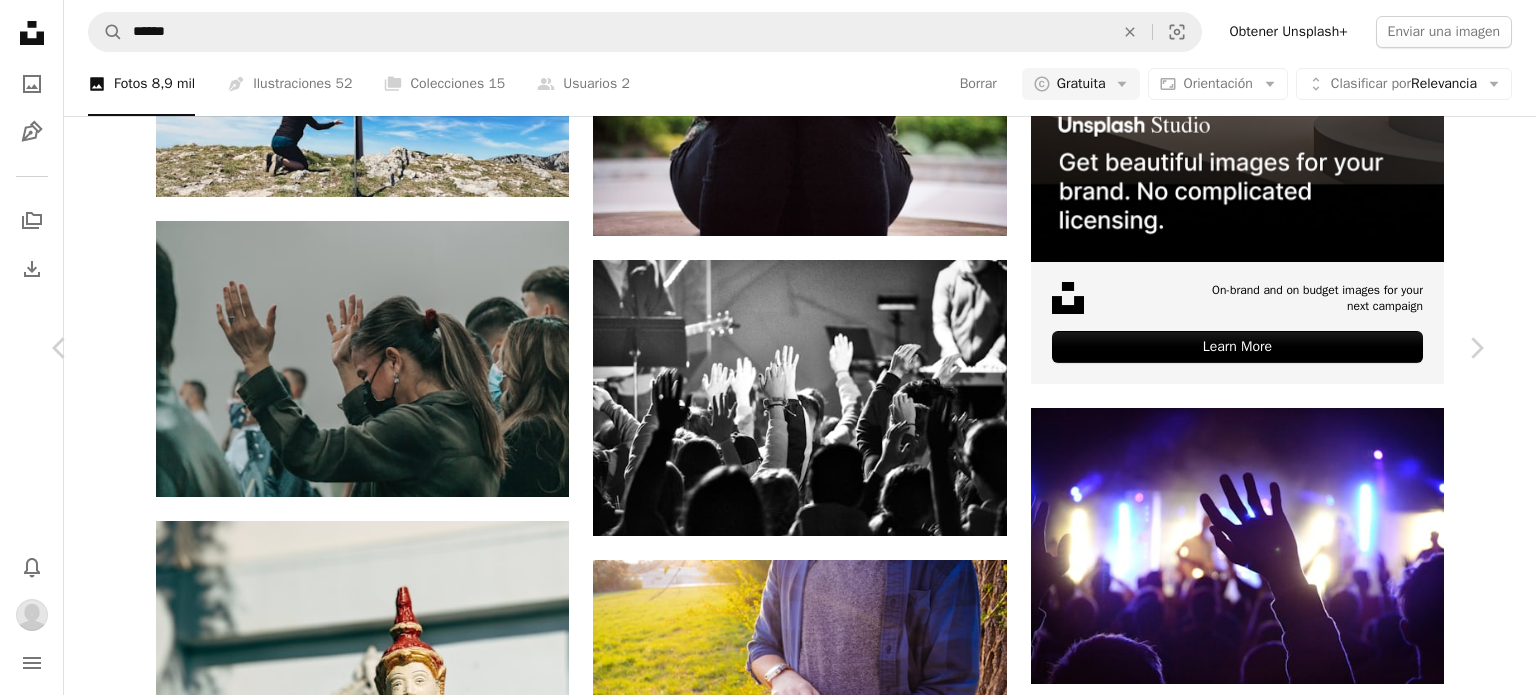 click on "An X shape" at bounding box center [20, 20] 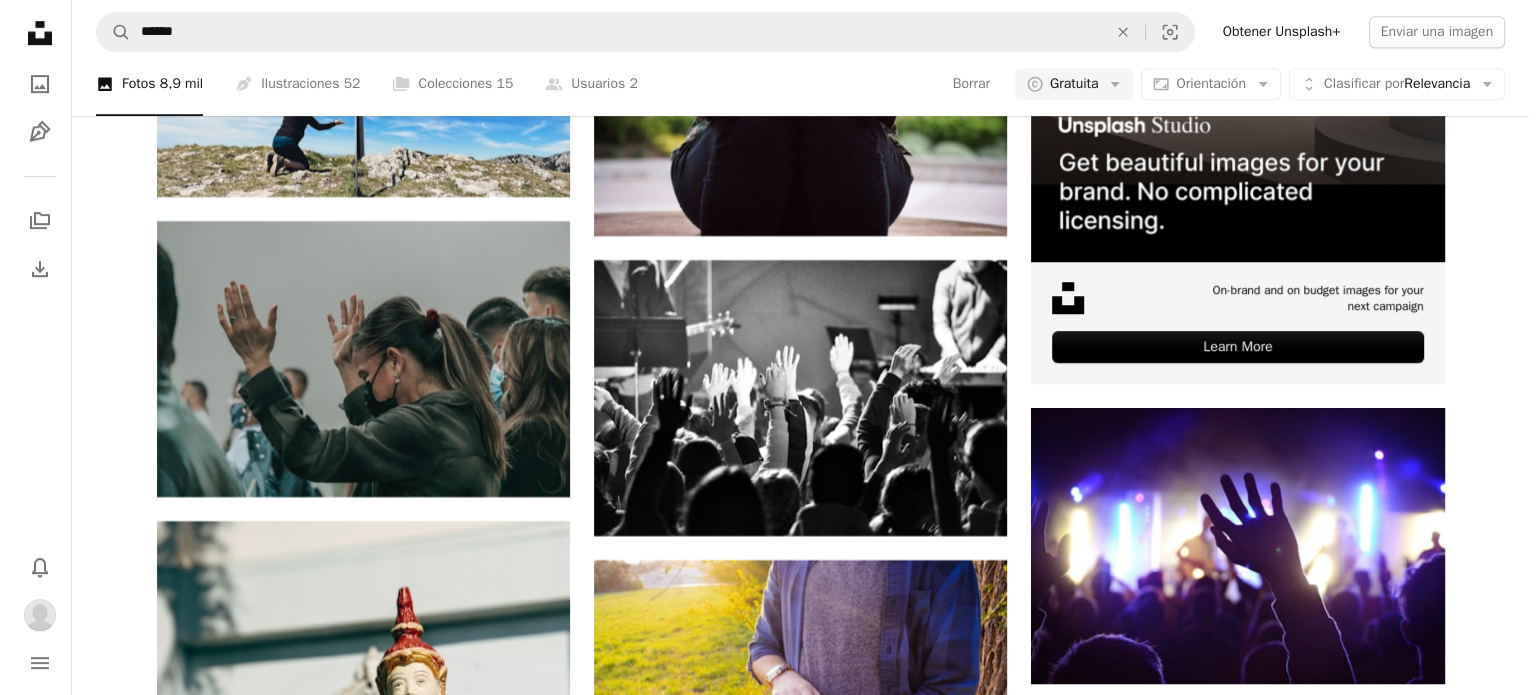 scroll, scrollTop: 40400, scrollLeft: 0, axis: vertical 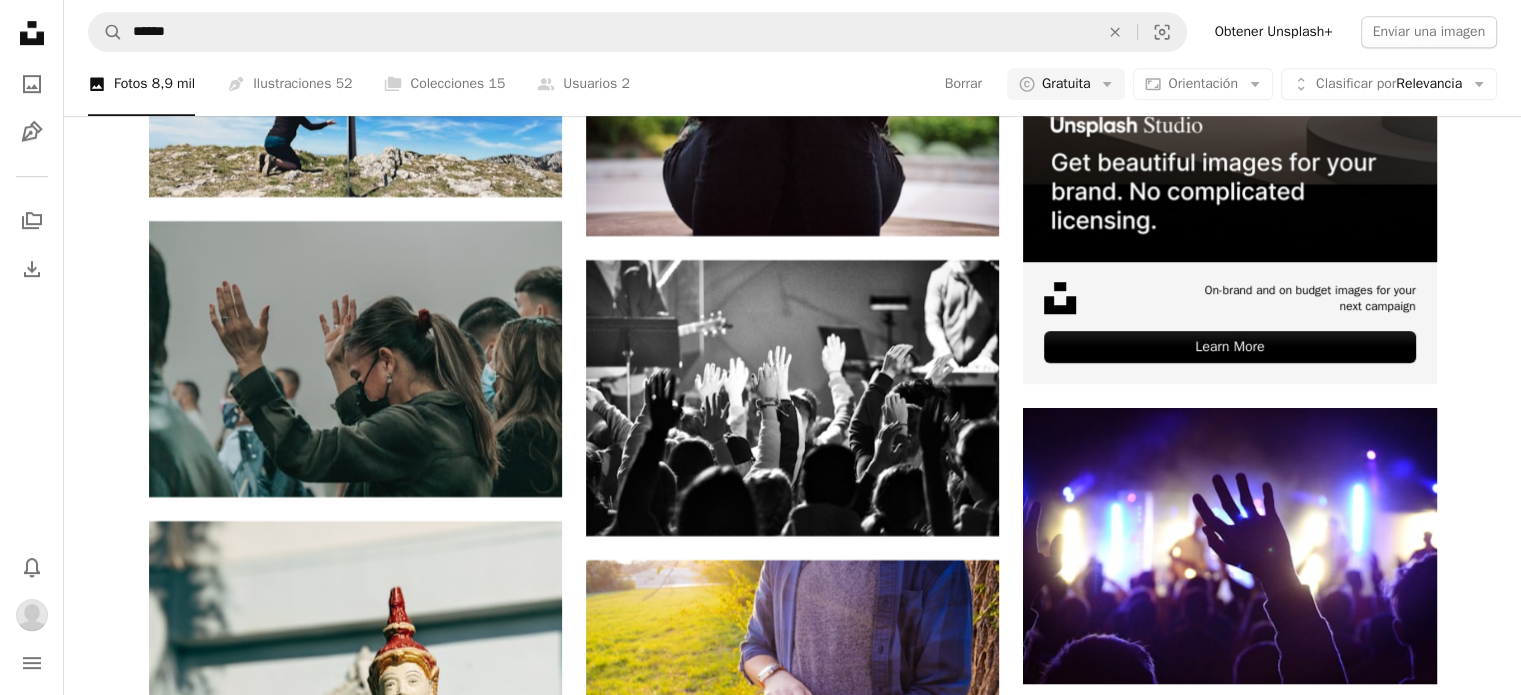 click at bounding box center (355, 32436) 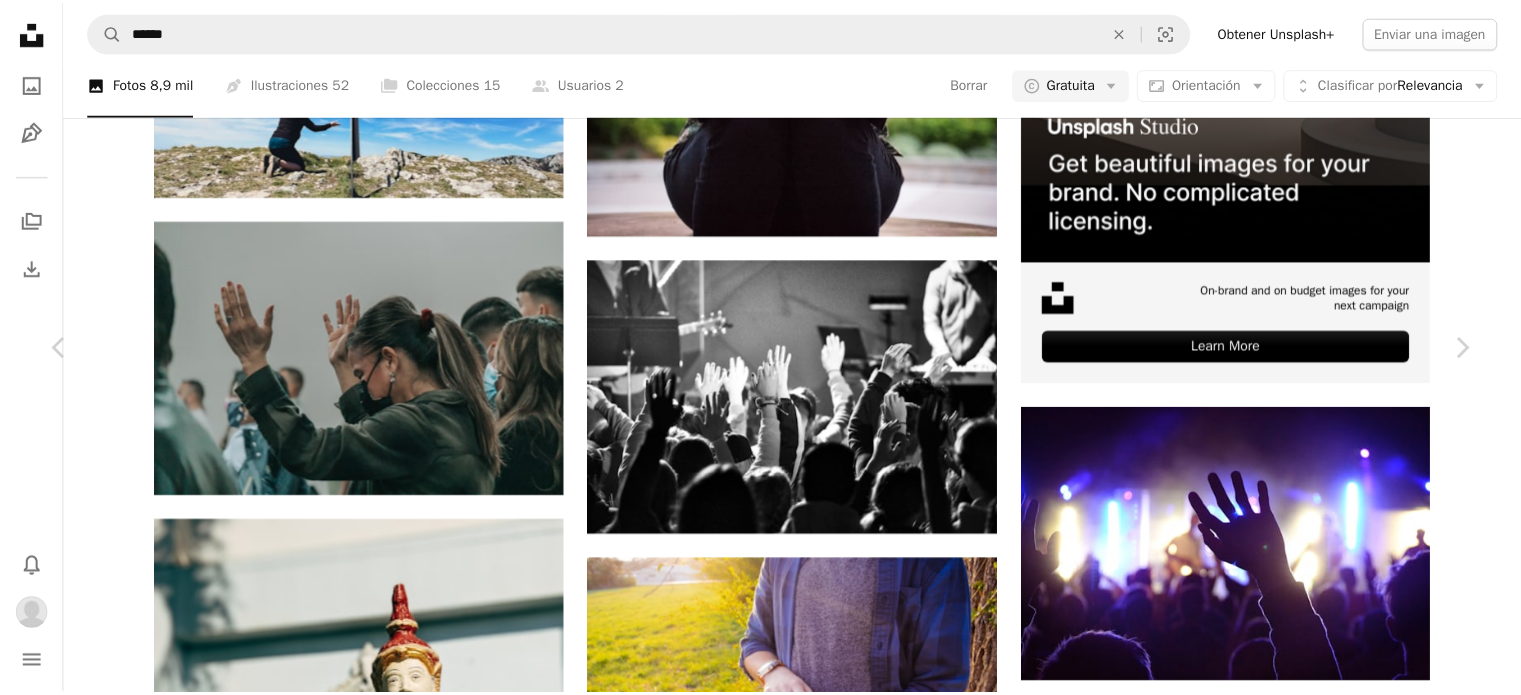 scroll, scrollTop: 7400, scrollLeft: 0, axis: vertical 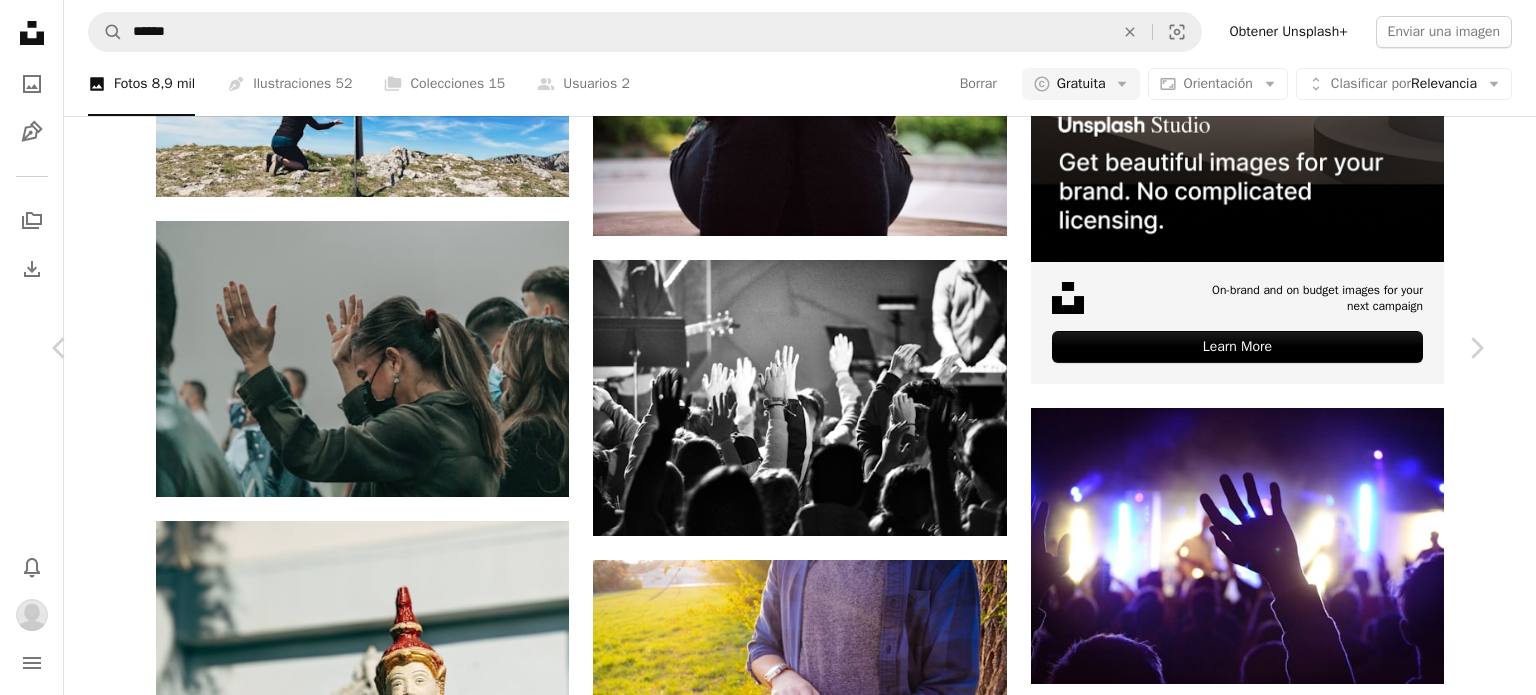 click on "An X shape" at bounding box center (20, 20) 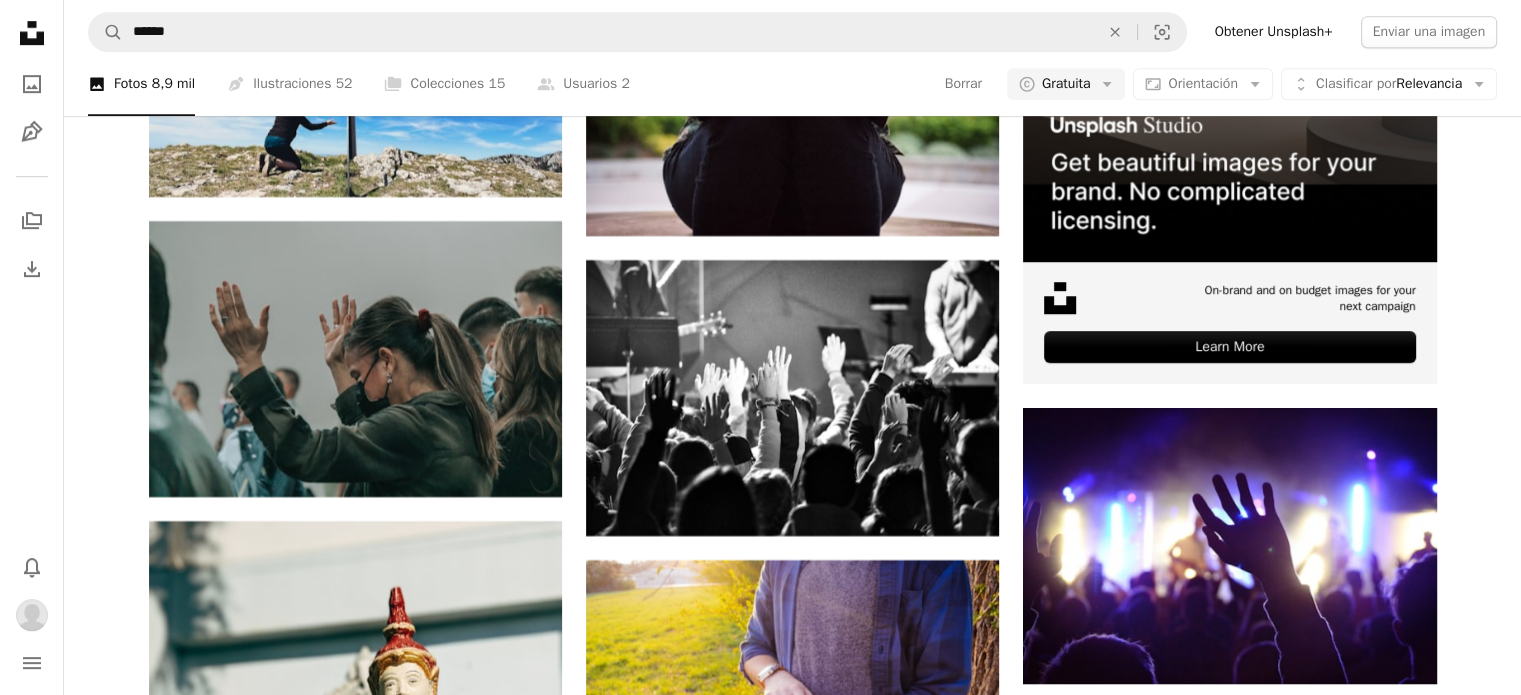scroll, scrollTop: 68025, scrollLeft: 0, axis: vertical 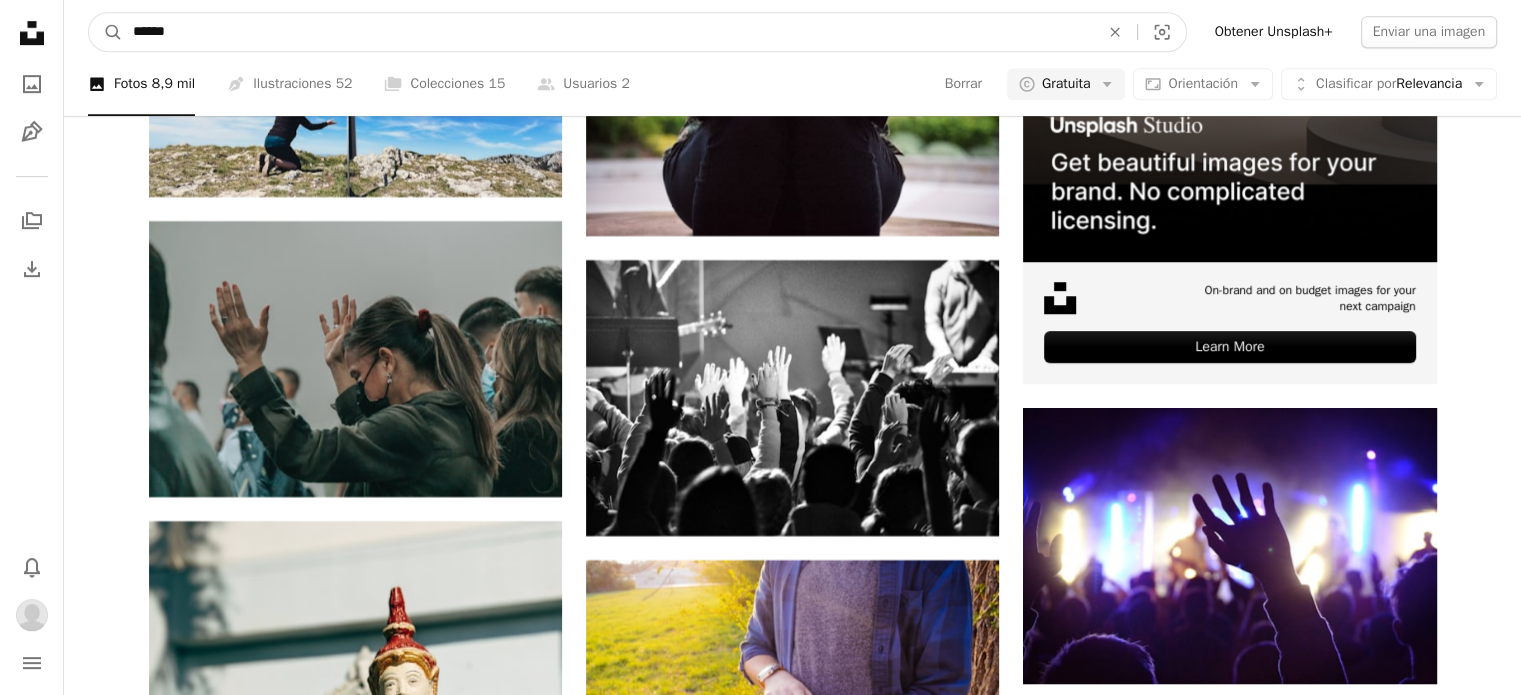 drag, startPoint x: 186, startPoint y: 11, endPoint x: 122, endPoint y: 1, distance: 64.77654 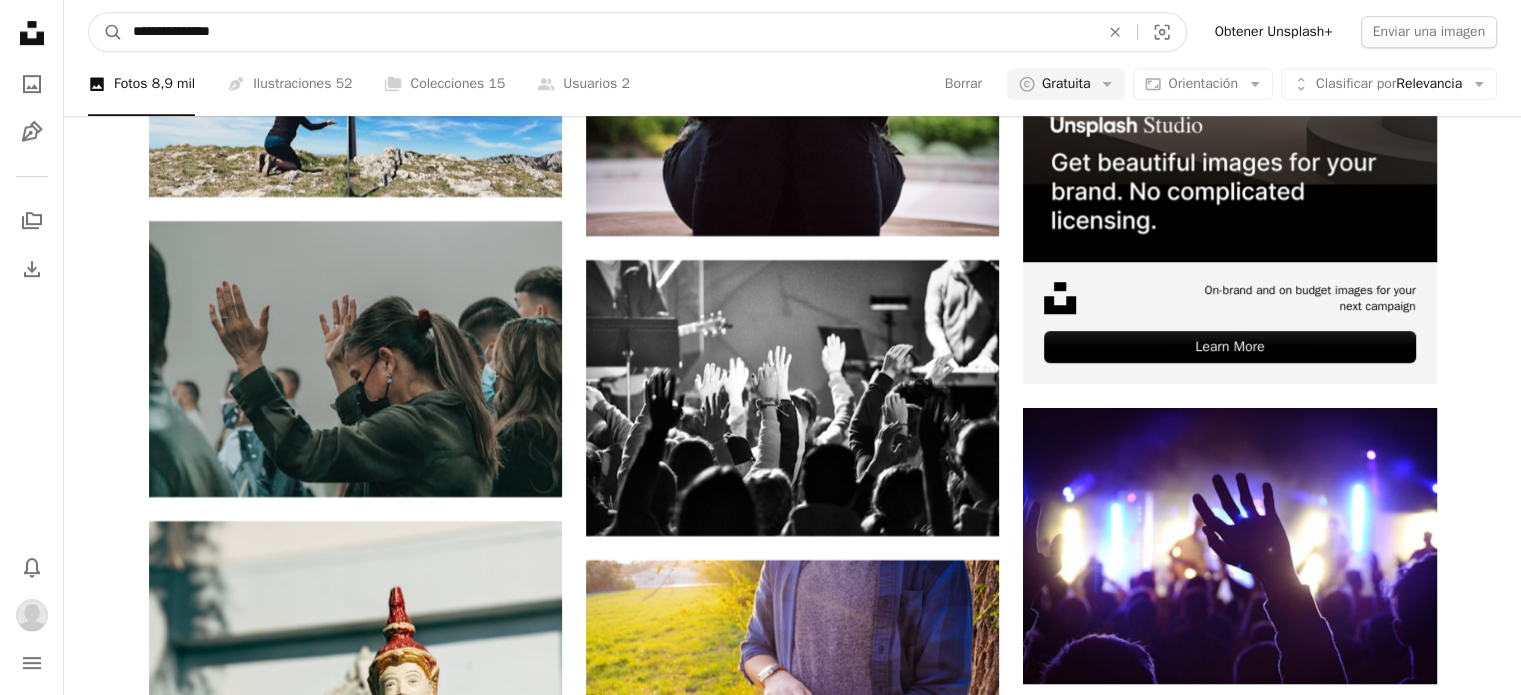 type on "**********" 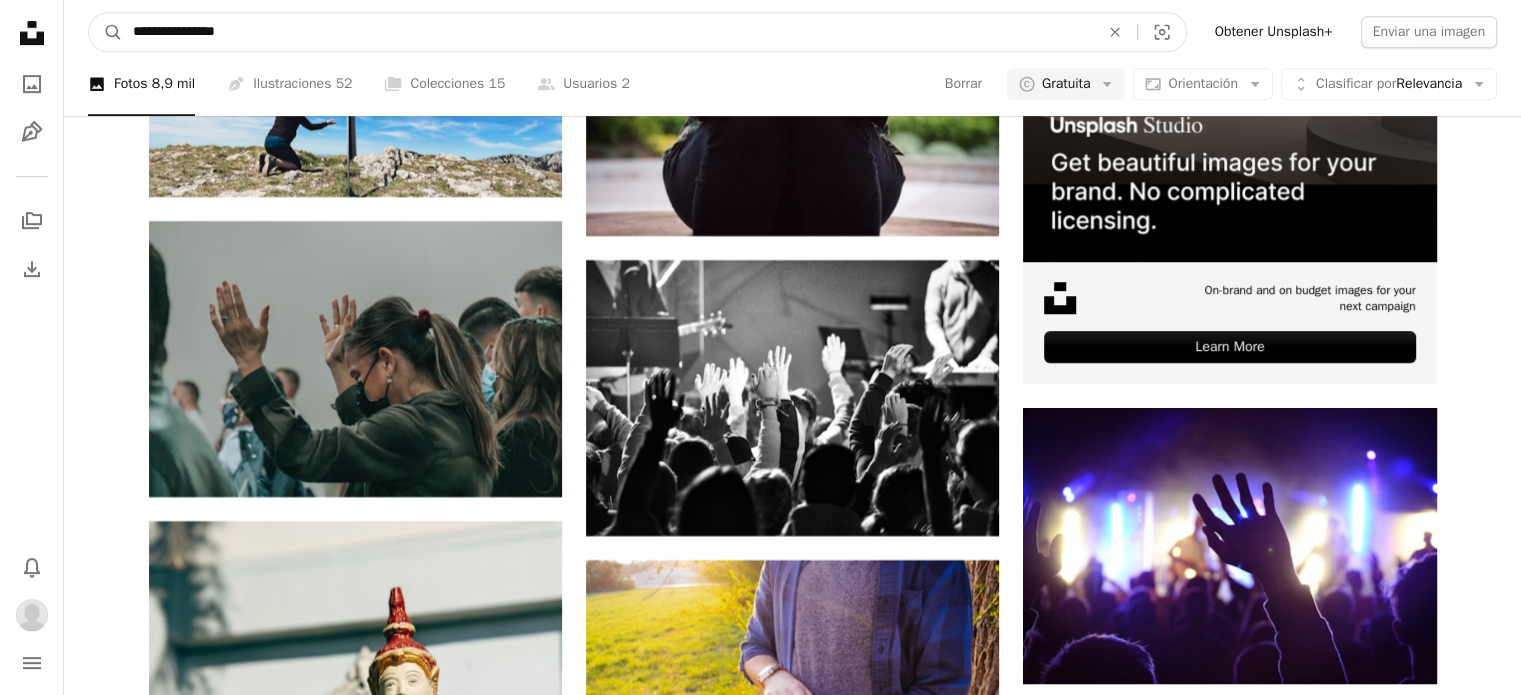 click on "A magnifying glass" at bounding box center (106, 32) 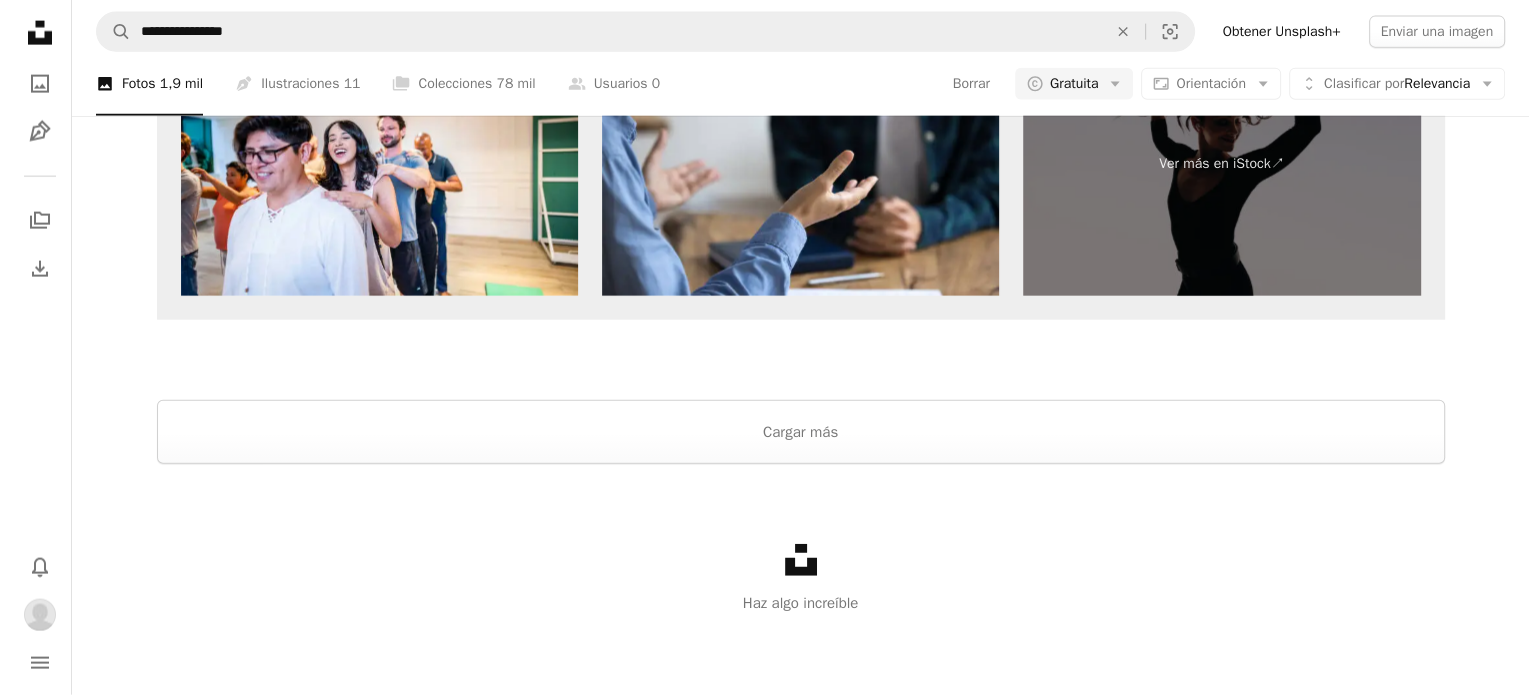 scroll, scrollTop: 1900, scrollLeft: 0, axis: vertical 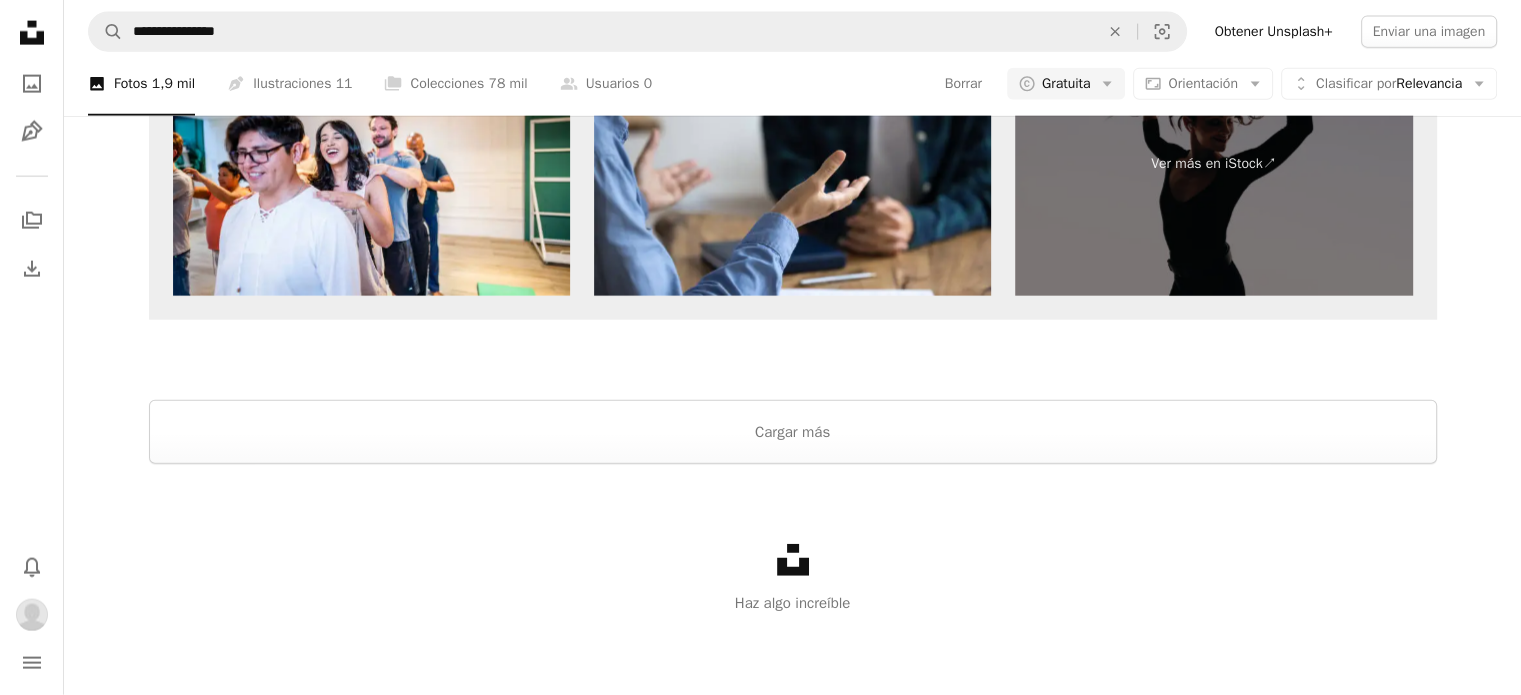 click at bounding box center [792, -2520] 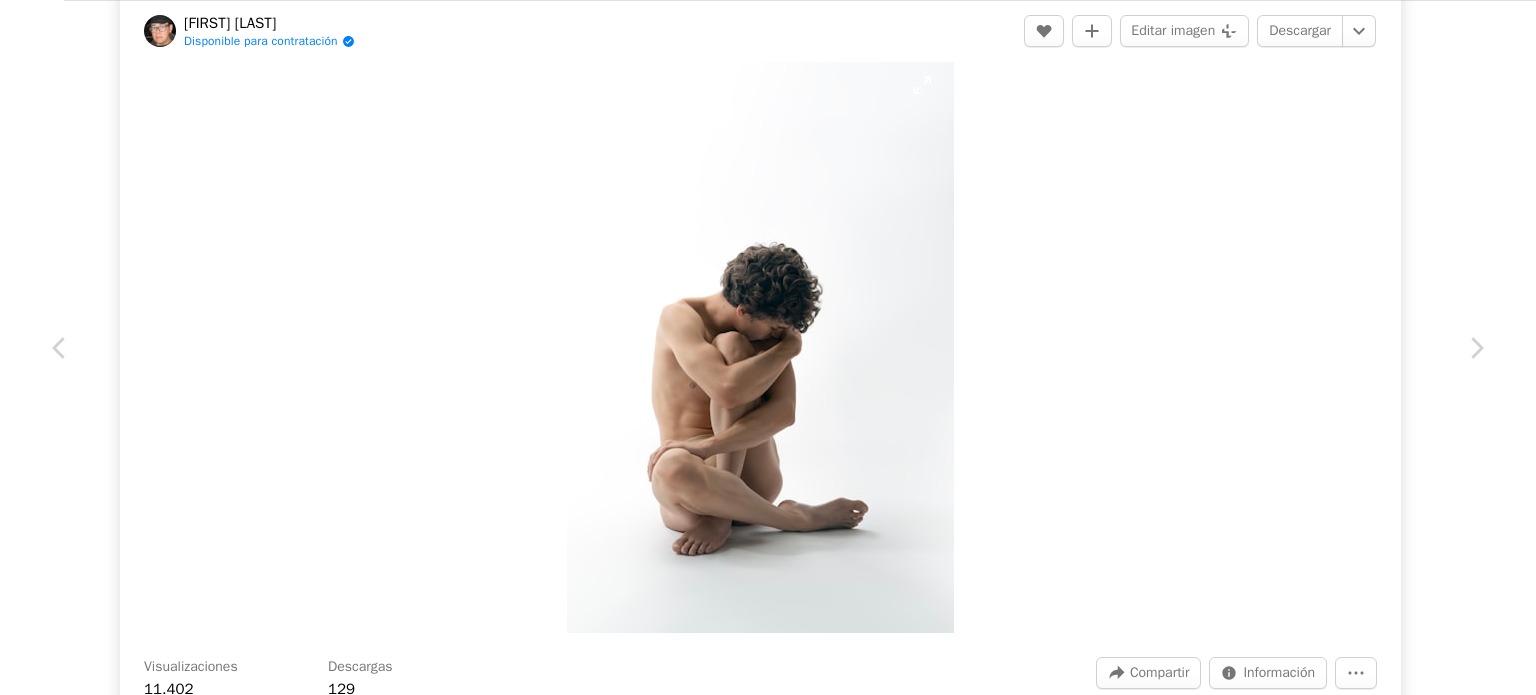scroll, scrollTop: 0, scrollLeft: 0, axis: both 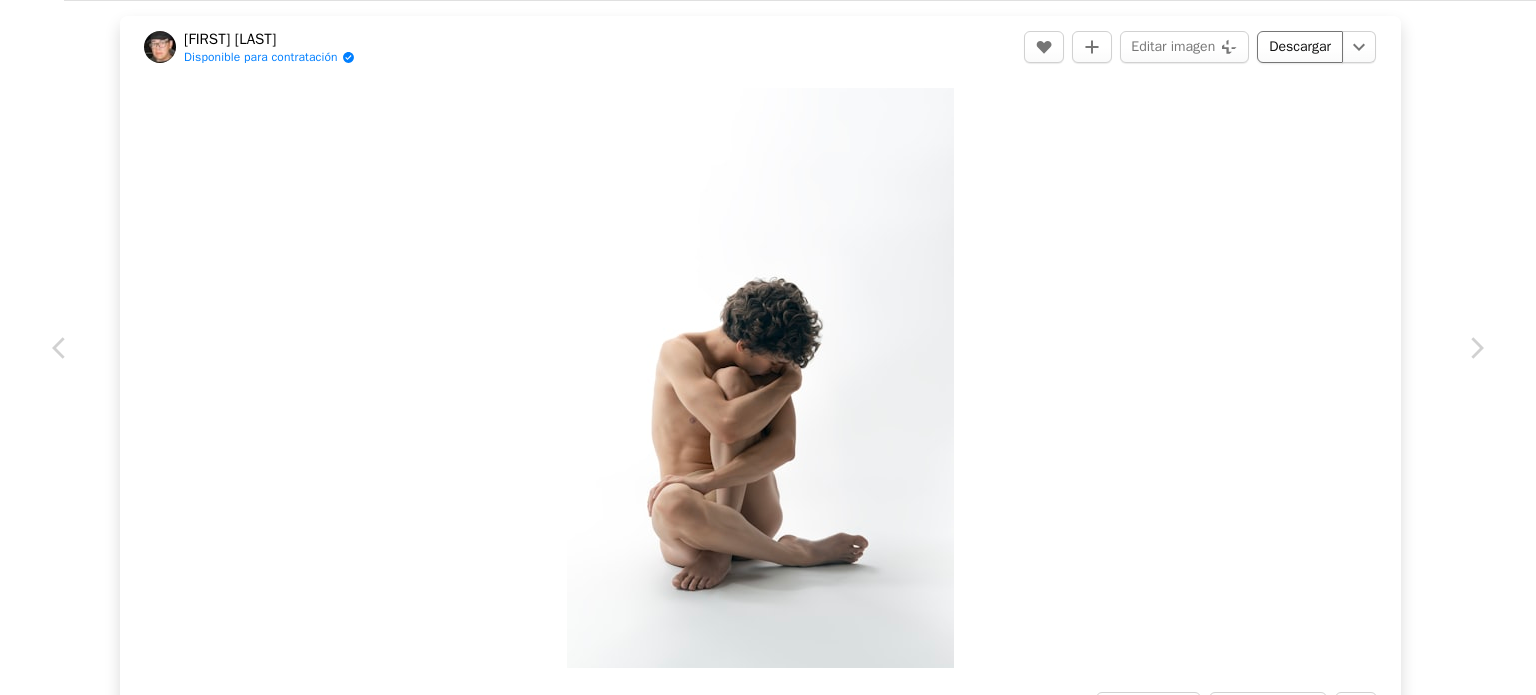 click on "Descargar" at bounding box center [1300, 47] 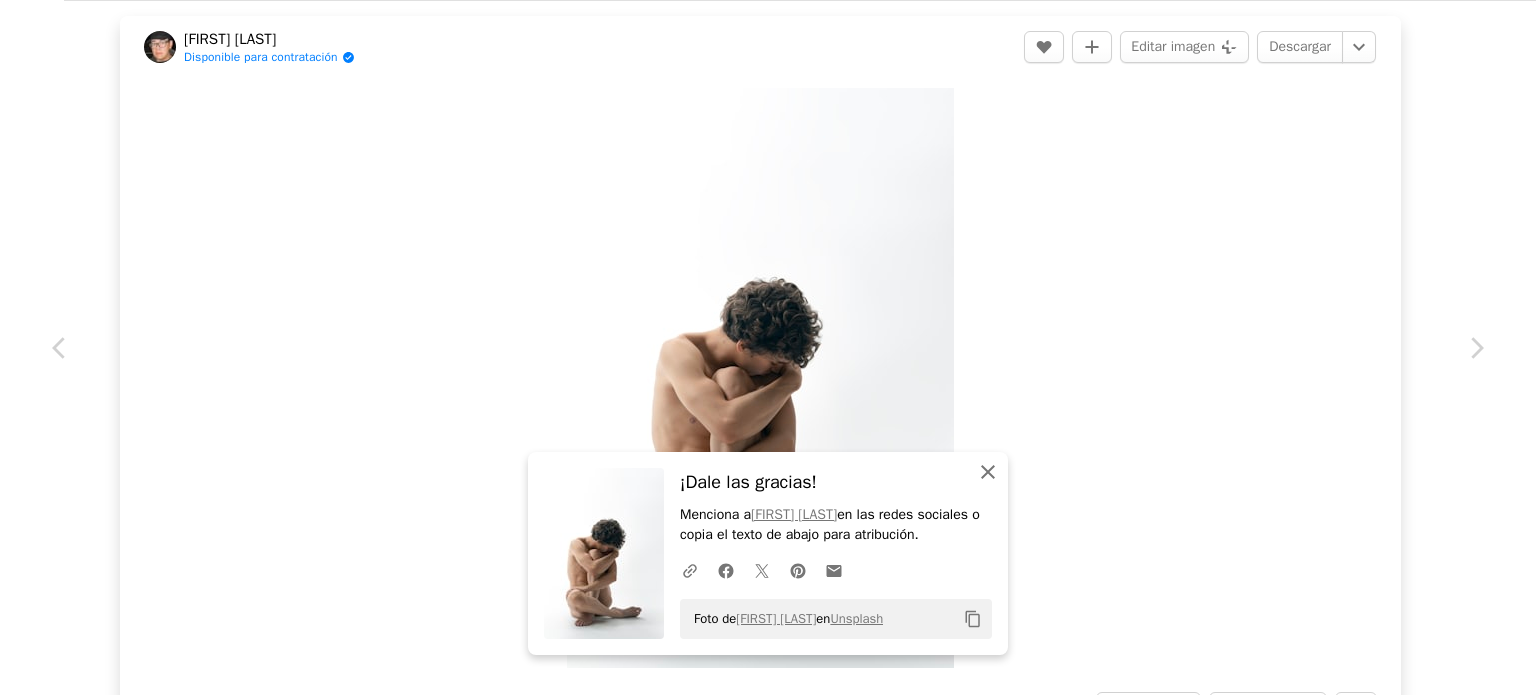click 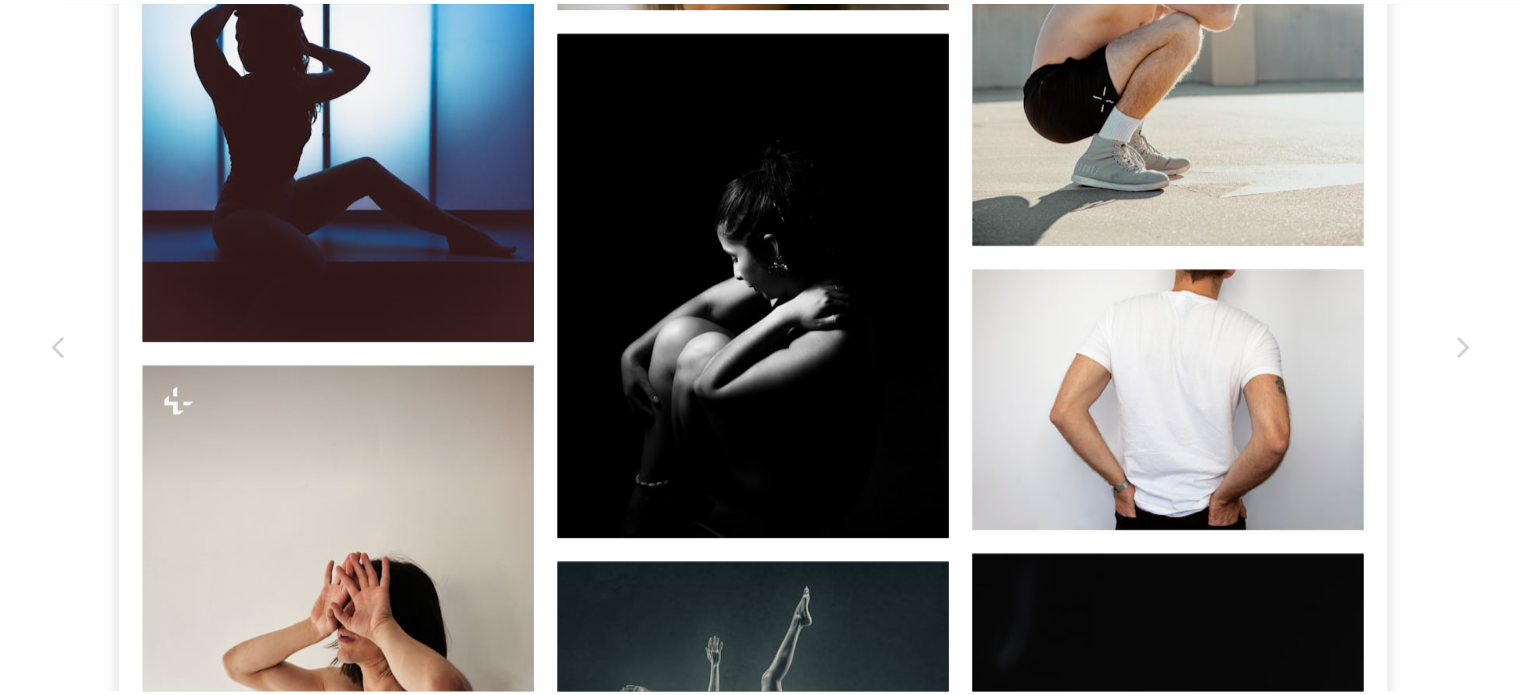 scroll, scrollTop: 21368, scrollLeft: 0, axis: vertical 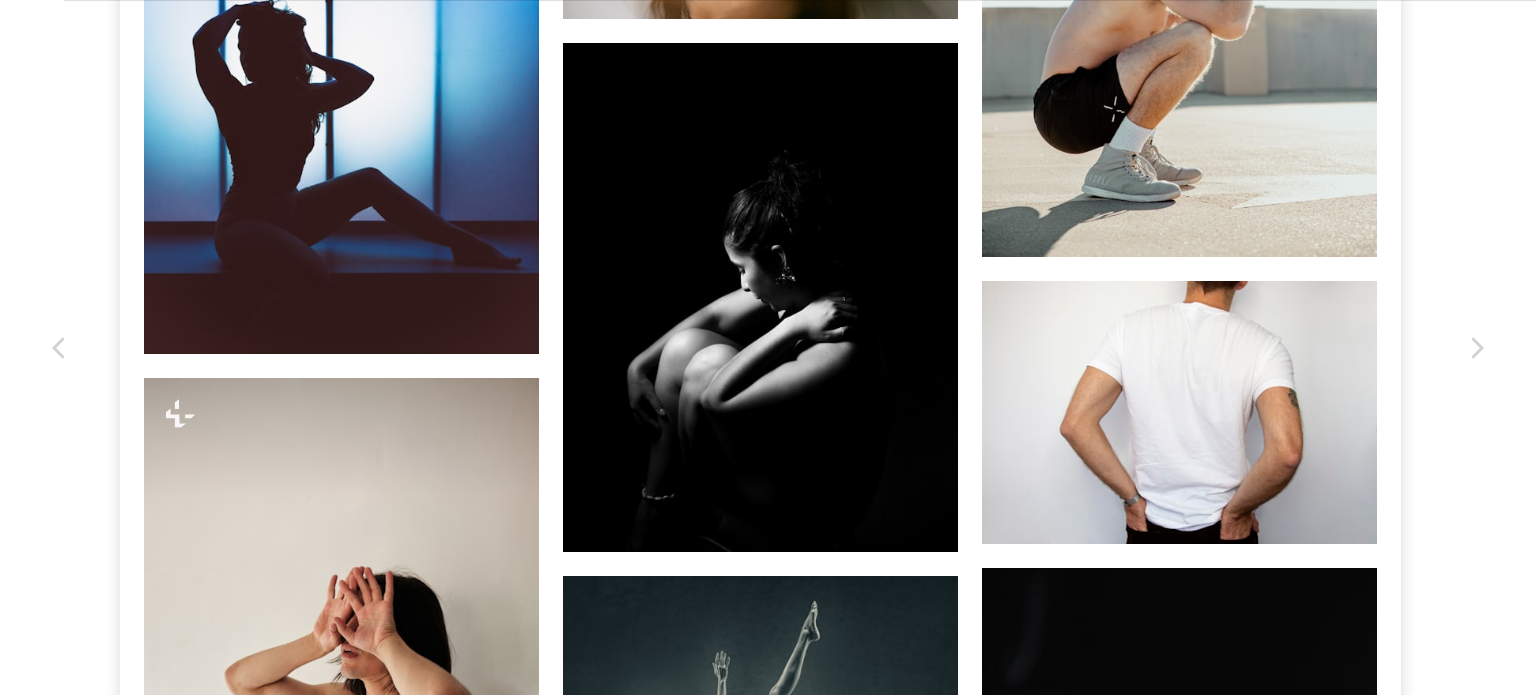 click on "An X shape" at bounding box center [20, 20] 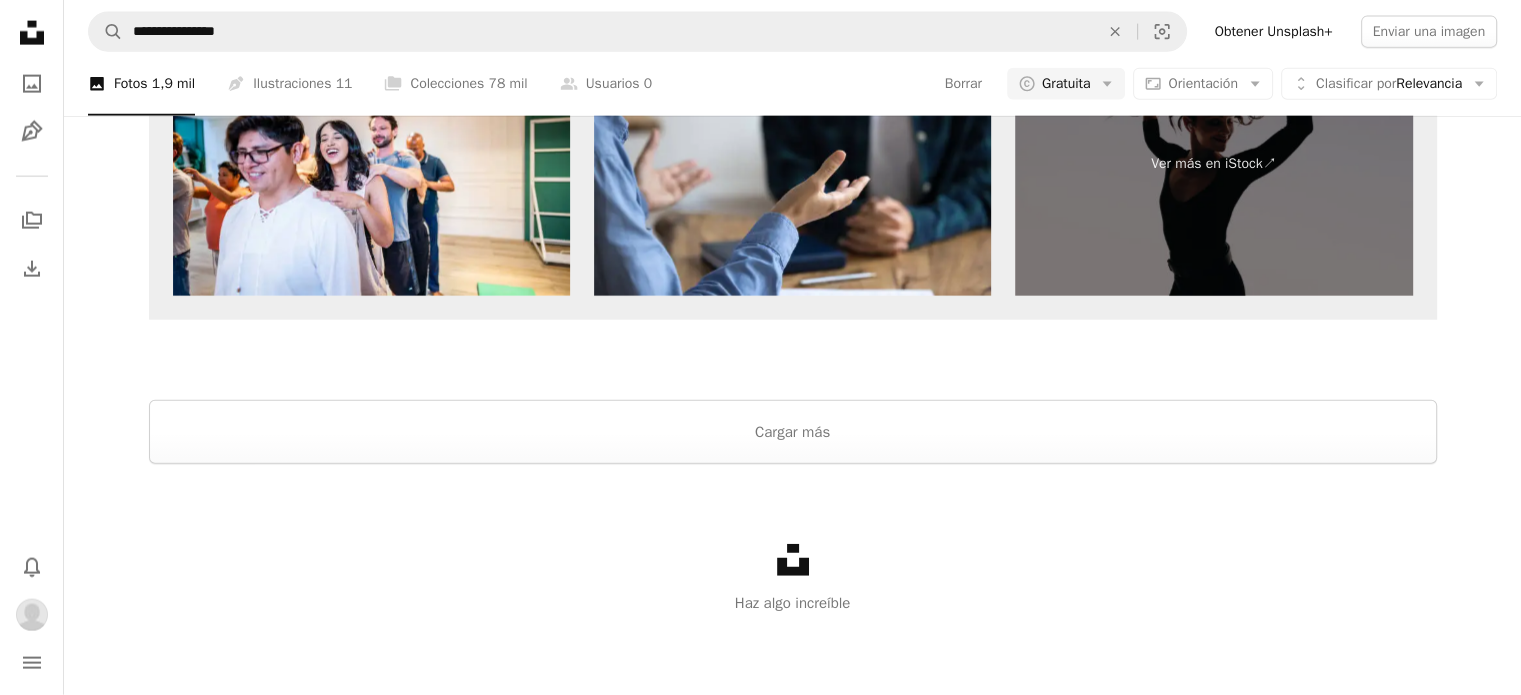 scroll, scrollTop: 3515, scrollLeft: 0, axis: vertical 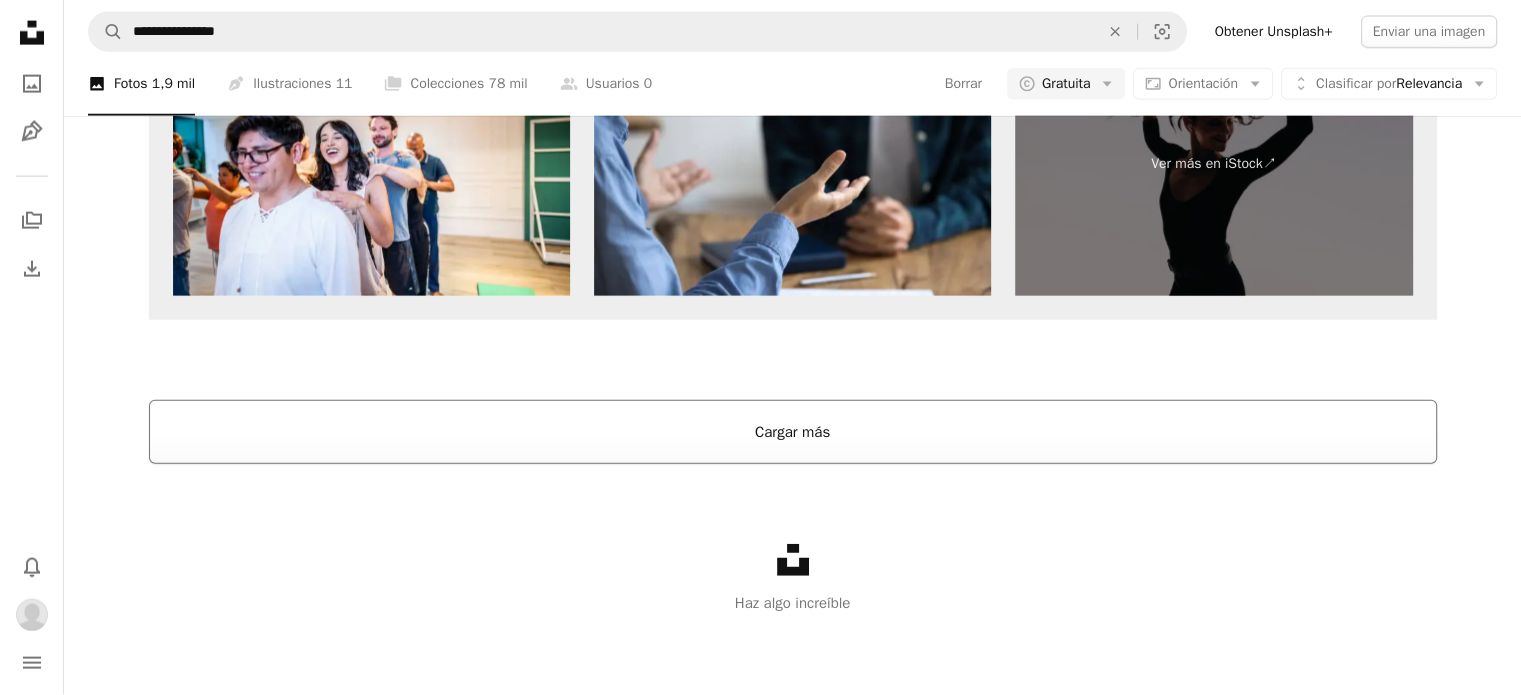 click on "Cargar más" at bounding box center (793, 432) 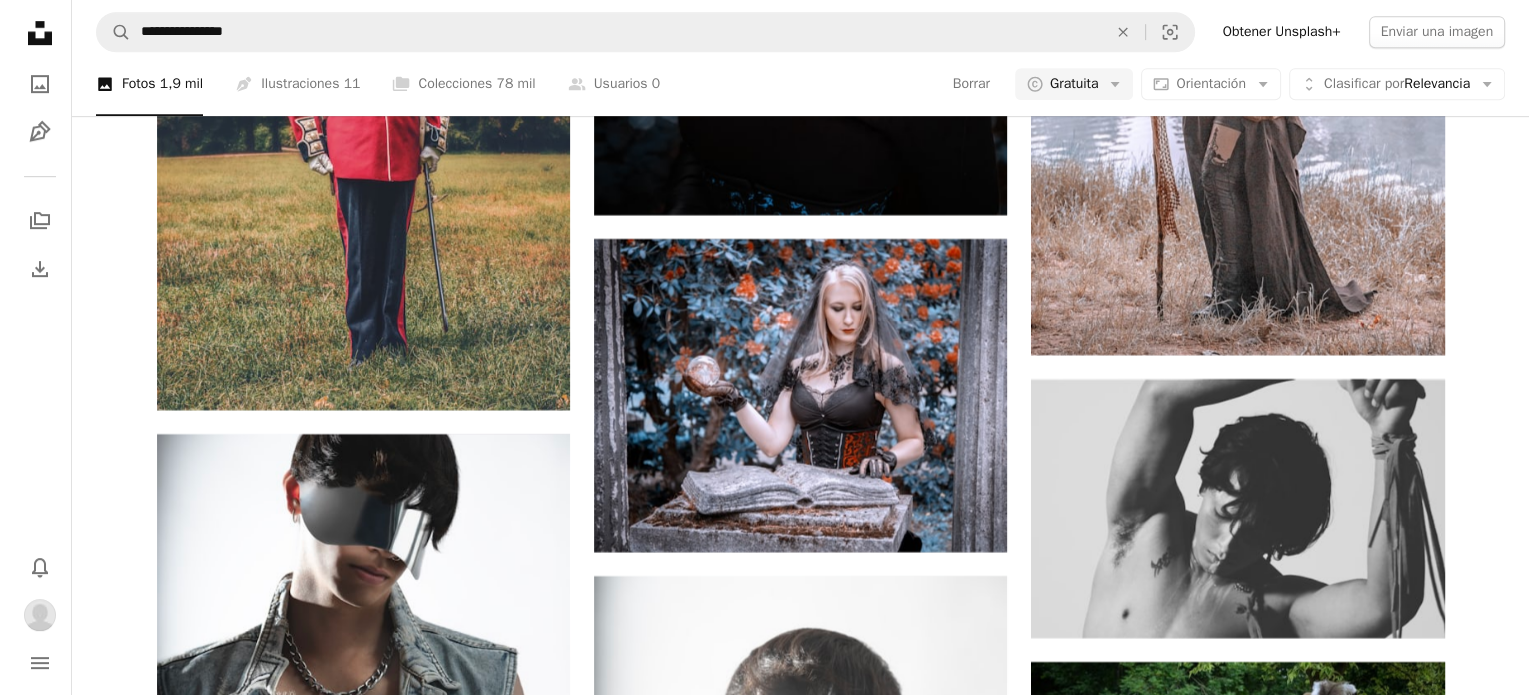 scroll, scrollTop: 16215, scrollLeft: 0, axis: vertical 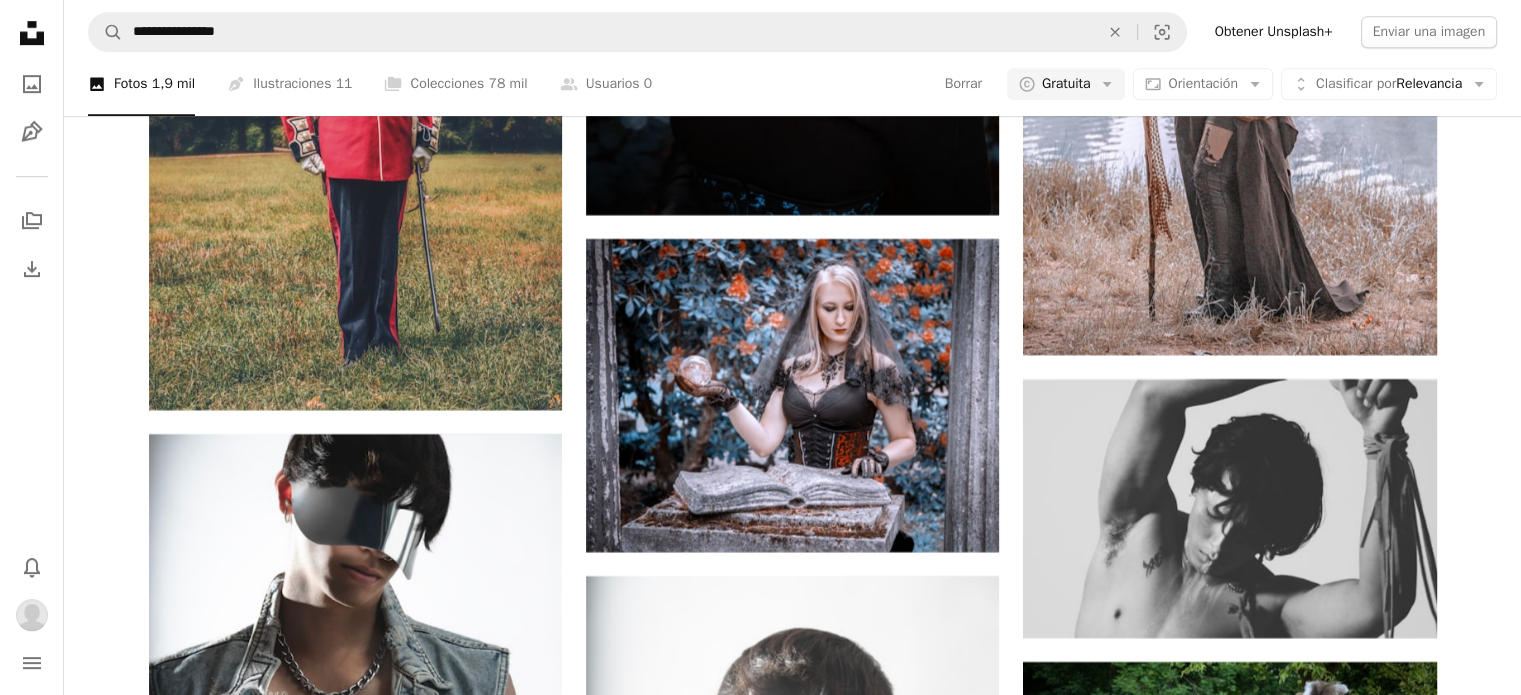 click at bounding box center (355, 8222) 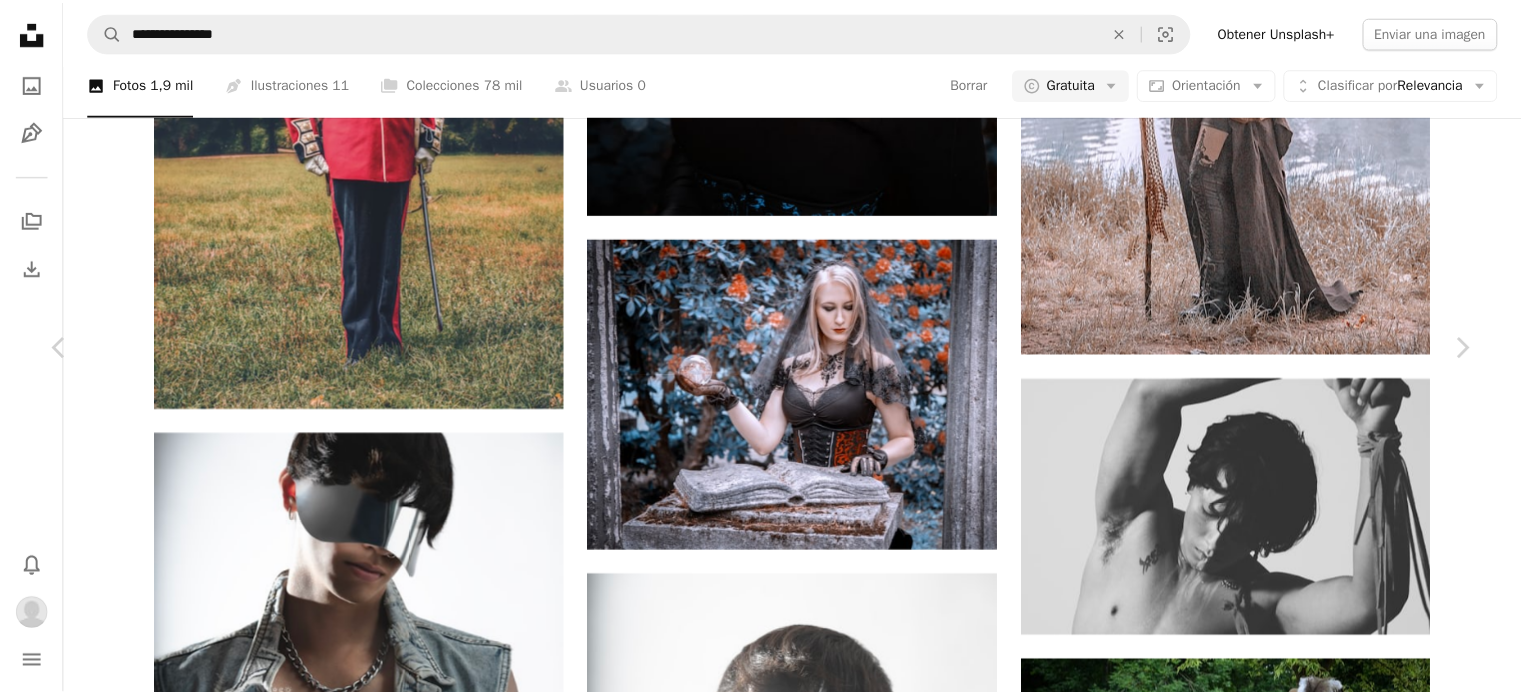 scroll, scrollTop: 18850, scrollLeft: 0, axis: vertical 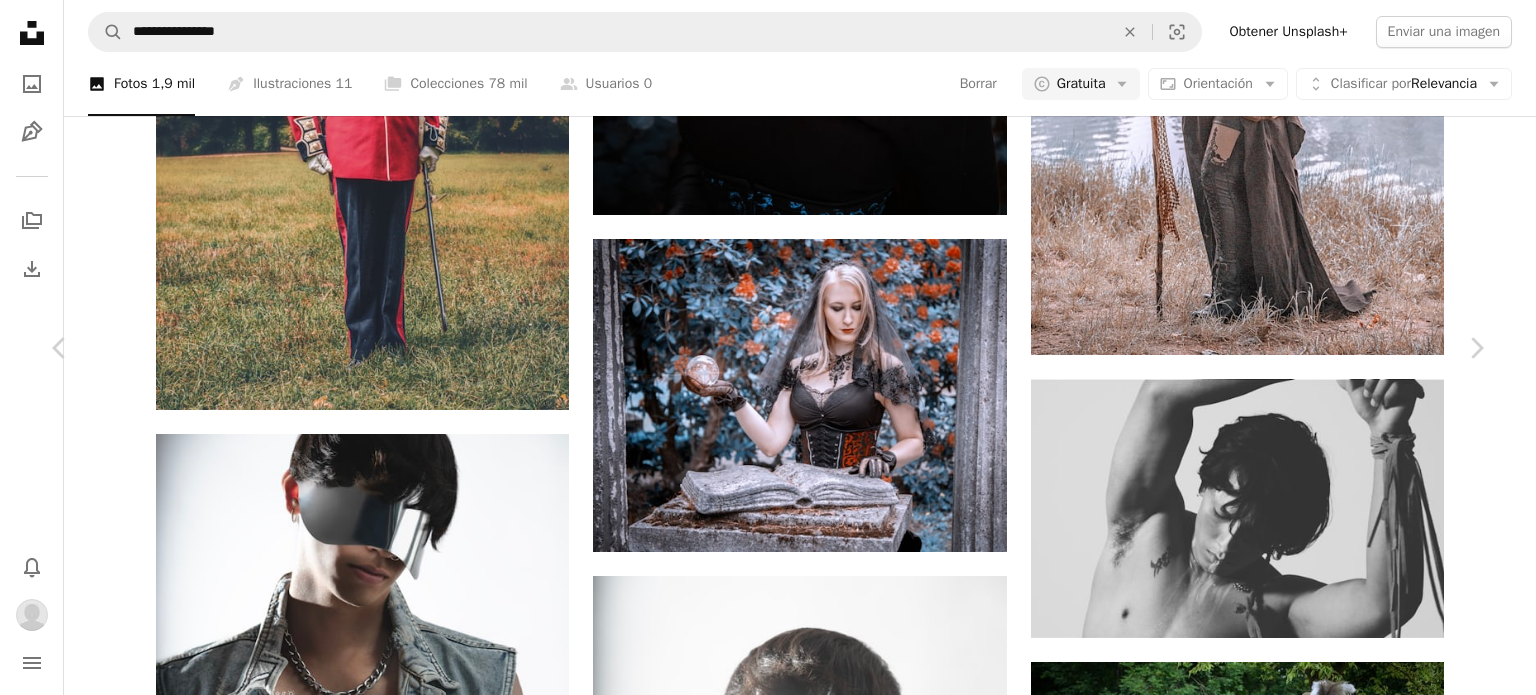 click on "An X shape" at bounding box center [20, 20] 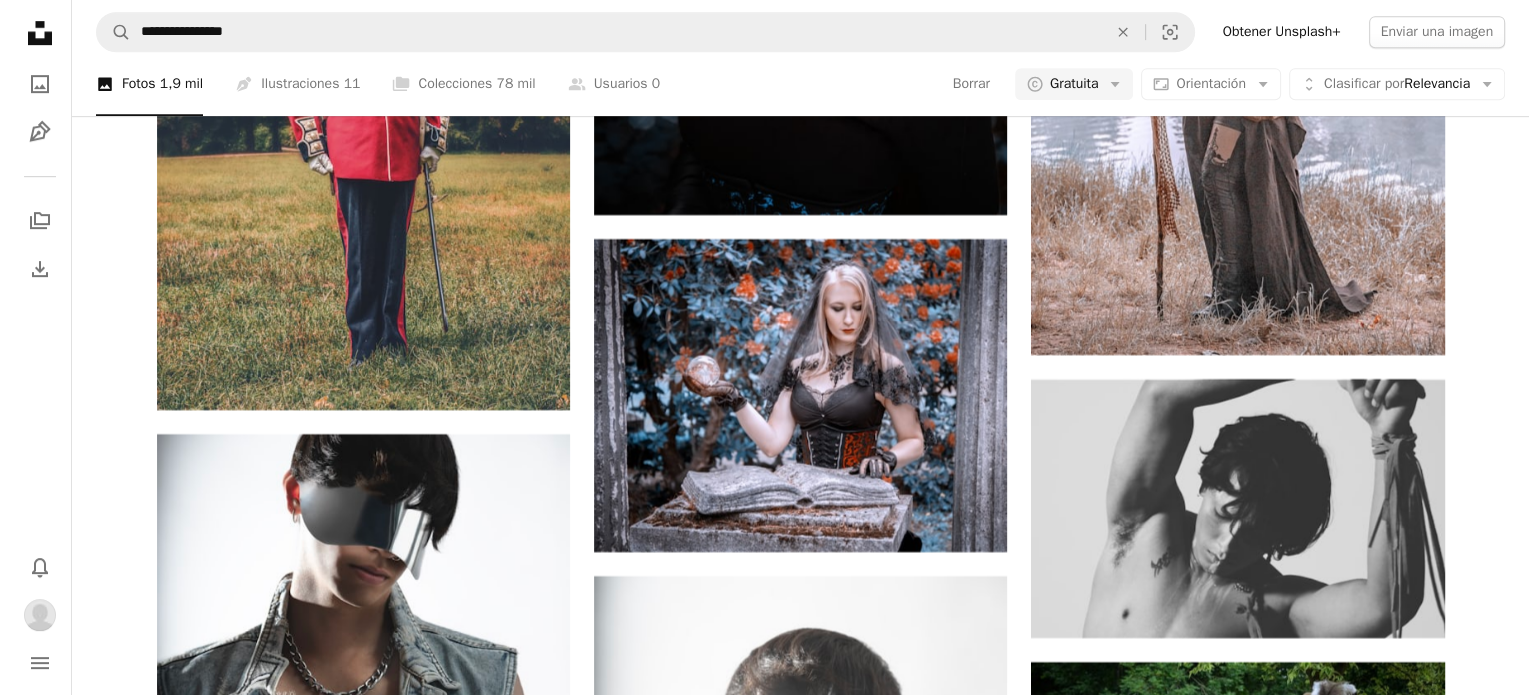 scroll, scrollTop: 18215, scrollLeft: 0, axis: vertical 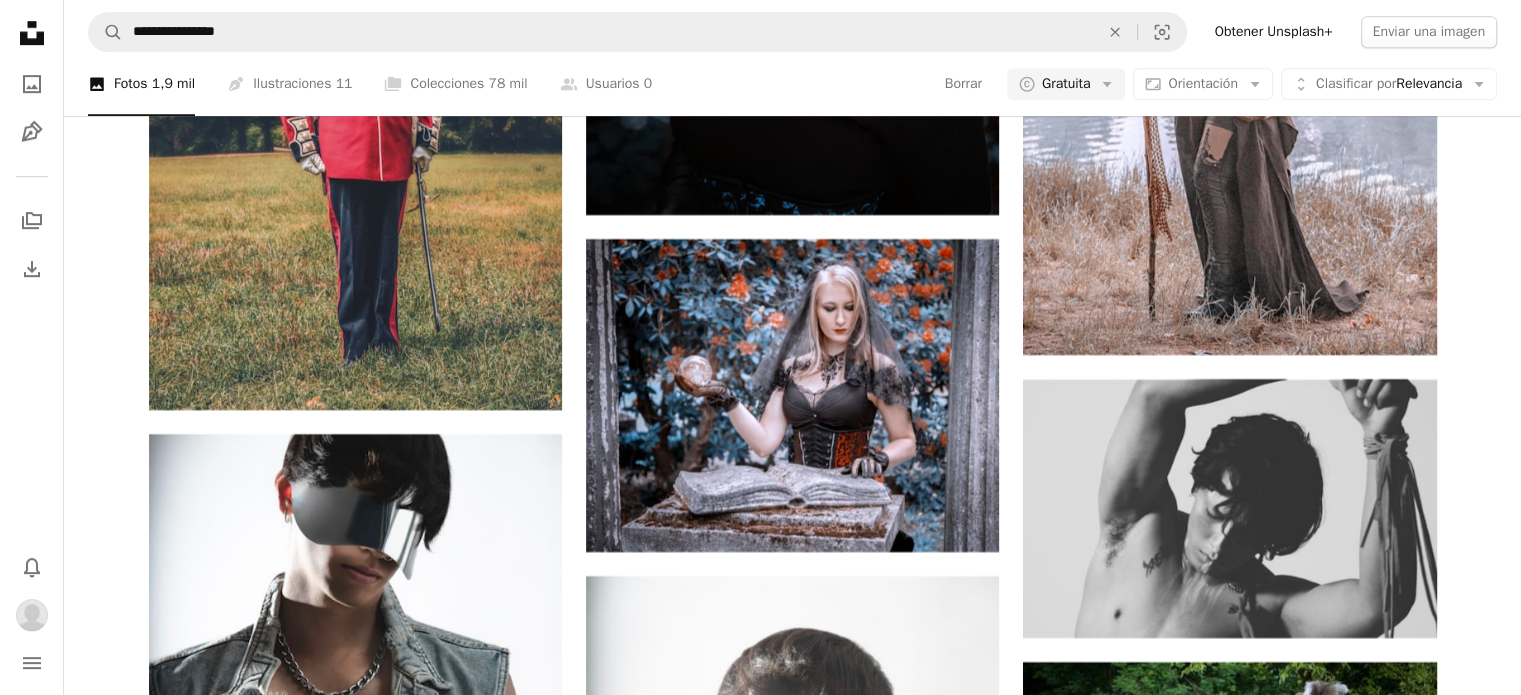 click at bounding box center [1229, 11035] 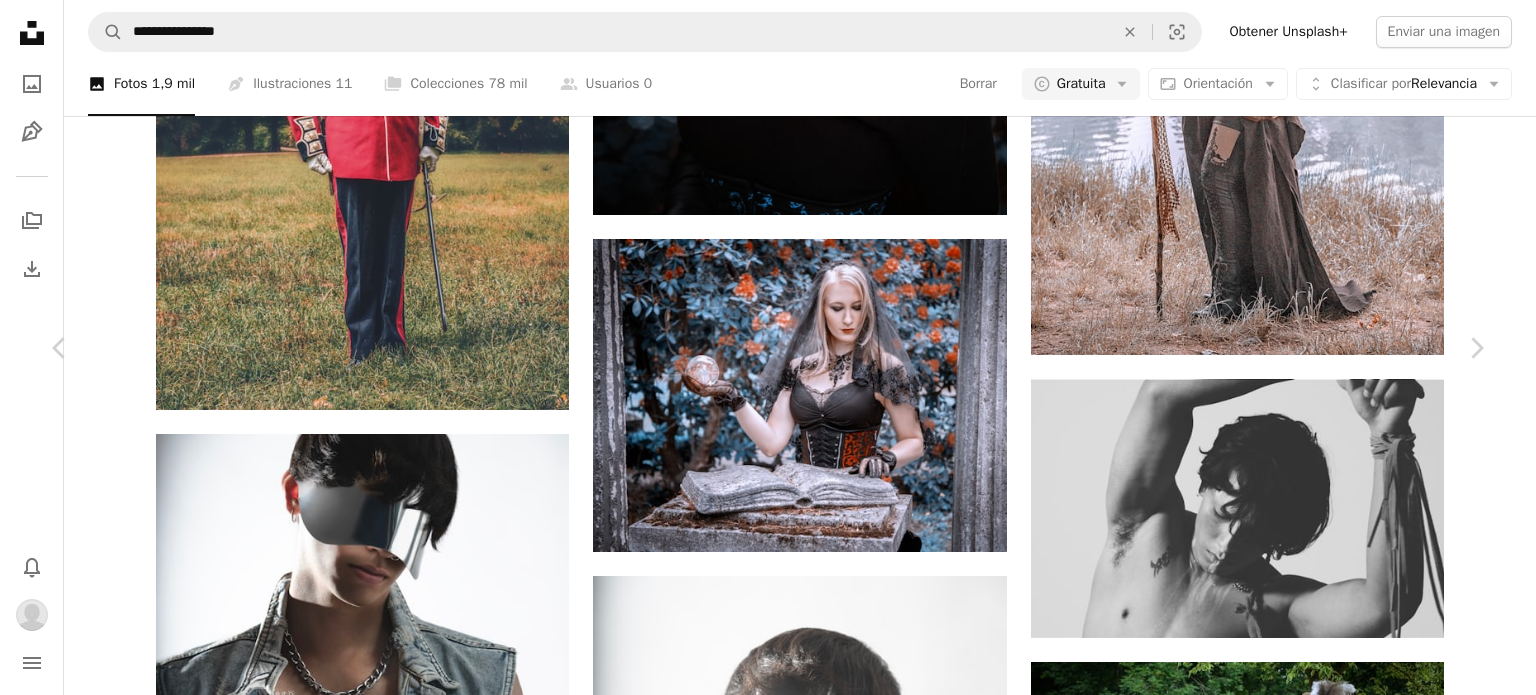 scroll, scrollTop: 0, scrollLeft: 0, axis: both 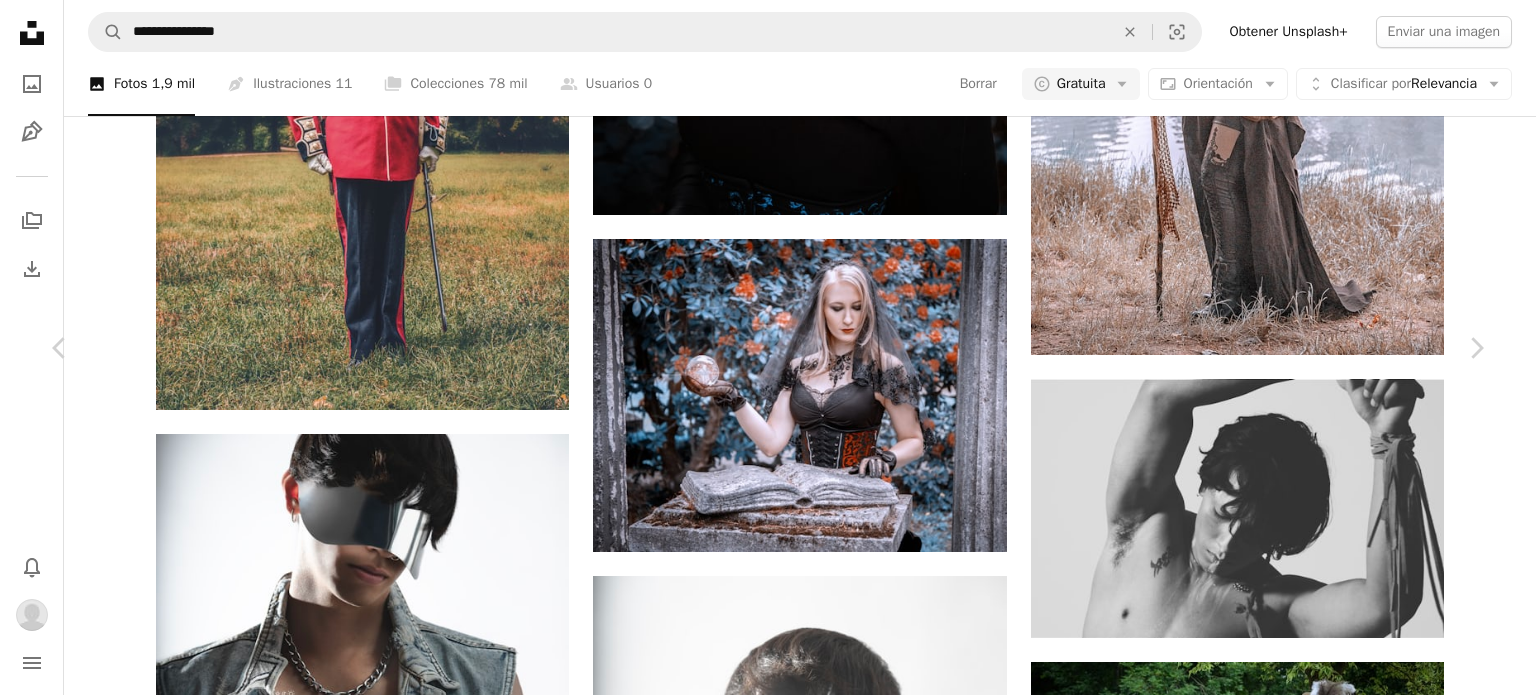 click on "An X shape Chevron left Chevron right JoelValve joelvalve A heart A plus sign Editar imagen   Plus sign for Unsplash+ Descargar Chevron down Zoom in Visualizaciones 2.683.620 Descargas 15.255 Presentado en Fotos A forward-right arrow Compartir Info icon Información More Actions A map marker Lima Region, Peru Calendar outlined Publicado el  4 de junio de 2018 Camera Canon, EOS 6D Safety Uso gratuito bajo la  Licencia Unsplash arte oscuro azul foto modelo hembra fotografía sujetador ropa interior dormitorio lencería piel ojos fotógrafo interior estilo Muy bien sentada conceptual mujer Explora imágenes premium relacionadas en iStock  |  Ahorra un 20 % con el código UNSPLASH20 Ver más en iStock  ↗ Imágenes relacionadas A heart A plus sign Jayson Hinrichsen Disponible para contratación A checkmark inside of a circle Arrow pointing down A heart A plus sign Igor Menezes Disponible para contratación A checkmark inside of a circle Arrow pointing down A heart A plus sign Albert Vincent Wu A heart A heart" at bounding box center [768, 18114] 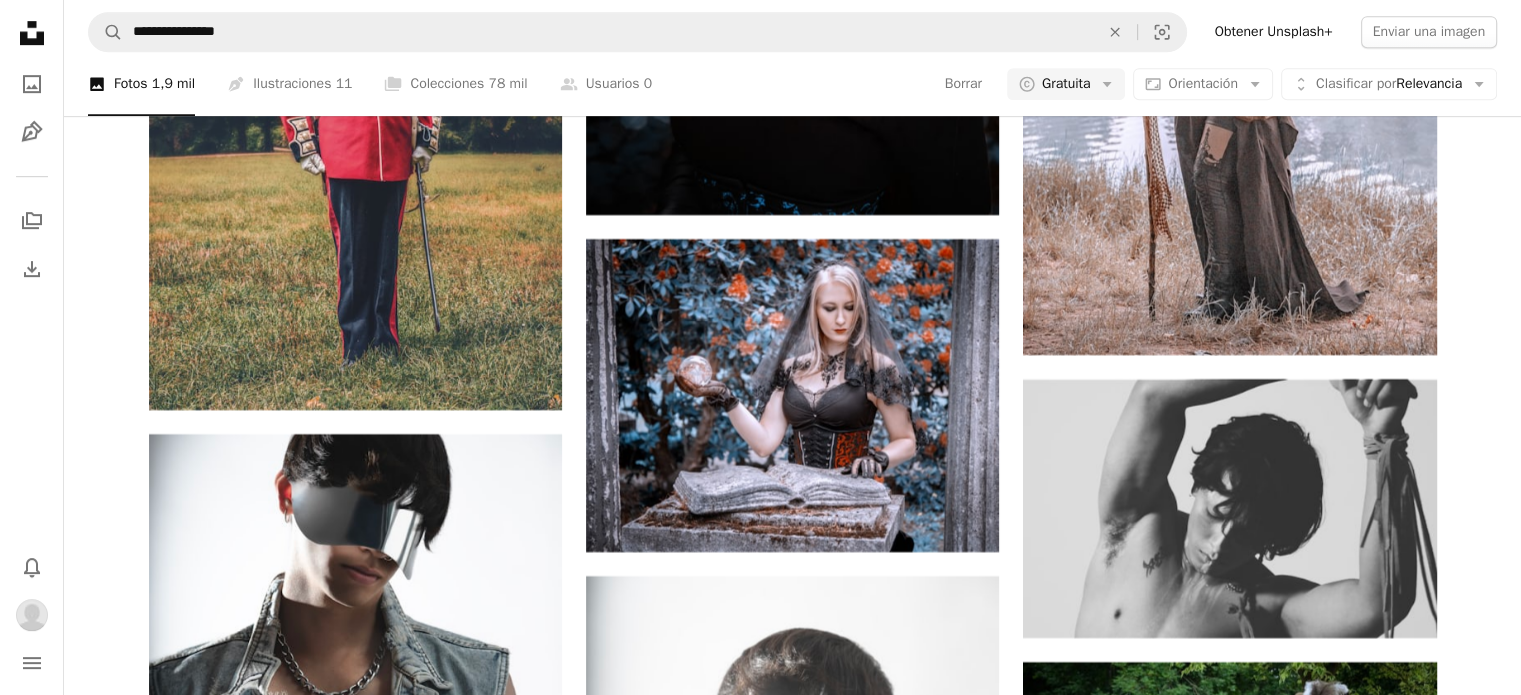 scroll, scrollTop: 24244, scrollLeft: 0, axis: vertical 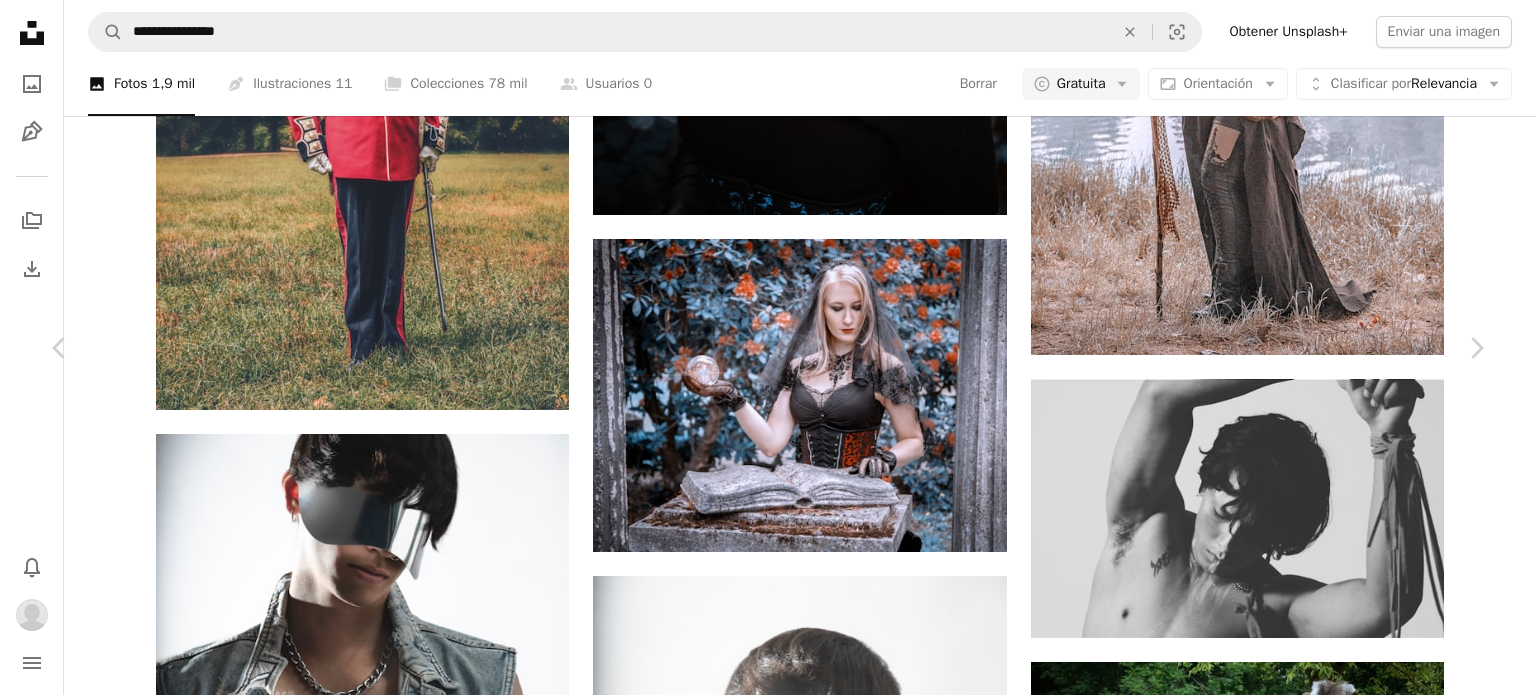 click at bounding box center [760, 24777] 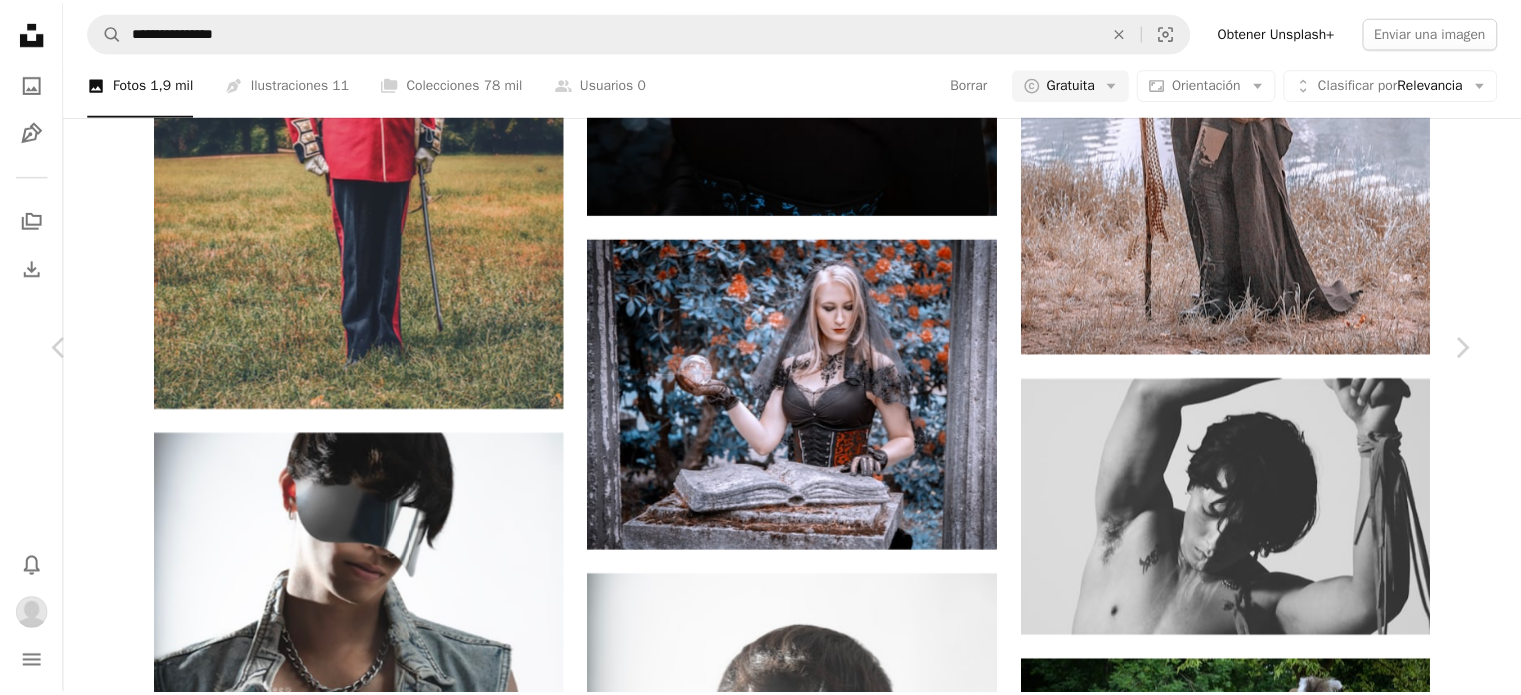 scroll, scrollTop: 8096, scrollLeft: 0, axis: vertical 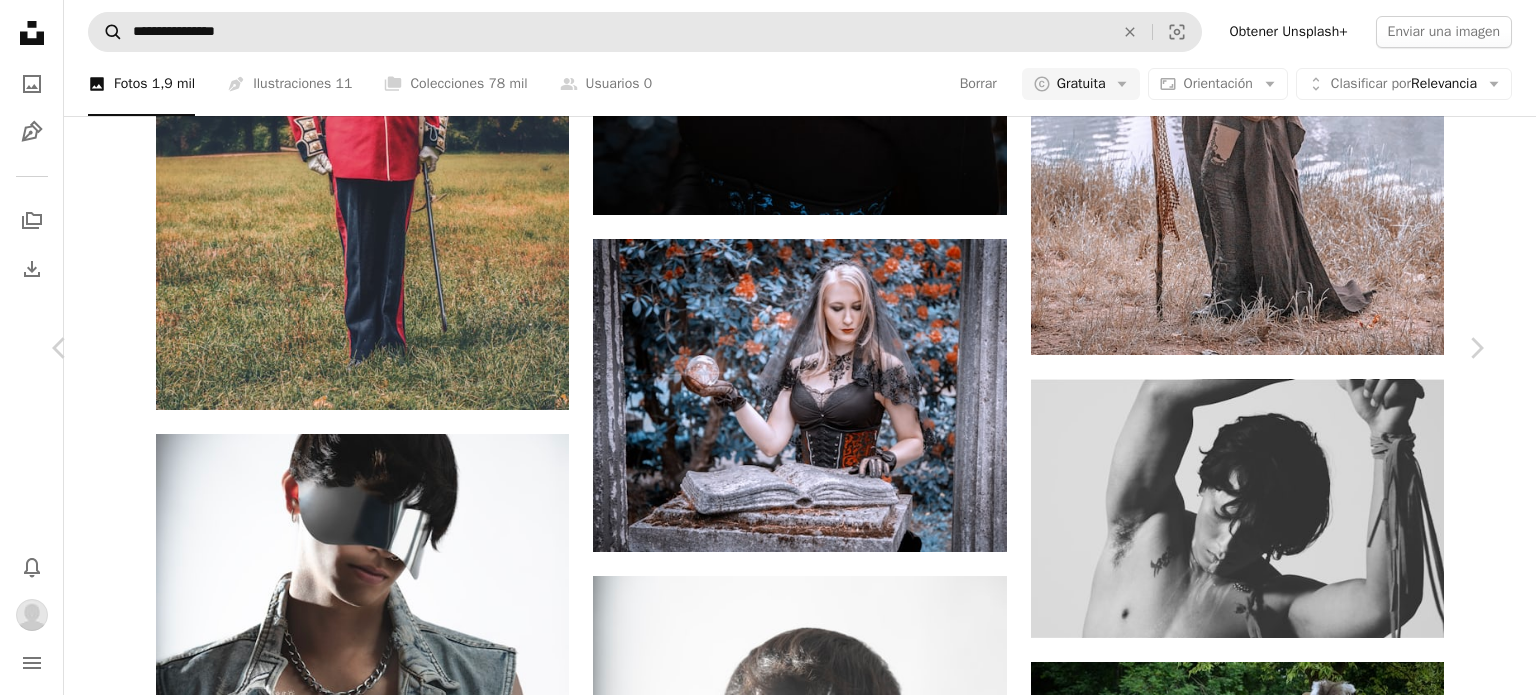 click on "An X shape" at bounding box center [20, 20] 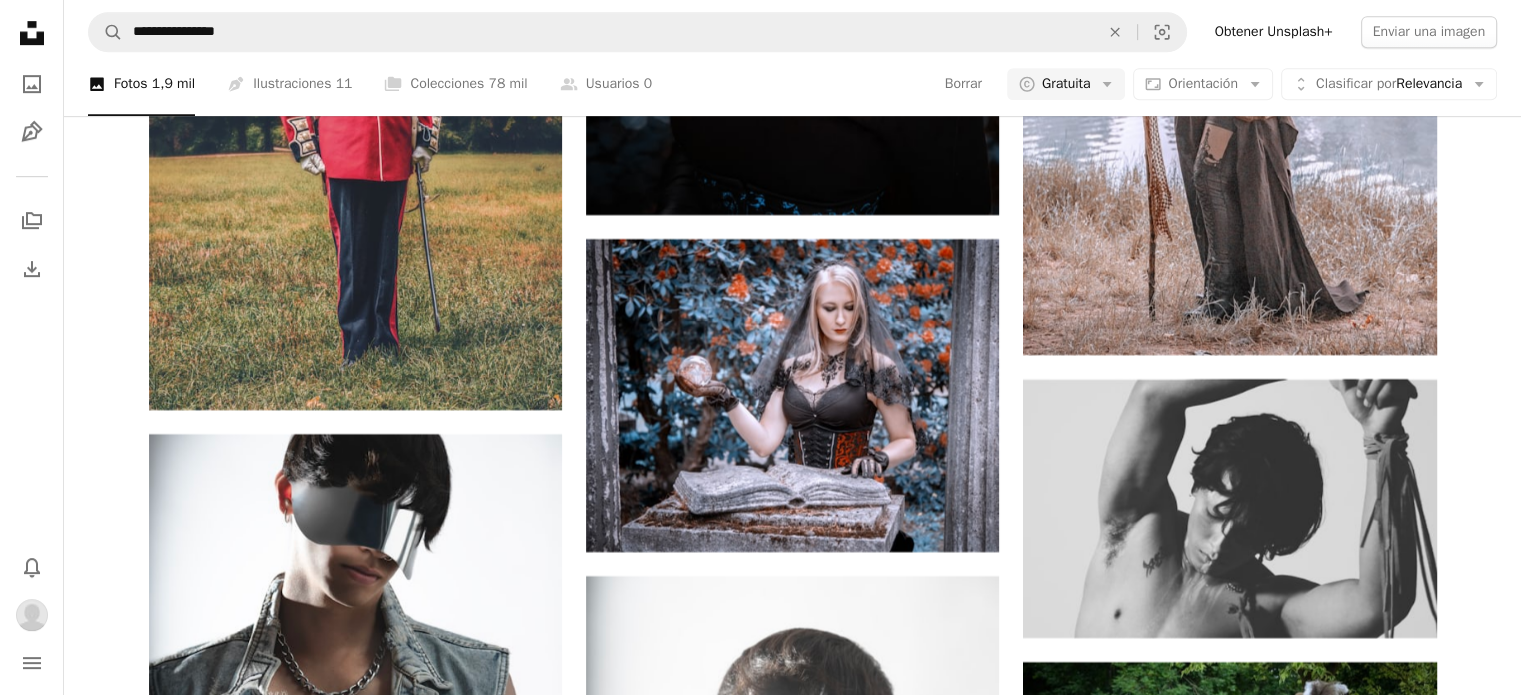 scroll, scrollTop: 31344, scrollLeft: 0, axis: vertical 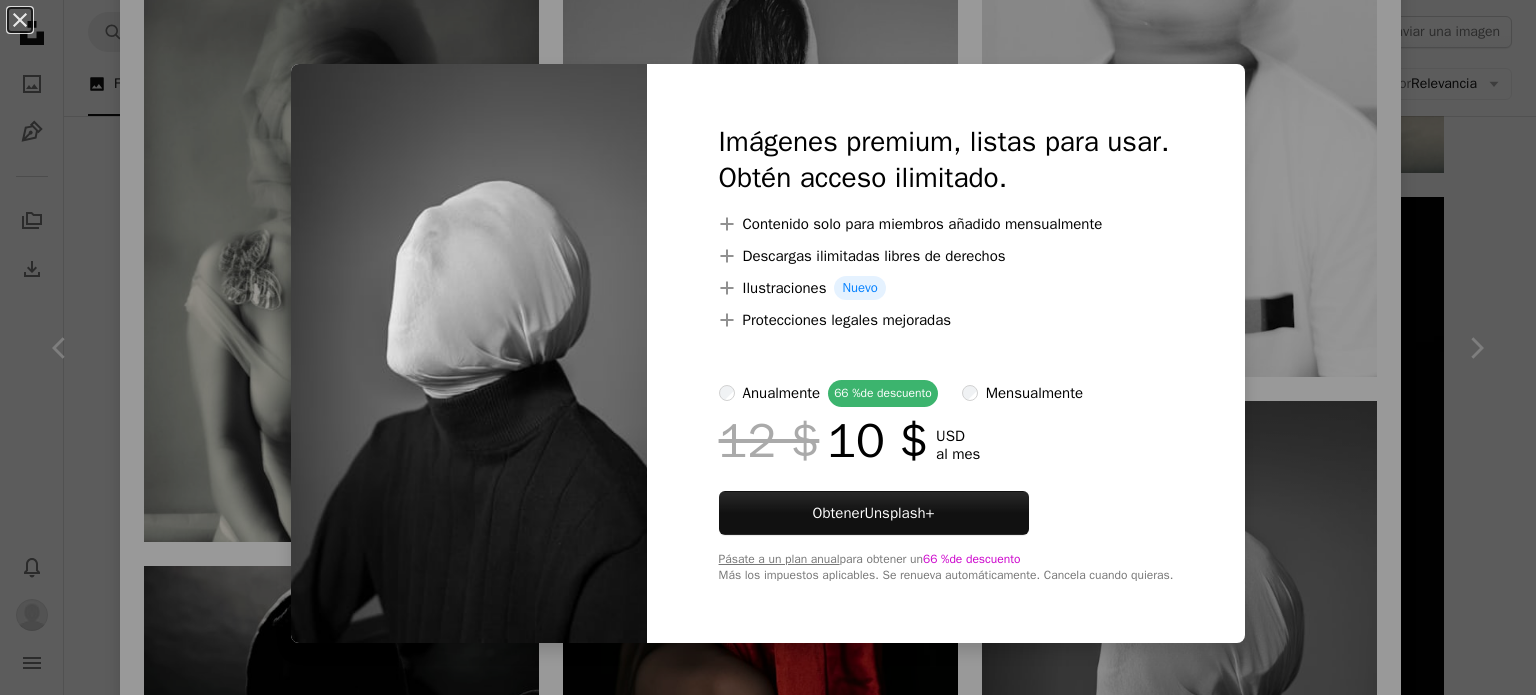 click on "An X shape Imágenes premium, listas para usar. Obtén acceso ilimitado. A plus sign Contenido solo para miembros añadido mensualmente A plus sign Descargas ilimitadas libres de derechos A plus sign Ilustraciones  Nuevo A plus sign Protecciones legales mejoradas anualmente 66 %  de descuento mensualmente 12 $   10 $ USD al mes Obtener  Unsplash+ Pásate a un plan anual  para obtener un  66 %  de descuento Más los impuestos aplicables. Se renueva automáticamente. Cancela cuando quieras." at bounding box center (768, 347) 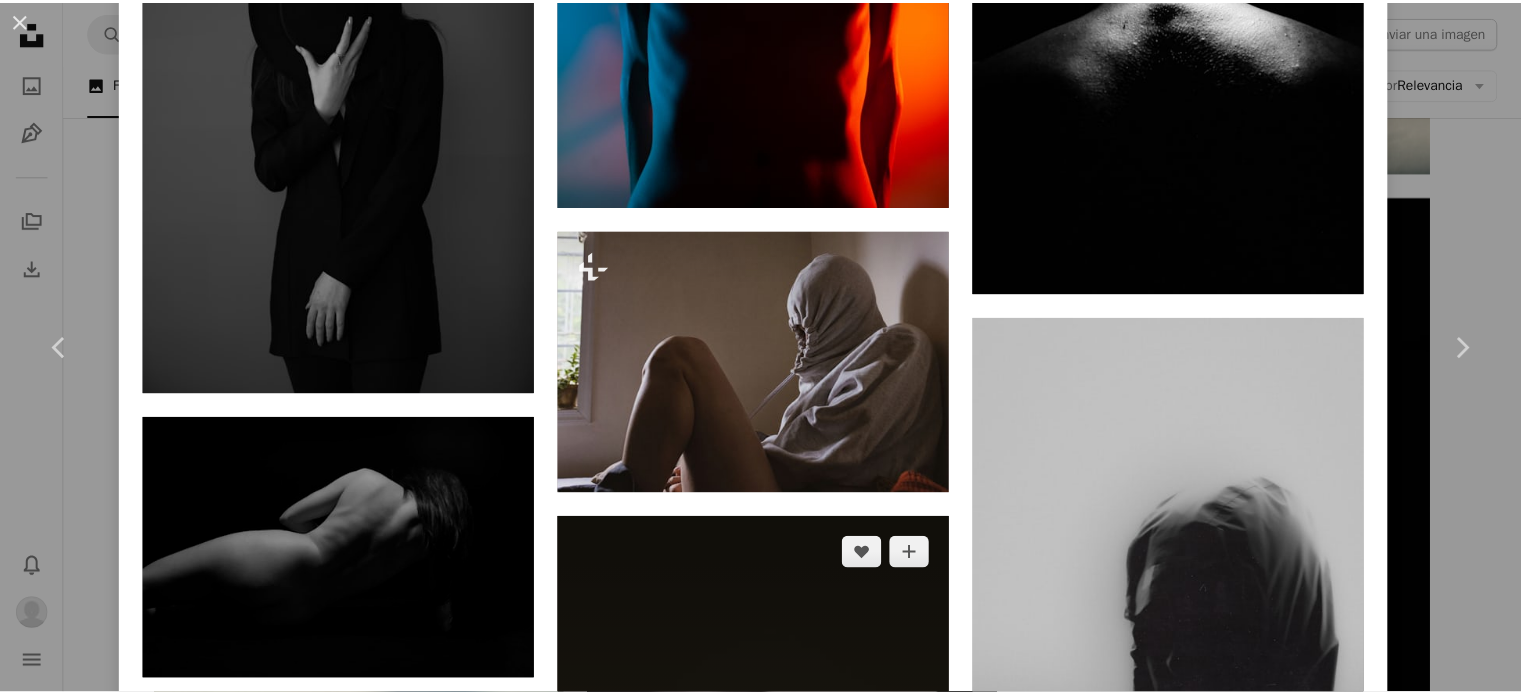 scroll, scrollTop: 4900, scrollLeft: 0, axis: vertical 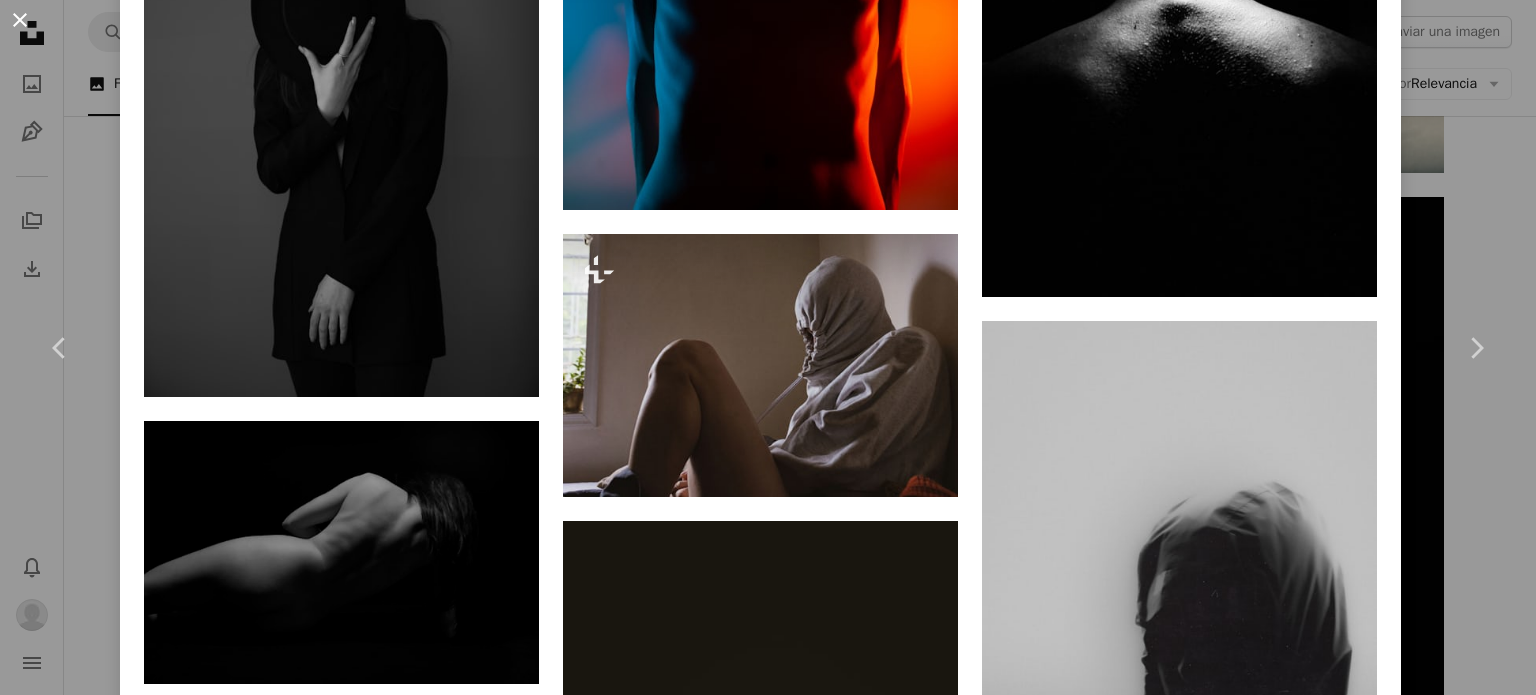 click on "An X shape" at bounding box center [20, 20] 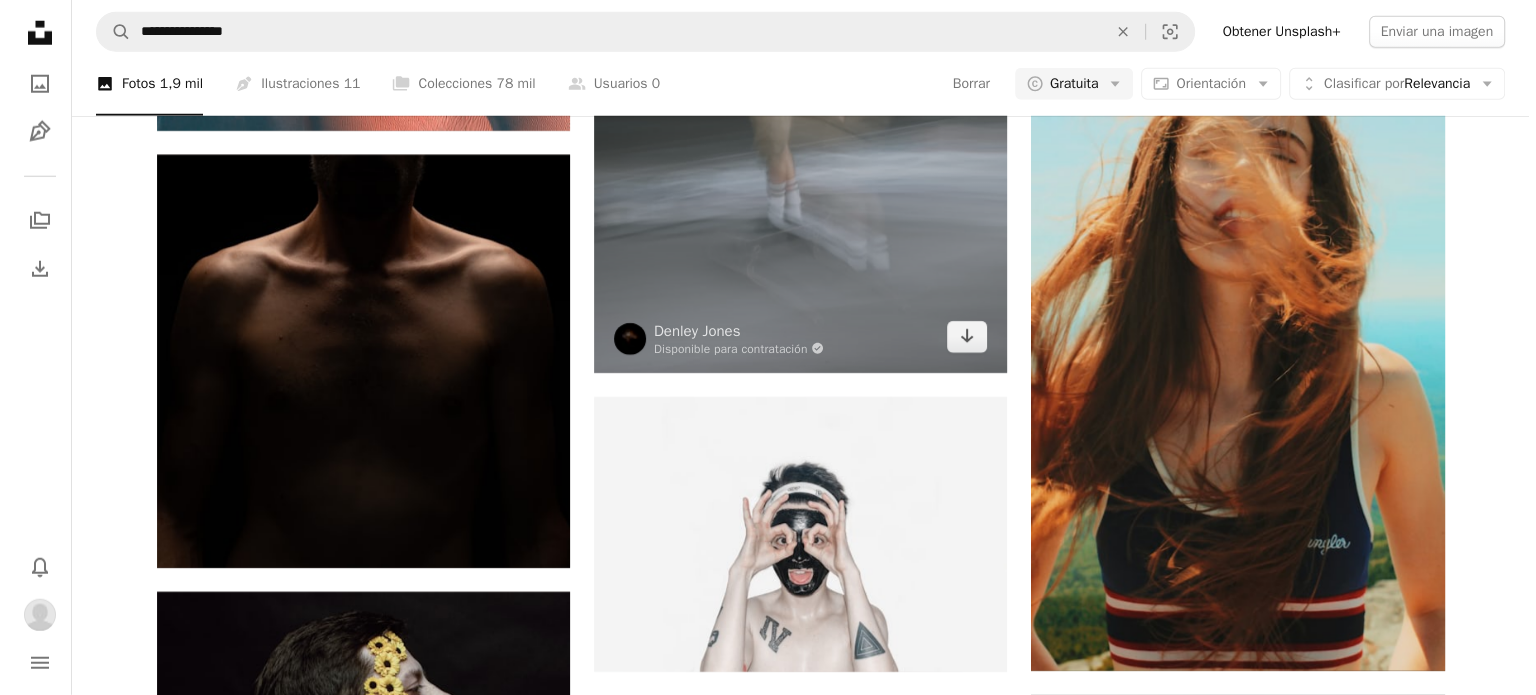 scroll, scrollTop: 35944, scrollLeft: 0, axis: vertical 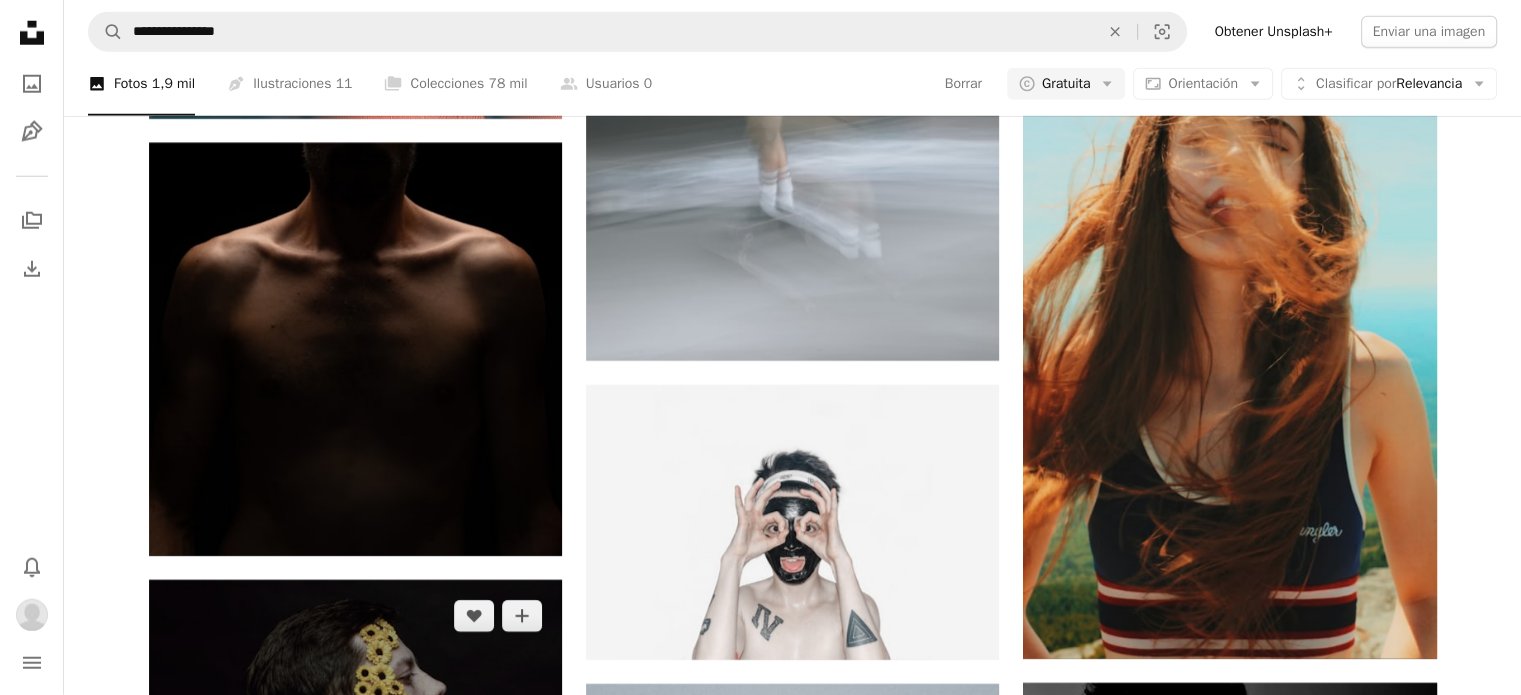 click at bounding box center [355, 890] 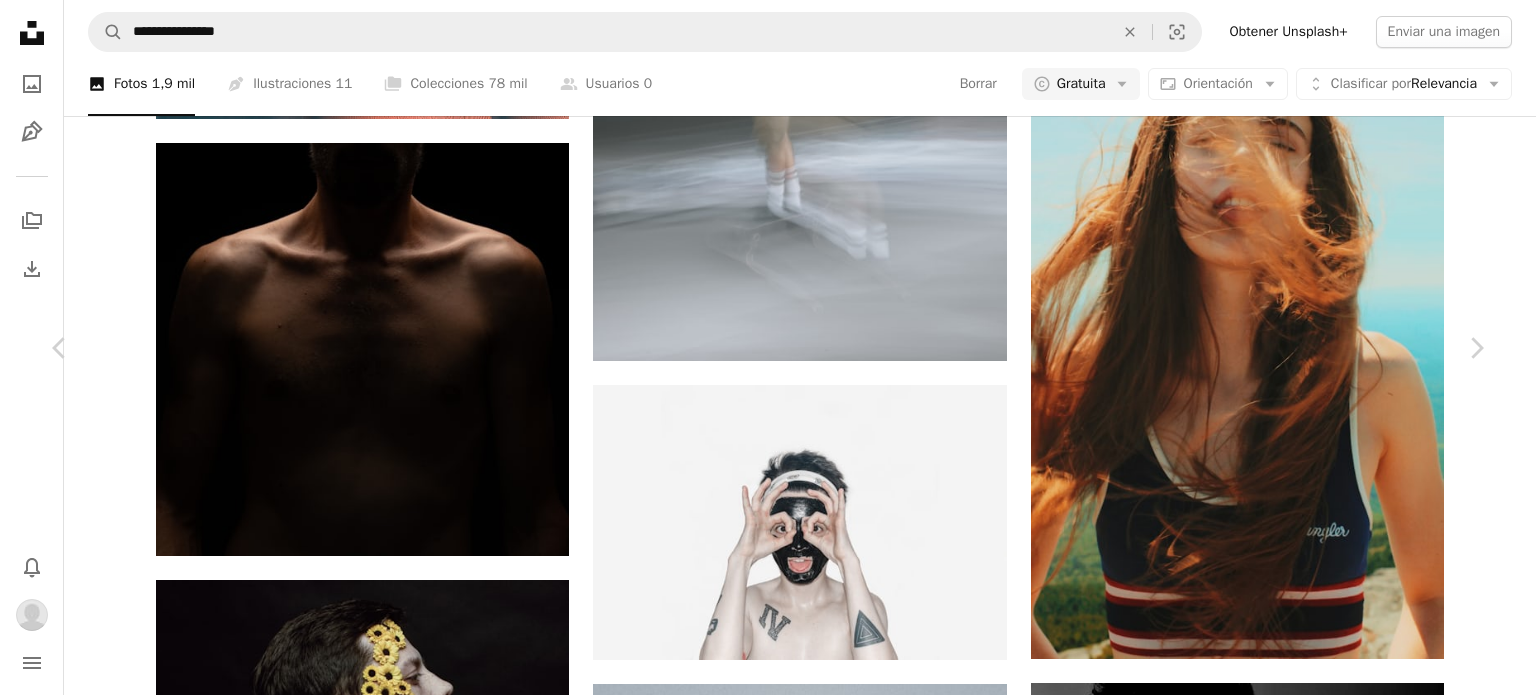 scroll, scrollTop: 1600, scrollLeft: 0, axis: vertical 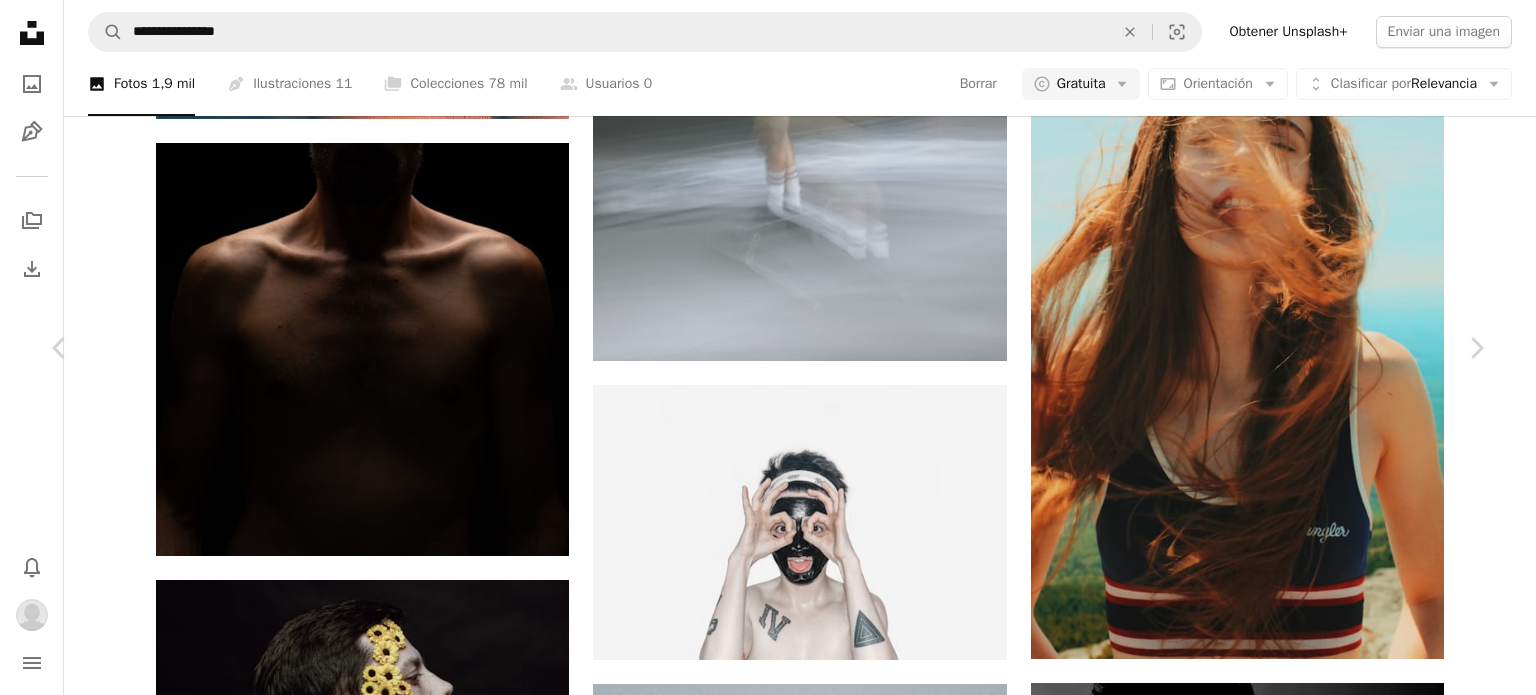 click on "Arrow pointing down" 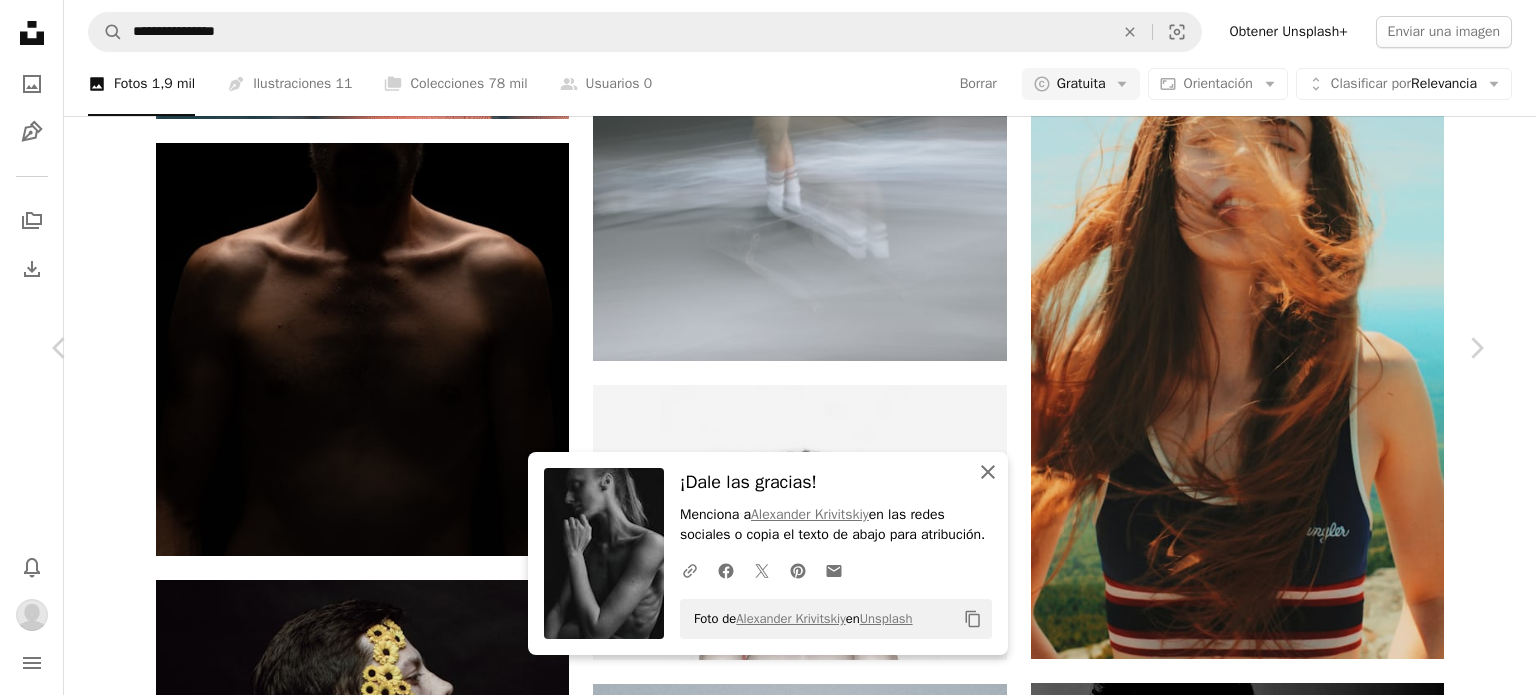 click on "An X shape" 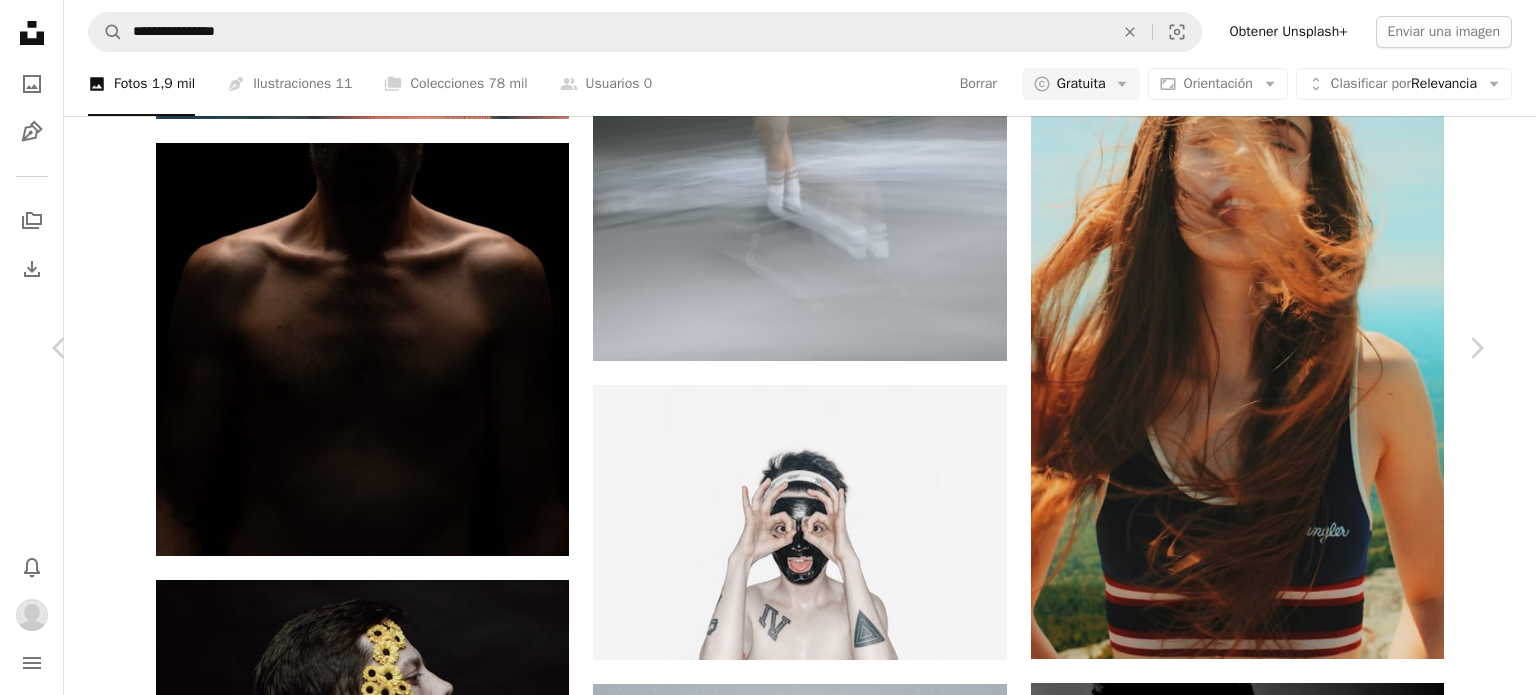 scroll, scrollTop: 0, scrollLeft: 0, axis: both 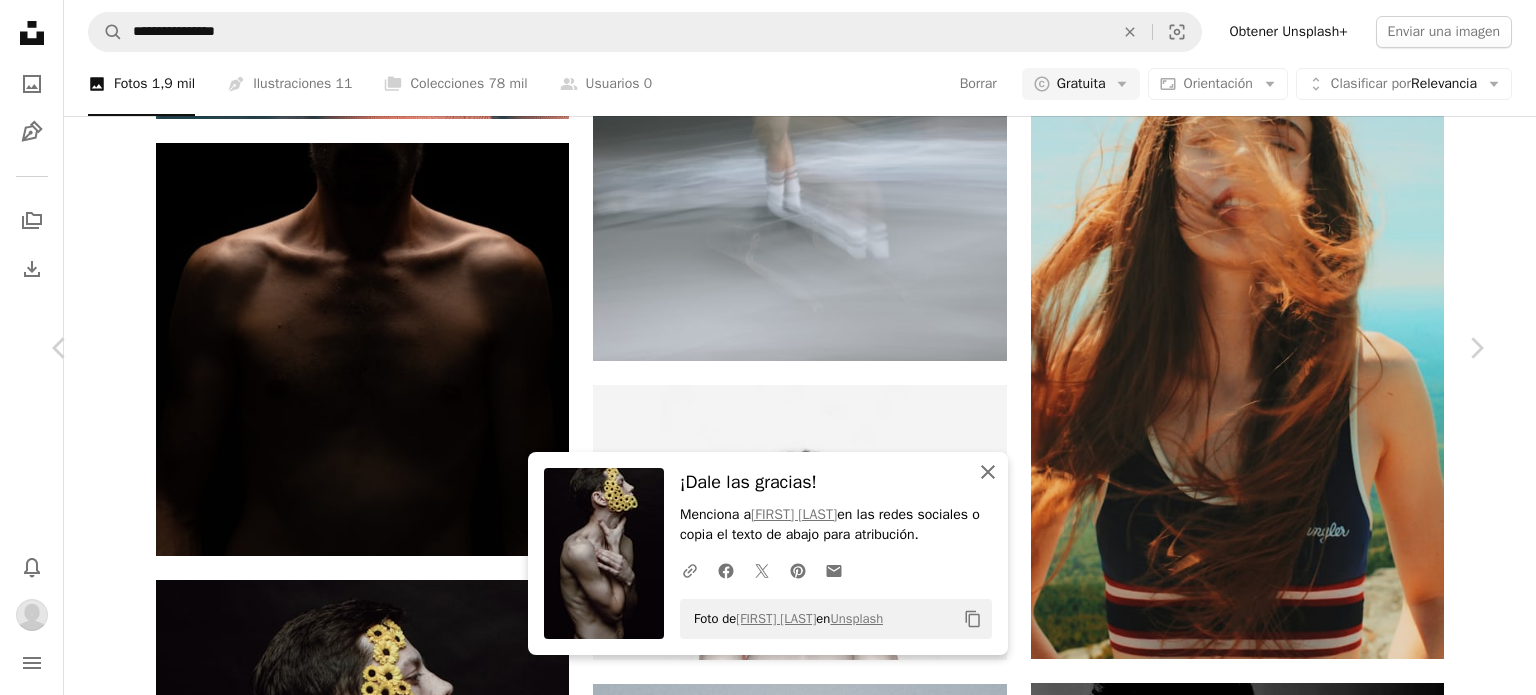 click on "An X shape" 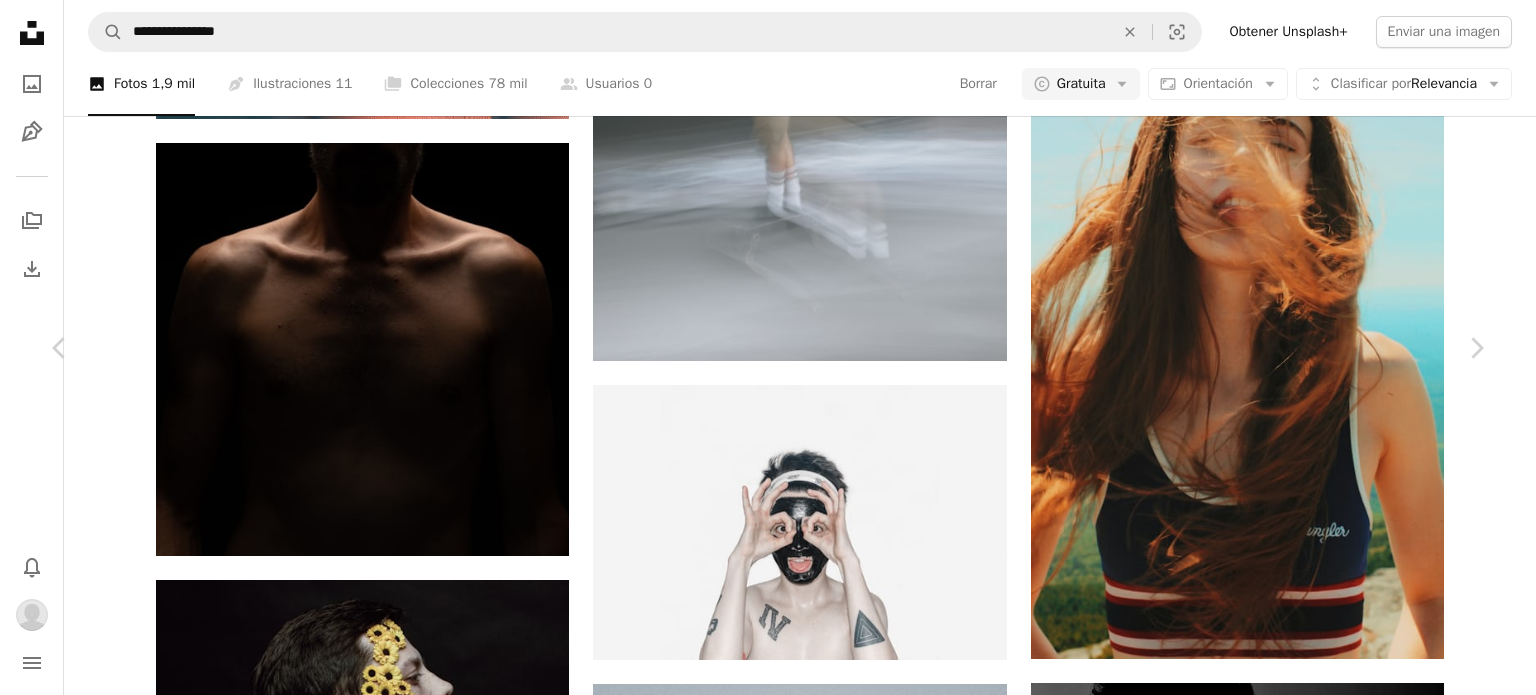 scroll, scrollTop: 1000, scrollLeft: 0, axis: vertical 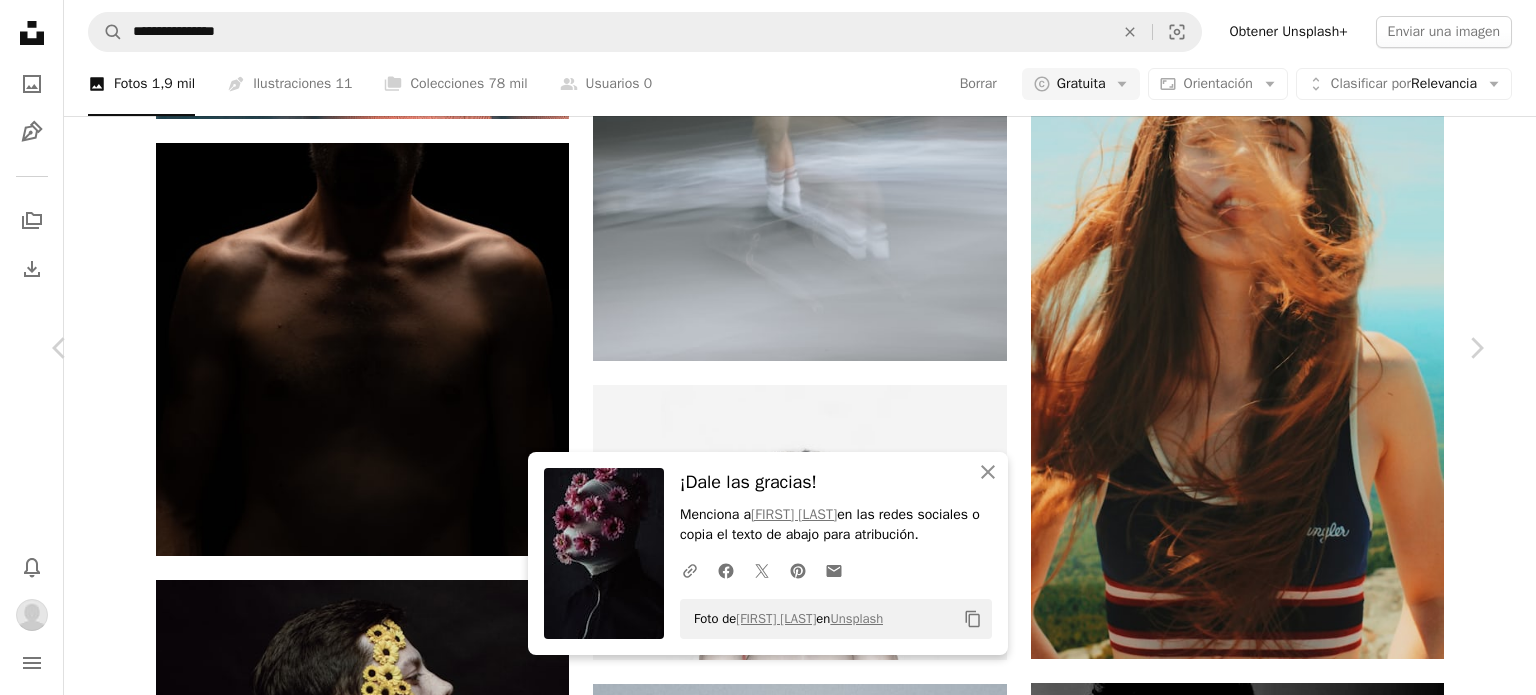 click on "Arrow pointing down" at bounding box center (499, 4958) 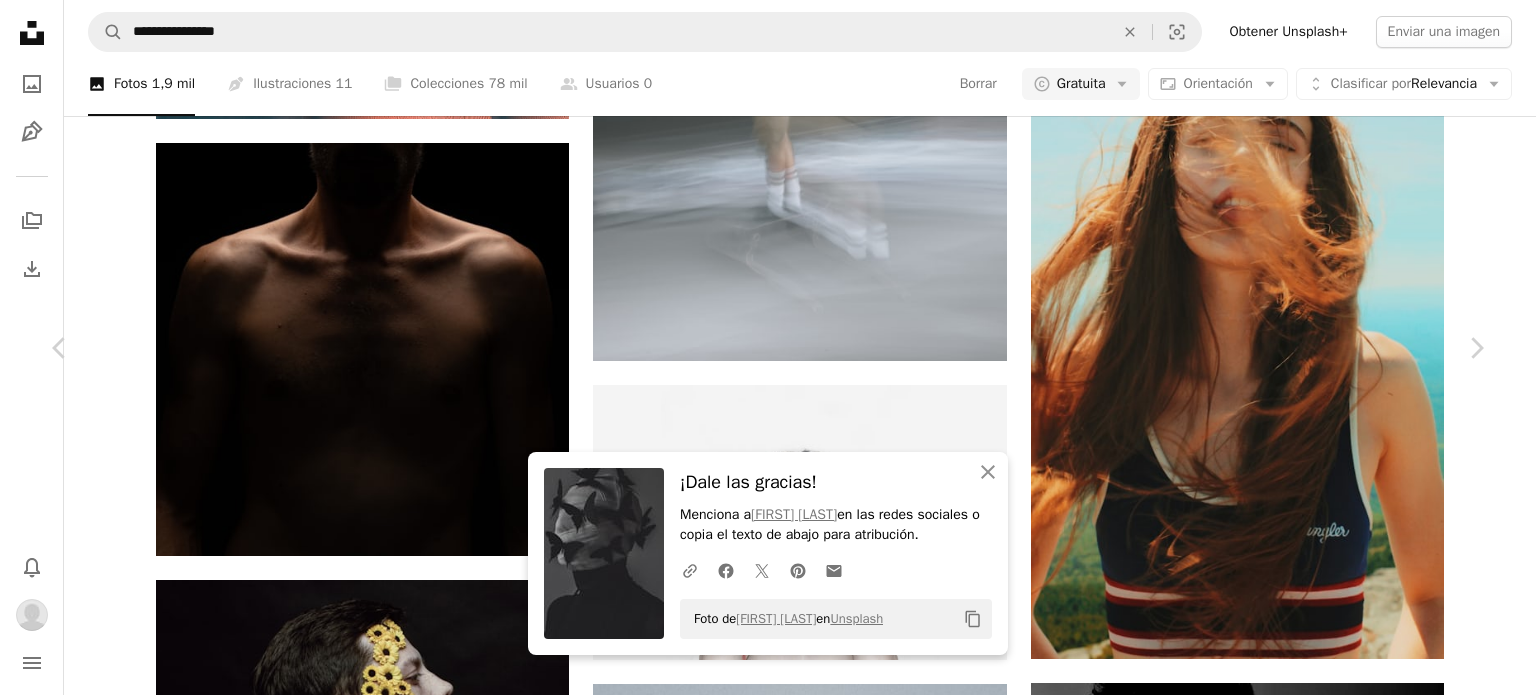 scroll, scrollTop: 2300, scrollLeft: 0, axis: vertical 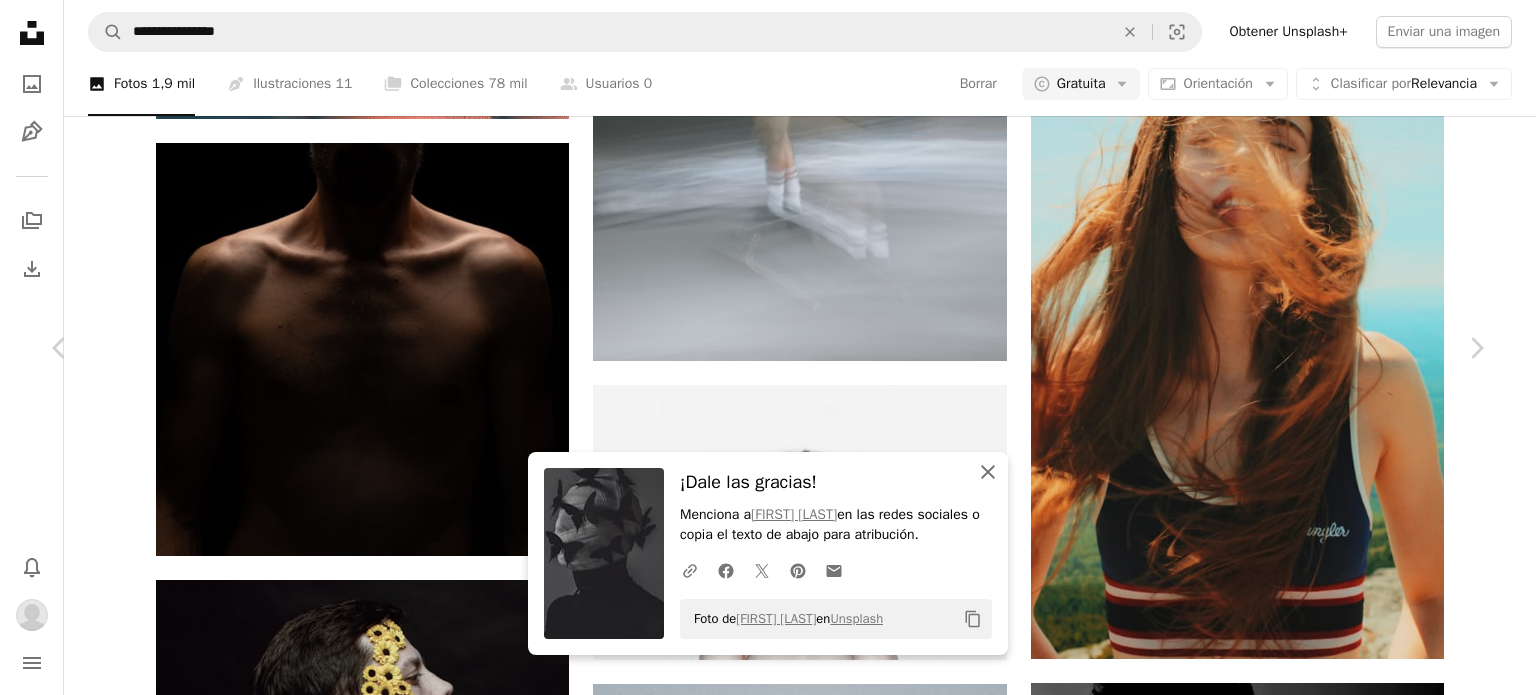 click on "An X shape" 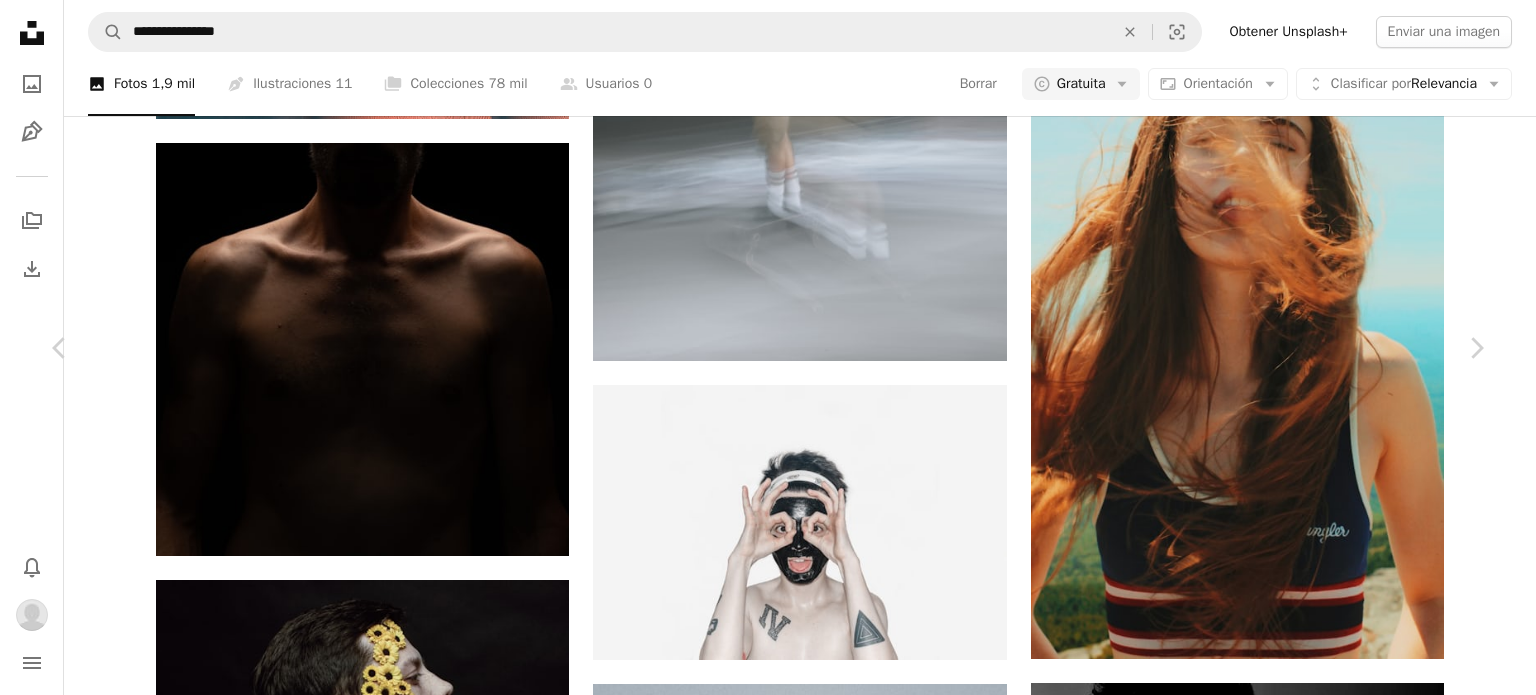 scroll, scrollTop: 3000, scrollLeft: 0, axis: vertical 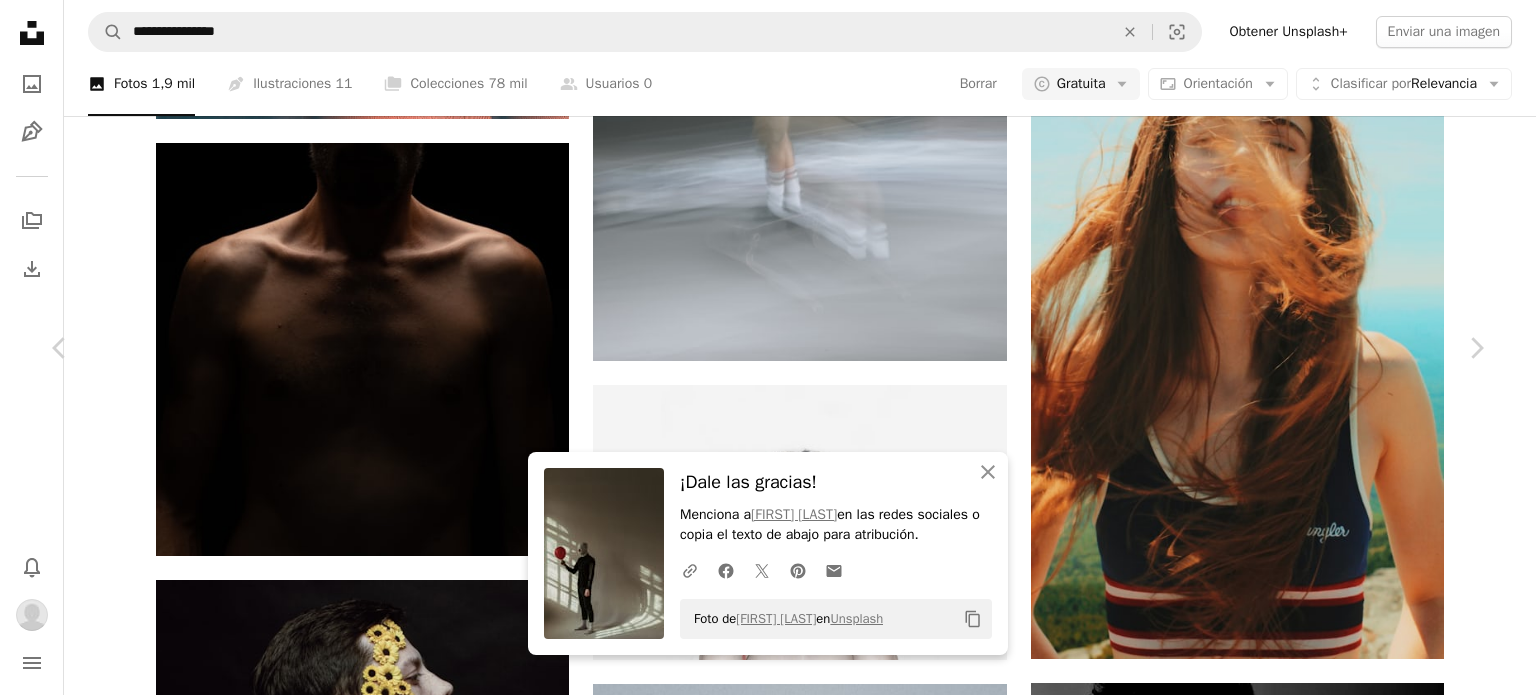 click at bounding box center (341, 4723) 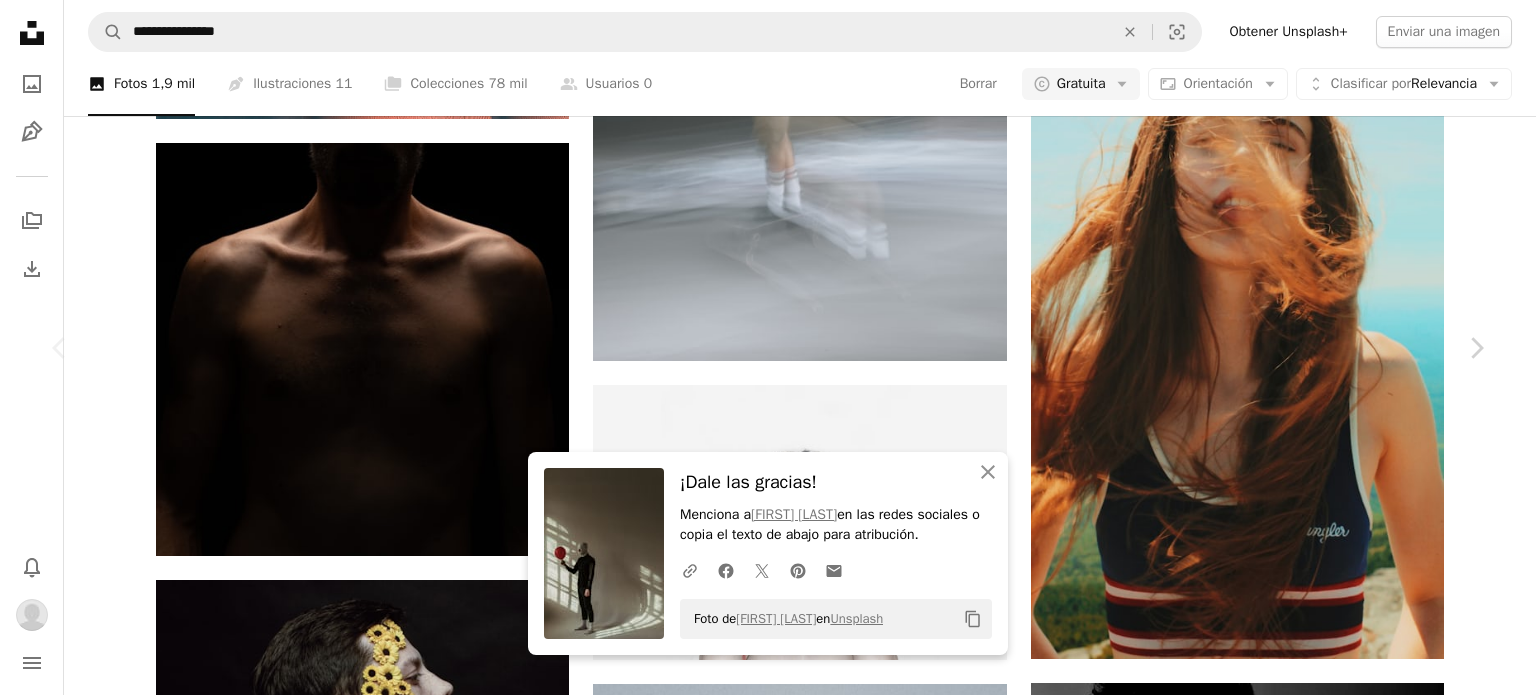 scroll, scrollTop: 900, scrollLeft: 0, axis: vertical 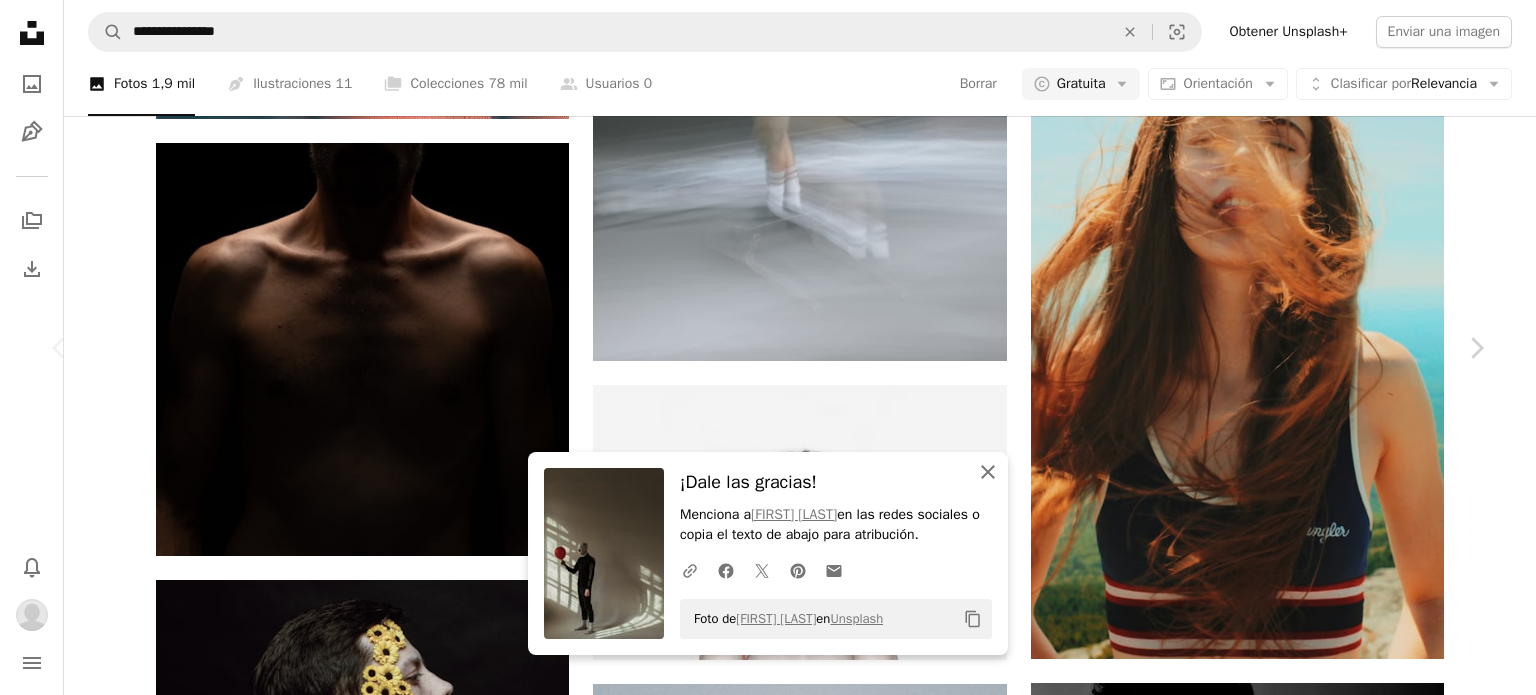 click on "An X shape" 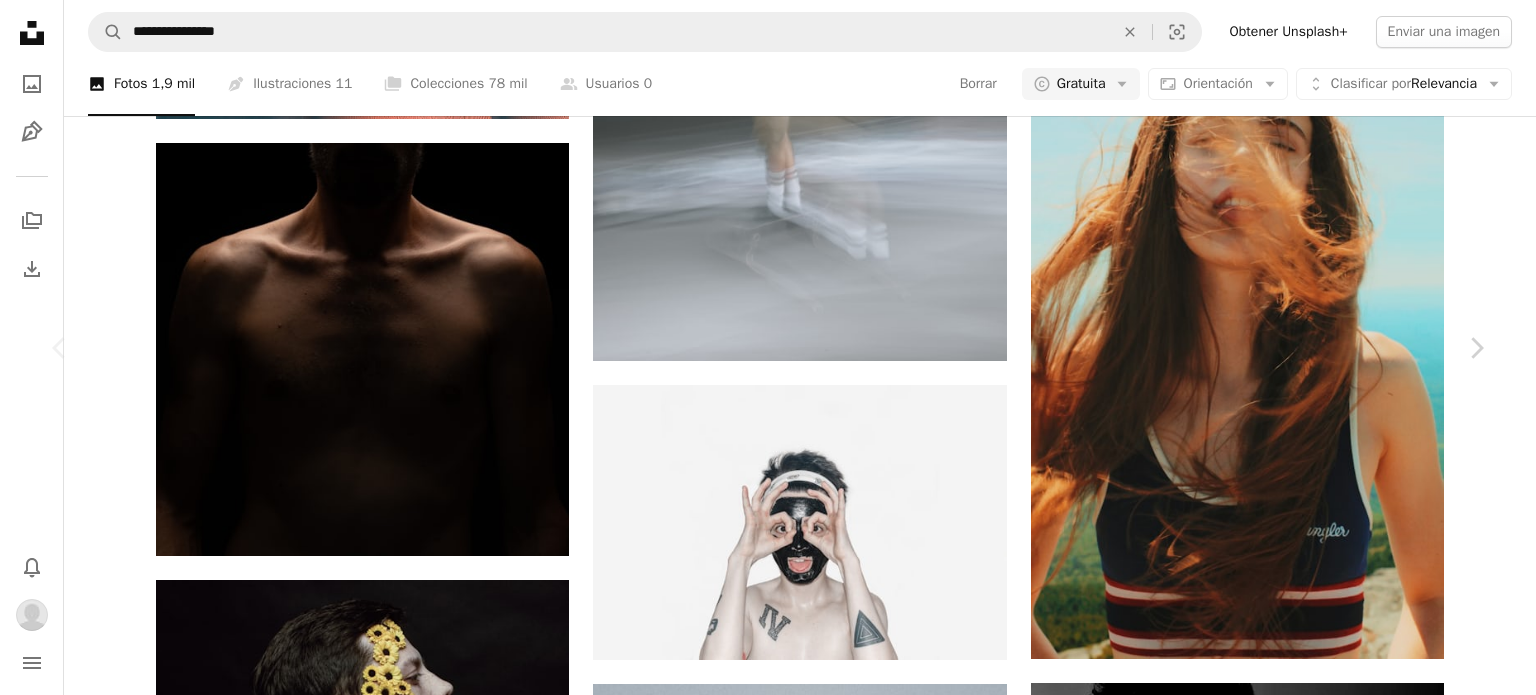 scroll, scrollTop: 1300, scrollLeft: 0, axis: vertical 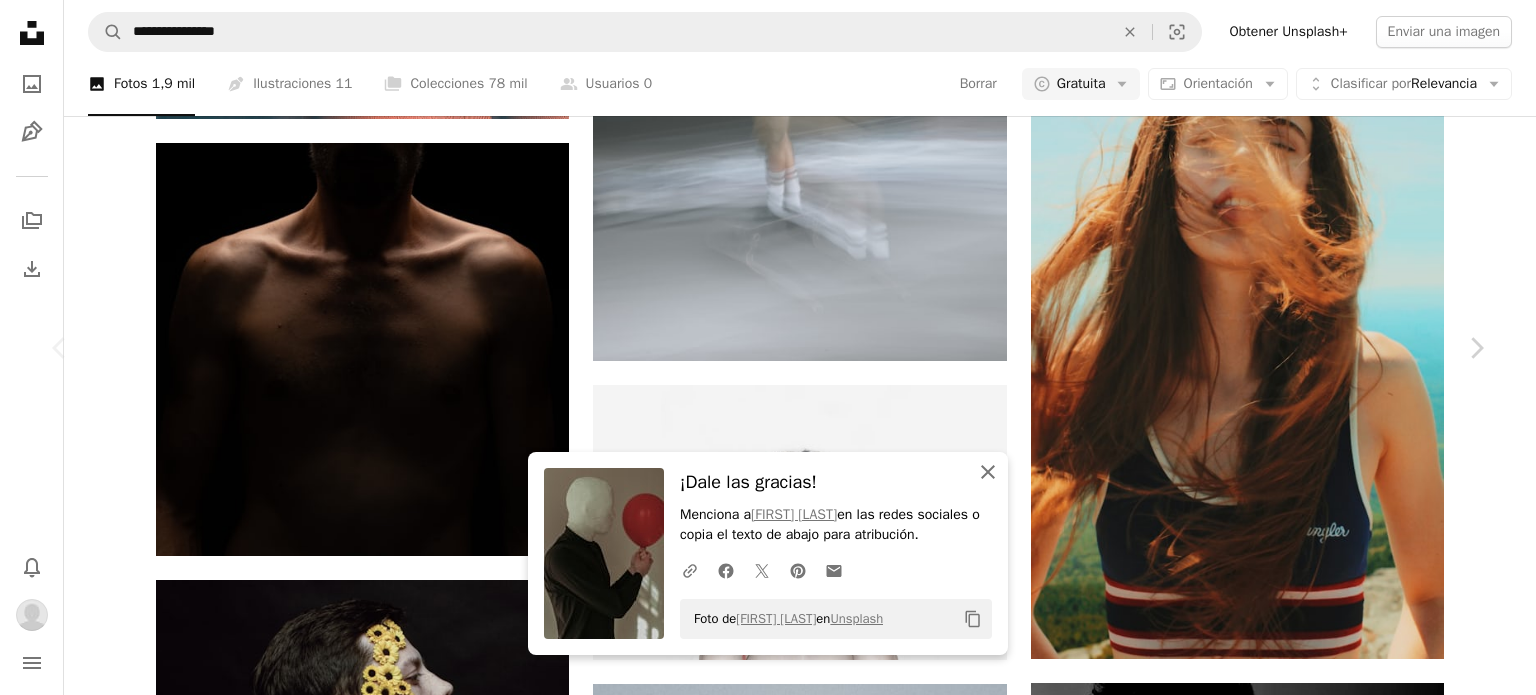click on "An X shape" 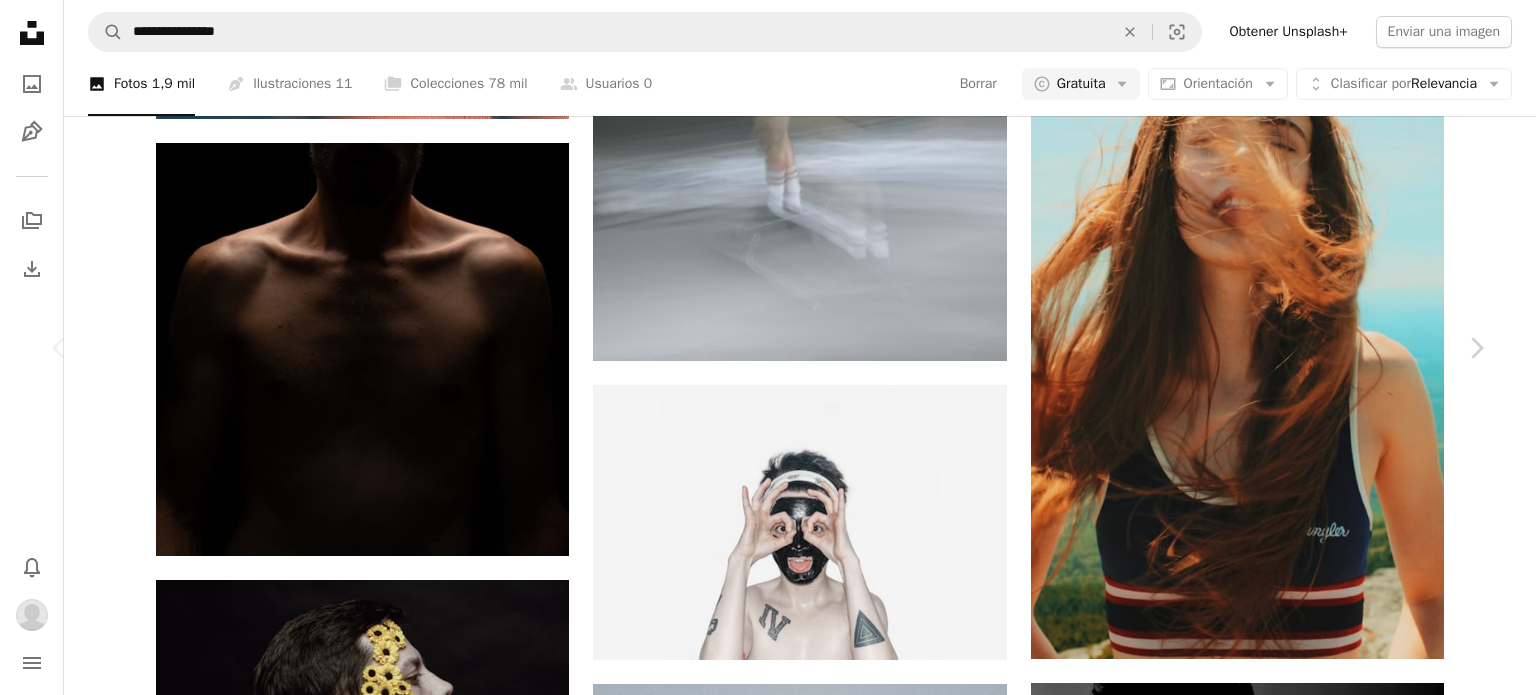 scroll, scrollTop: 1900, scrollLeft: 0, axis: vertical 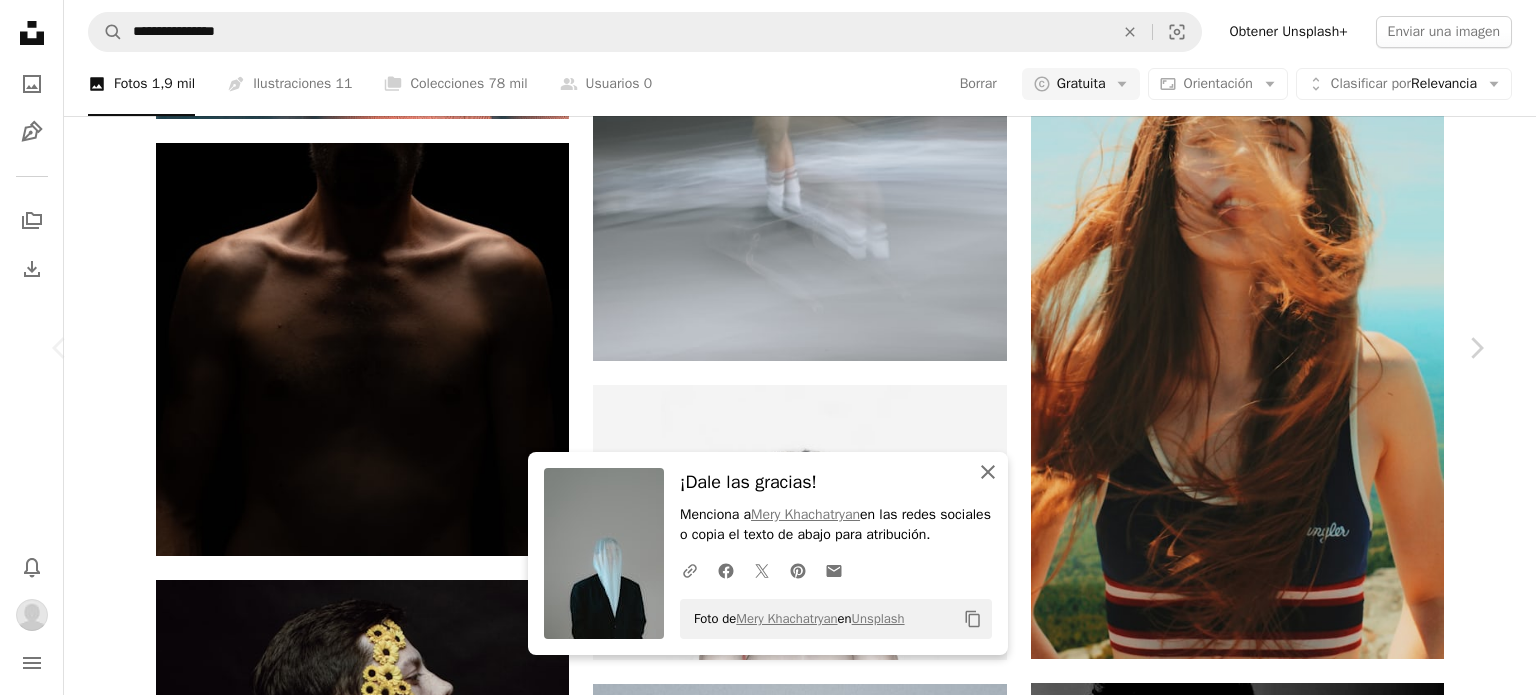 click 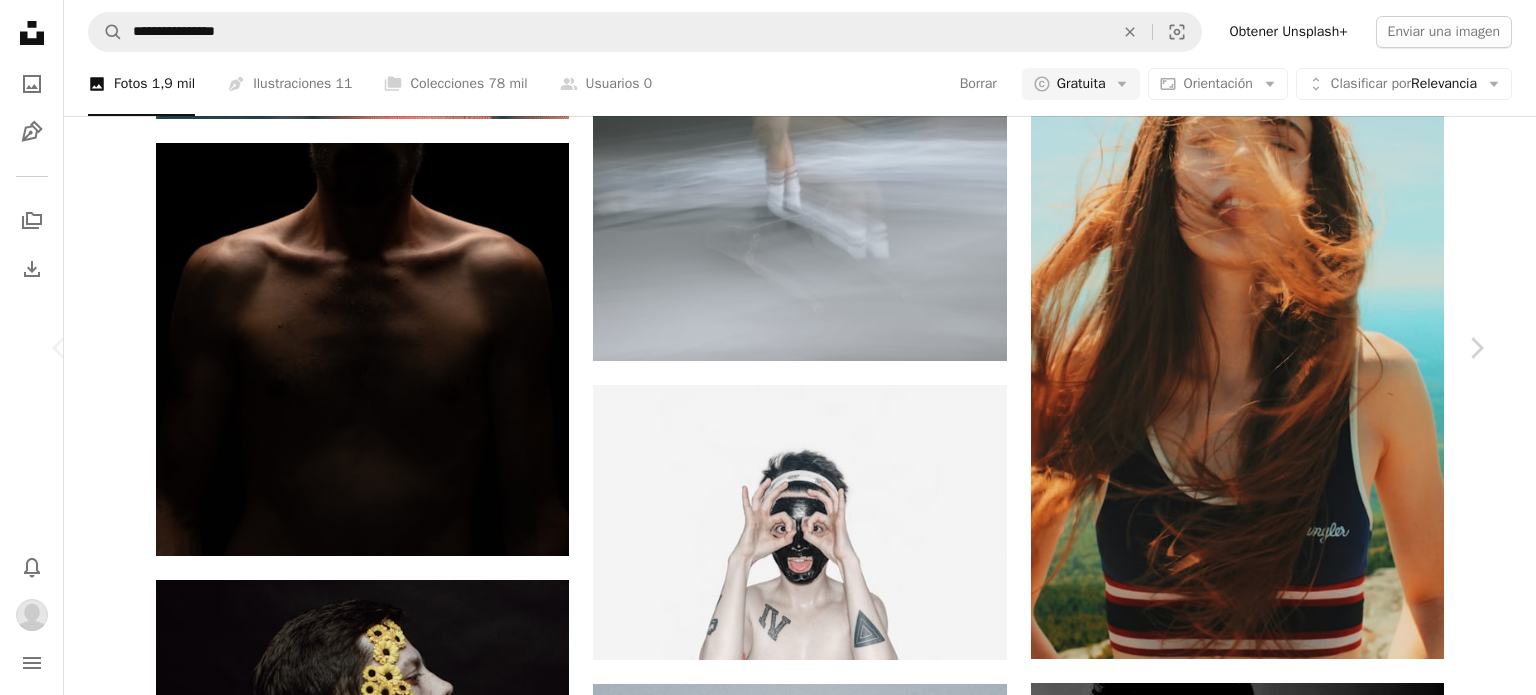 scroll, scrollTop: 5200, scrollLeft: 0, axis: vertical 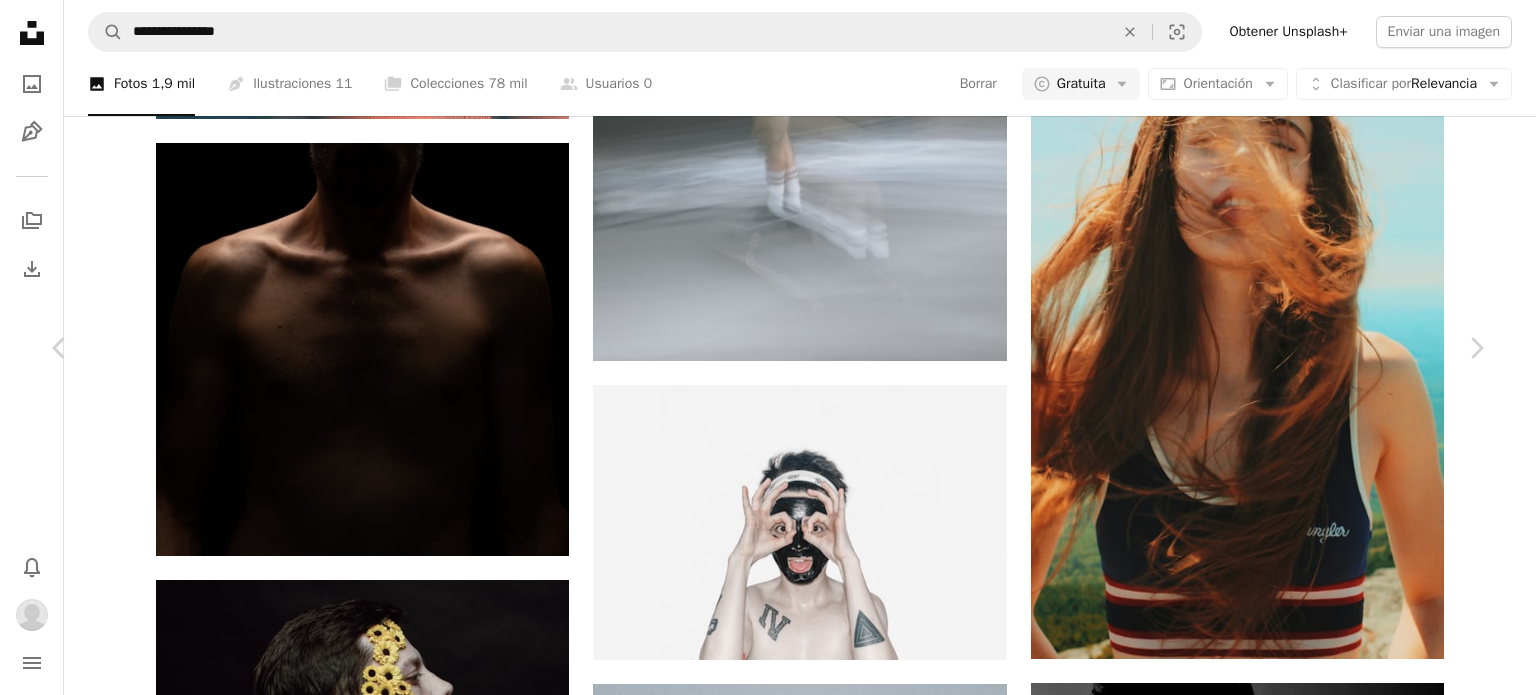 click 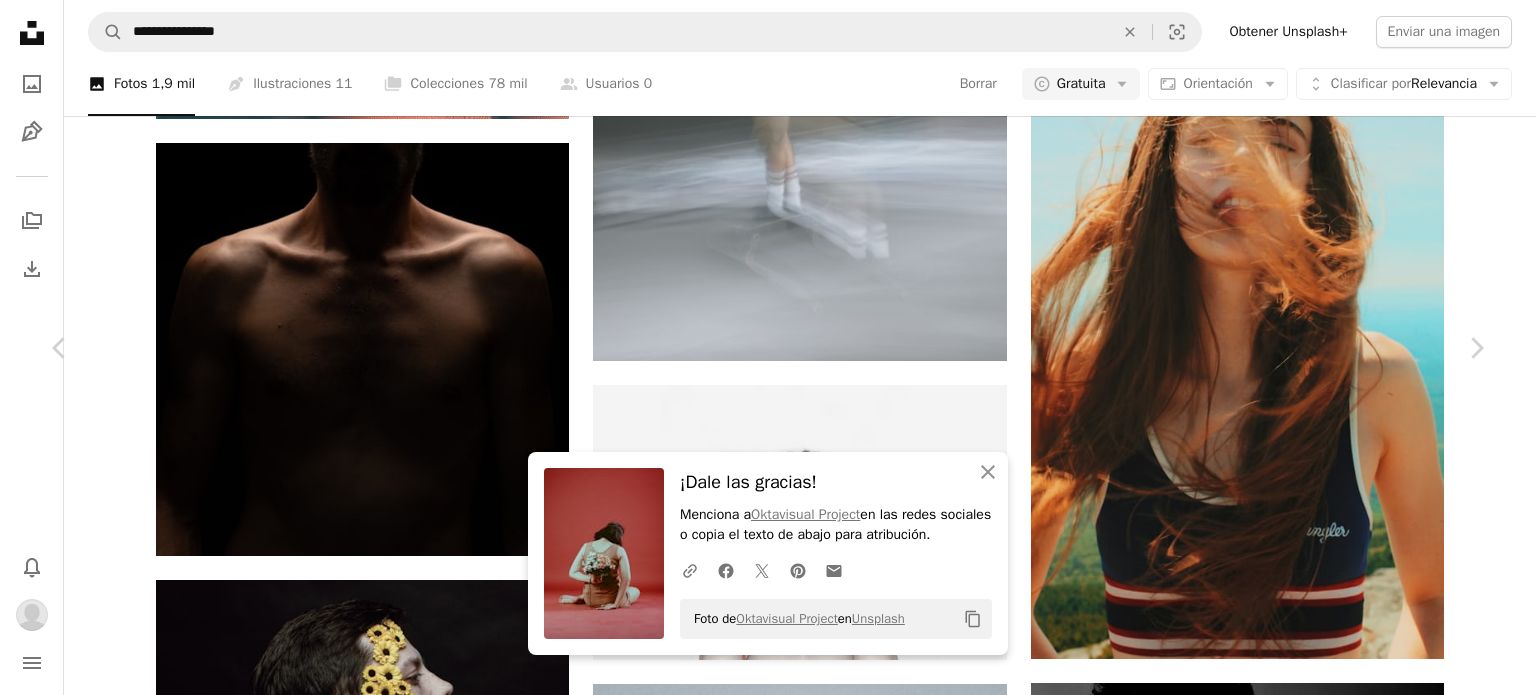 scroll, scrollTop: 3800, scrollLeft: 0, axis: vertical 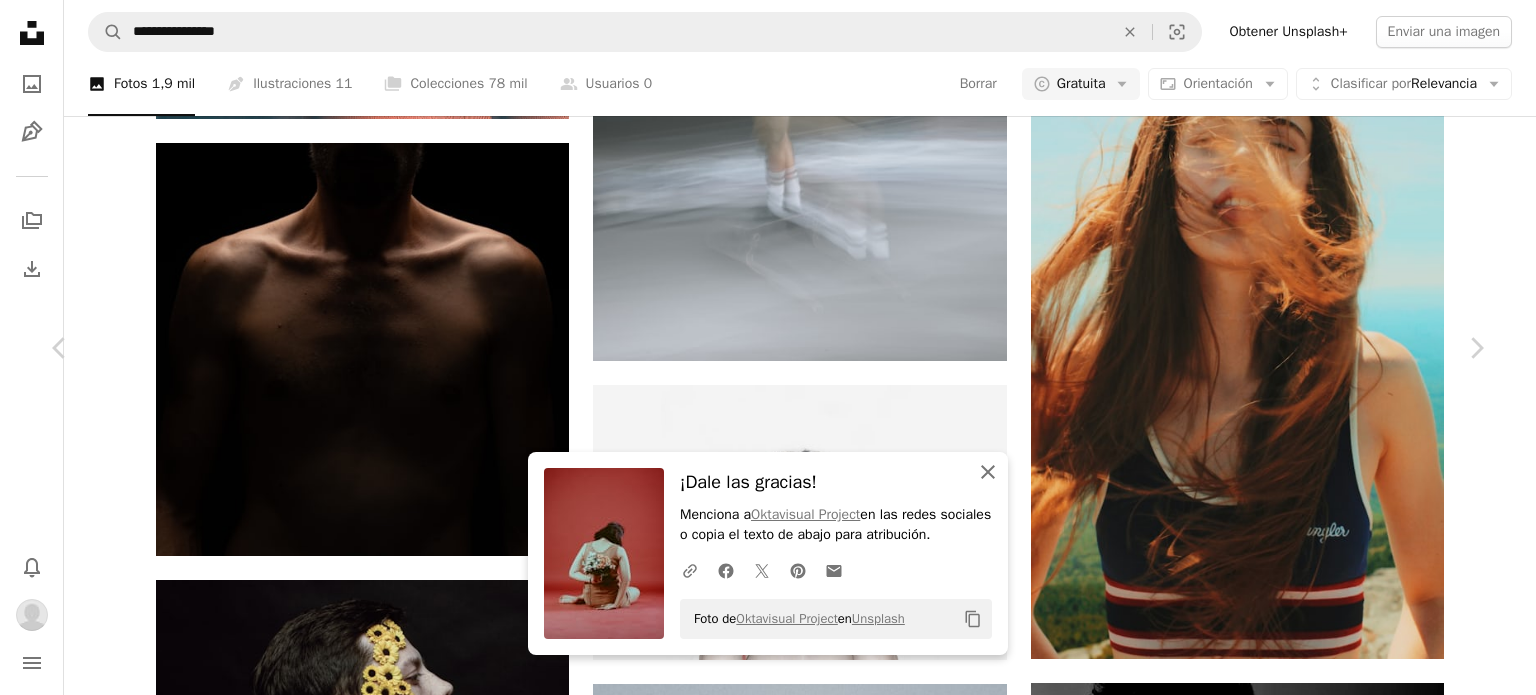click 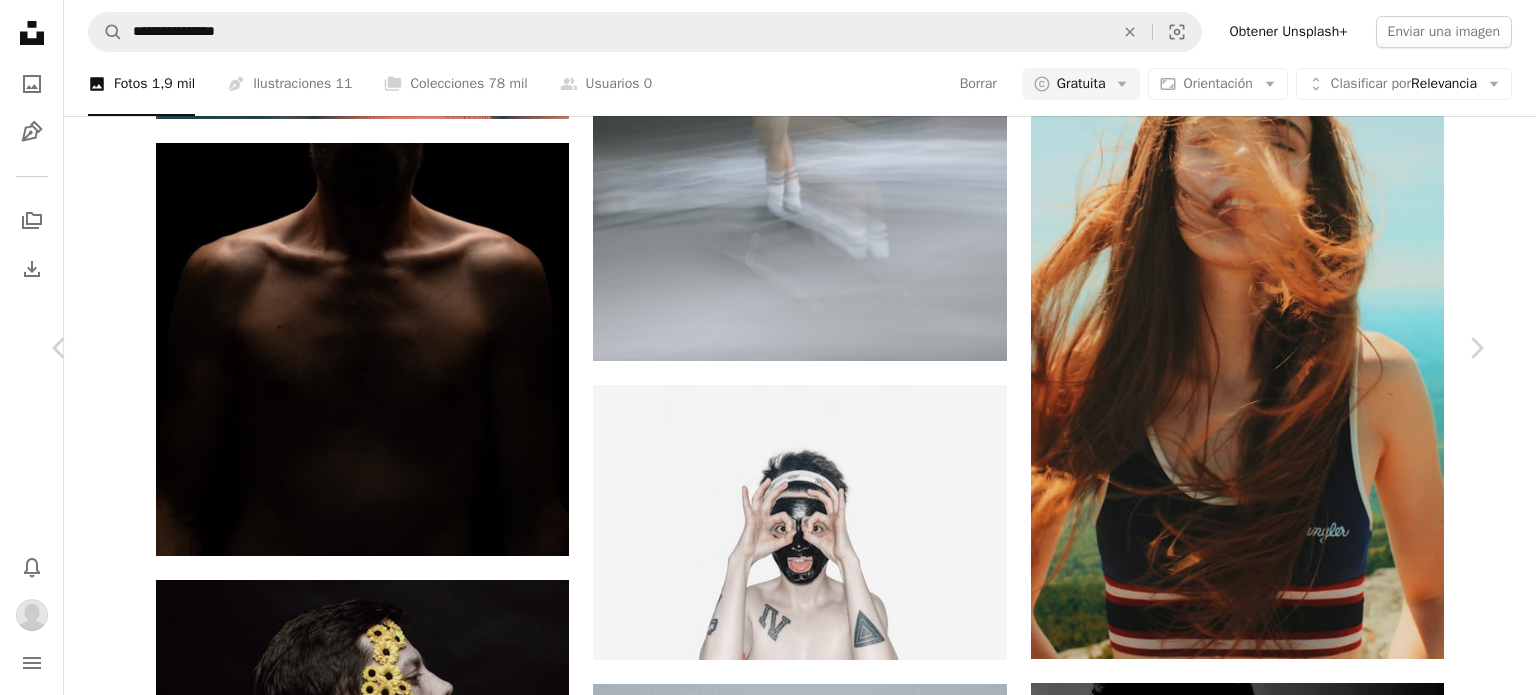 scroll, scrollTop: 0, scrollLeft: 0, axis: both 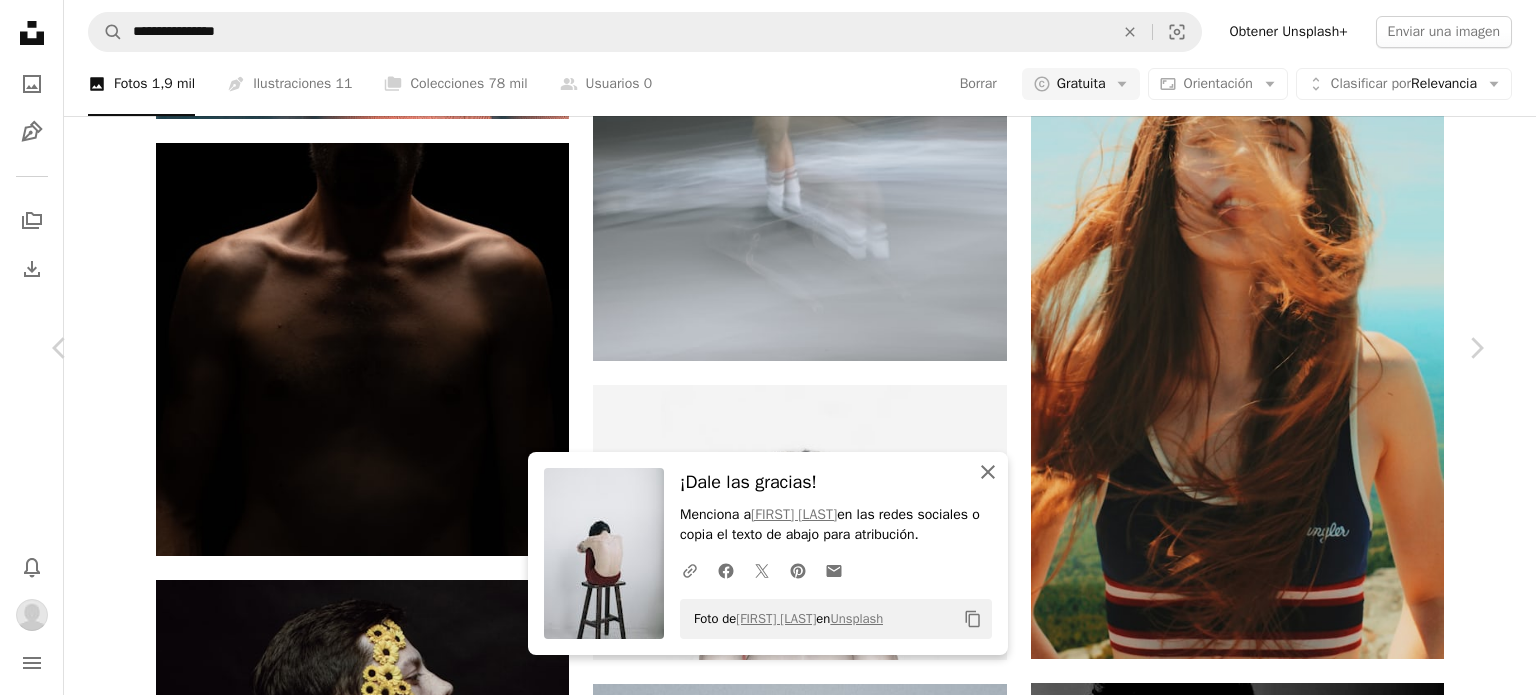drag, startPoint x: 986, startPoint y: 466, endPoint x: 985, endPoint y: 455, distance: 11.045361 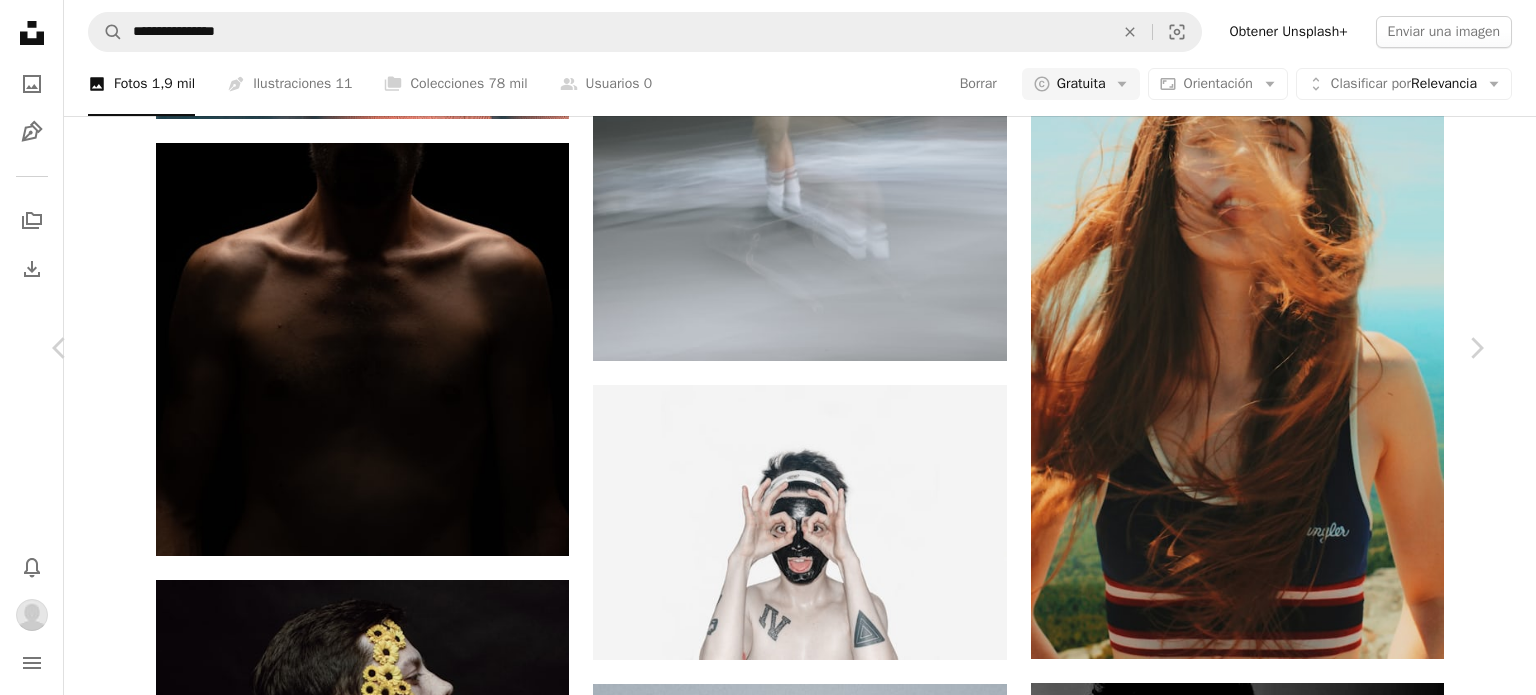 scroll, scrollTop: 10400, scrollLeft: 0, axis: vertical 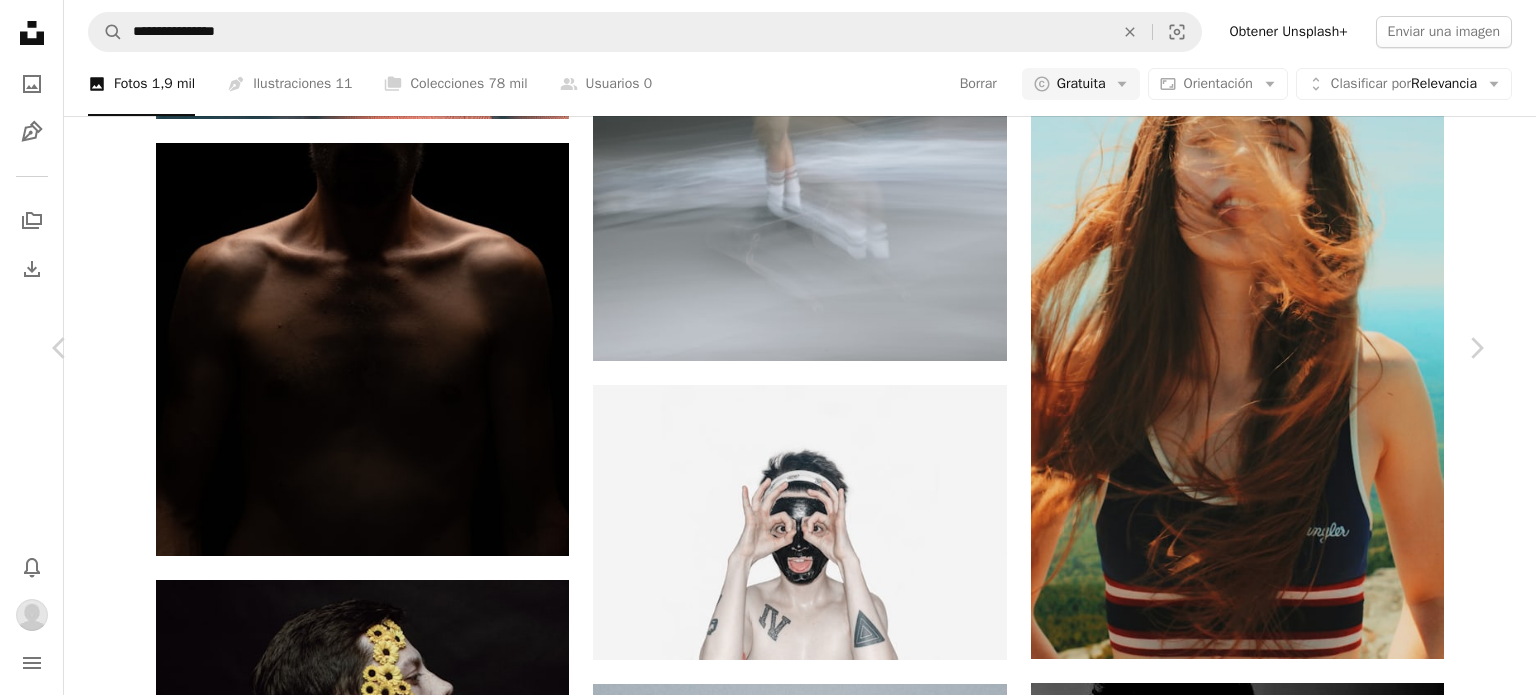 click on "An X shape" at bounding box center [20, 20] 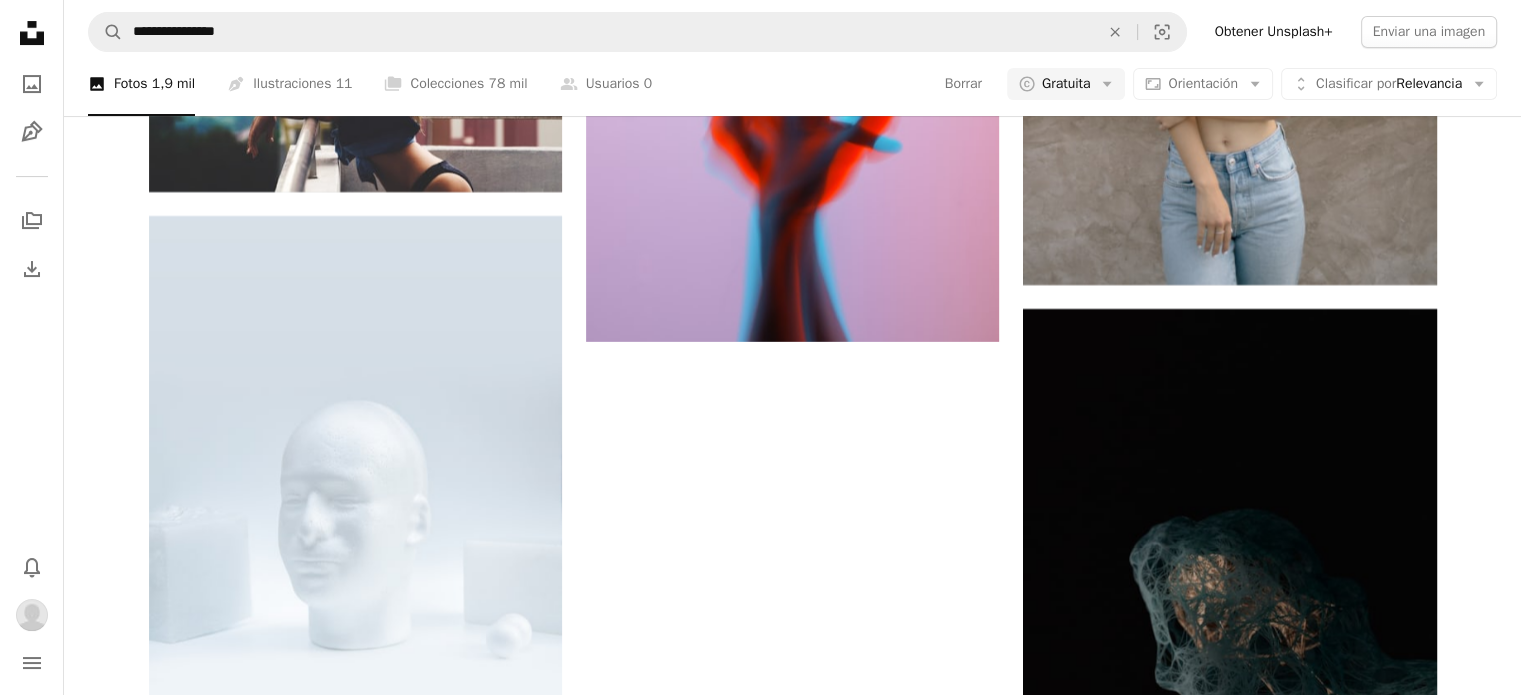 scroll, scrollTop: 38699, scrollLeft: 0, axis: vertical 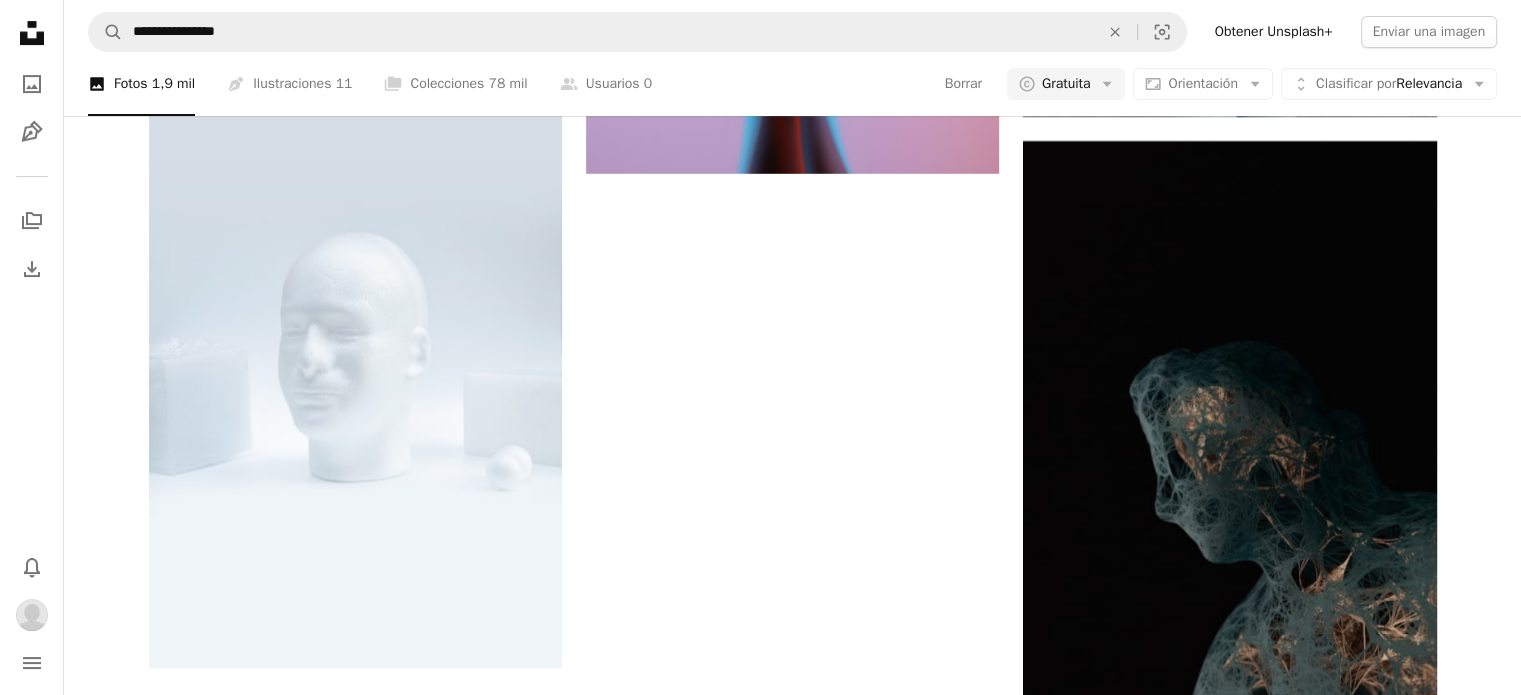 click on "Cargar más" at bounding box center (793, 2198) 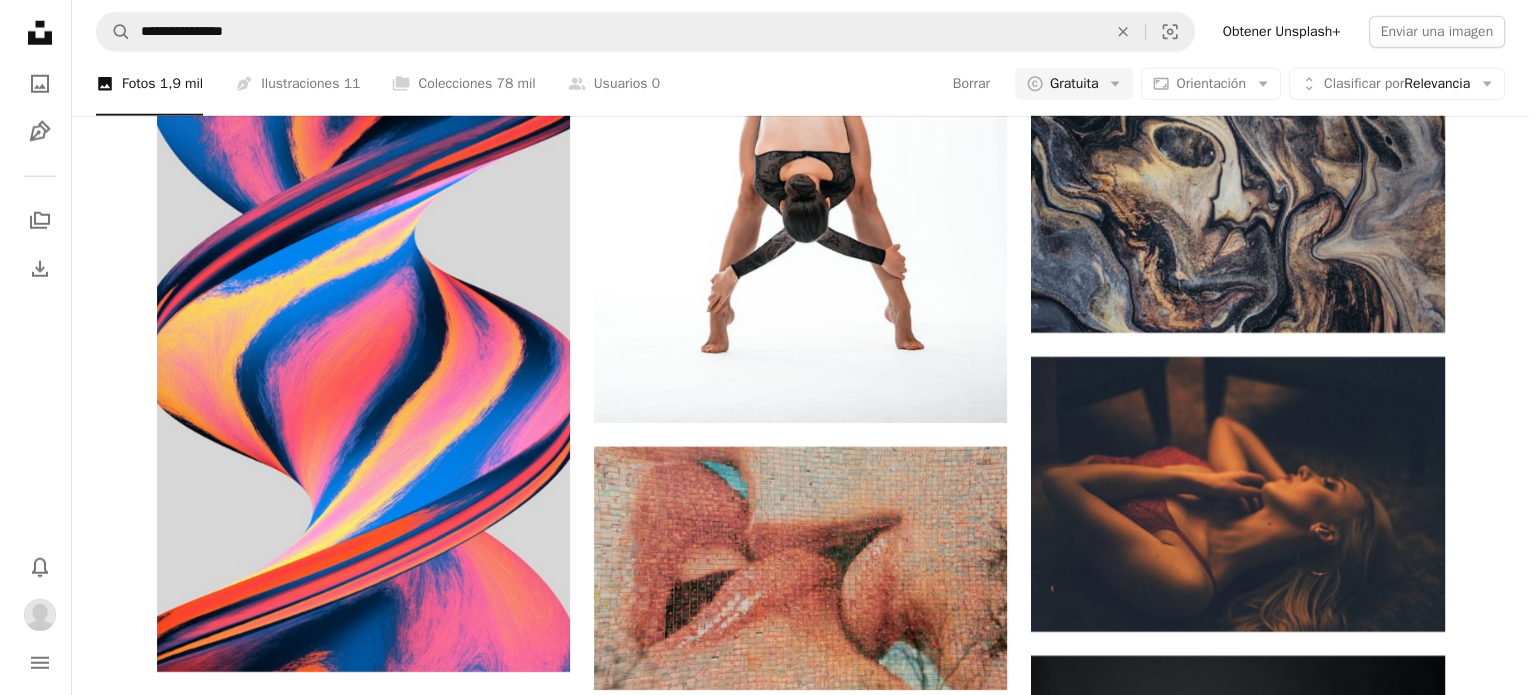 scroll, scrollTop: 58899, scrollLeft: 0, axis: vertical 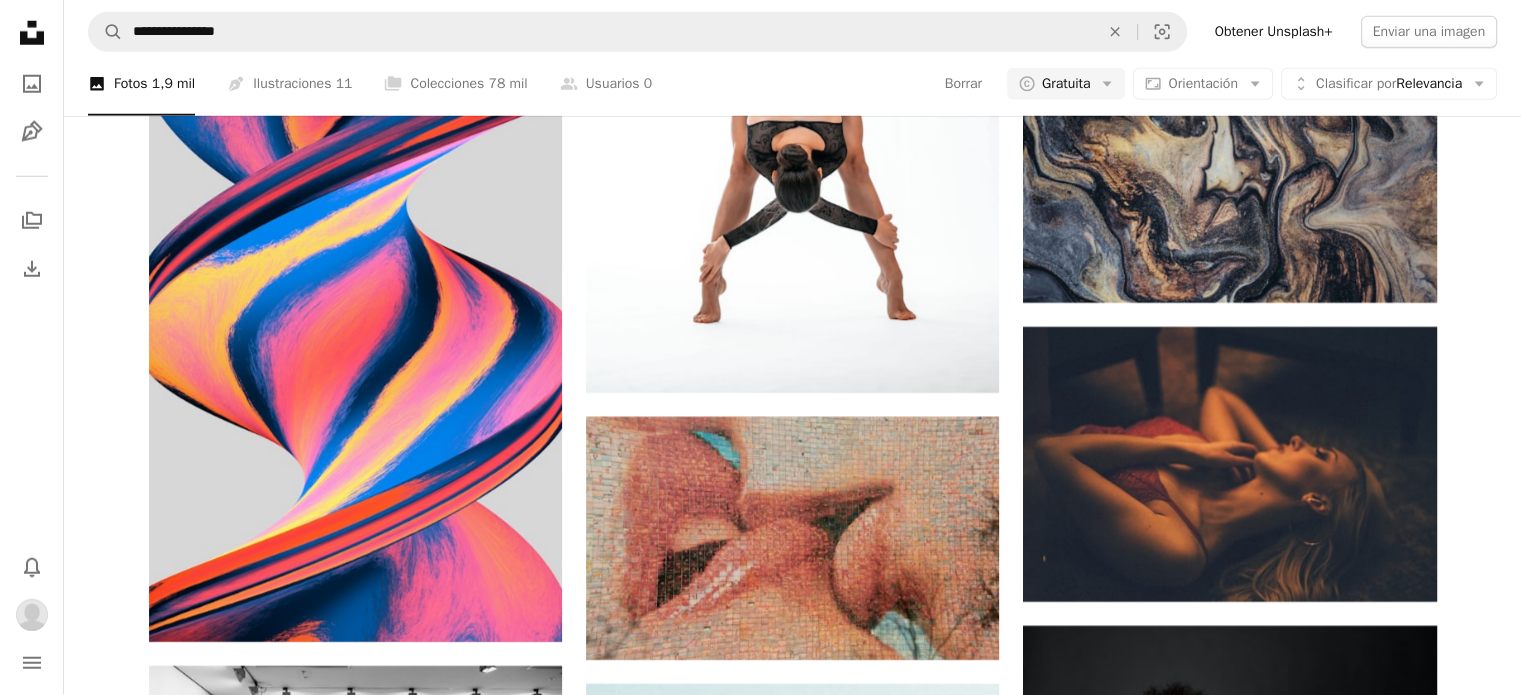 click at bounding box center [1229, 1408] 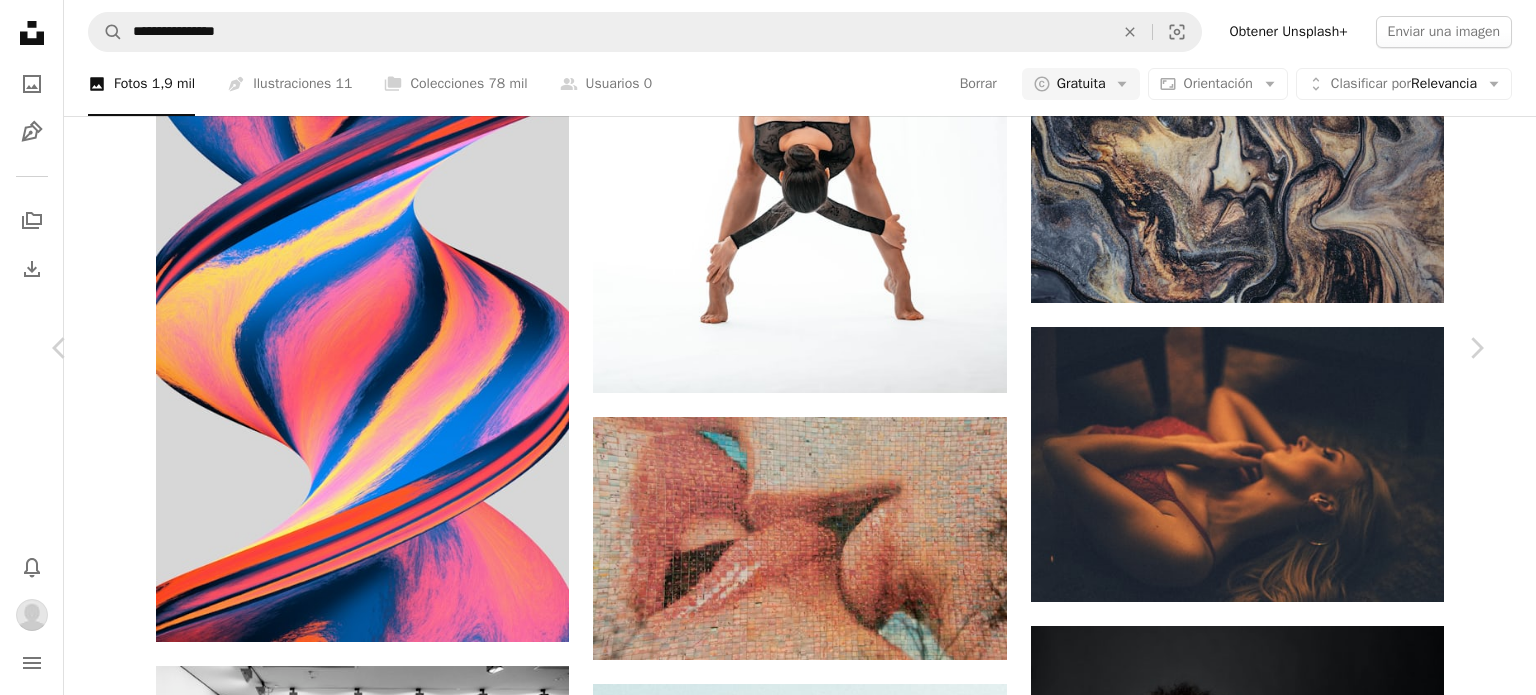 scroll, scrollTop: 0, scrollLeft: 0, axis: both 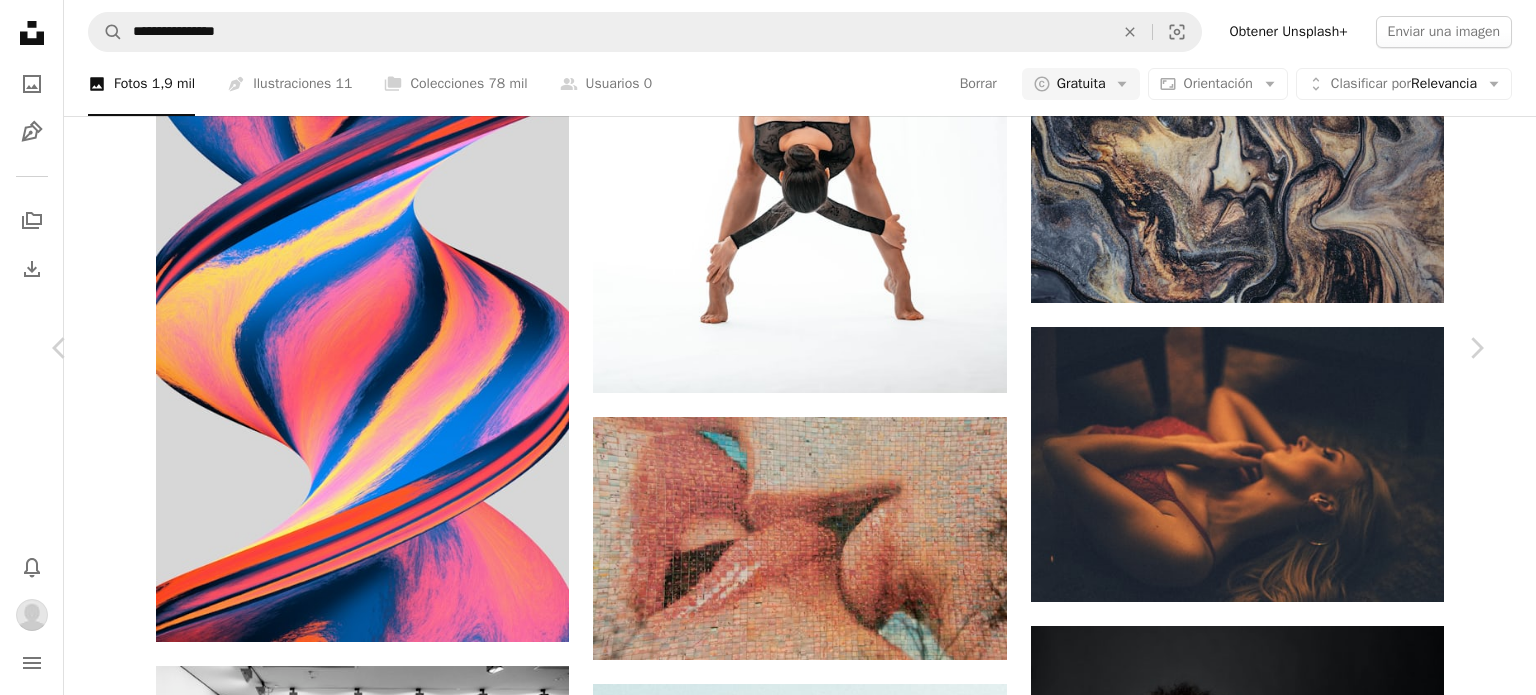 click on "Descargar" at bounding box center [1300, 5640] 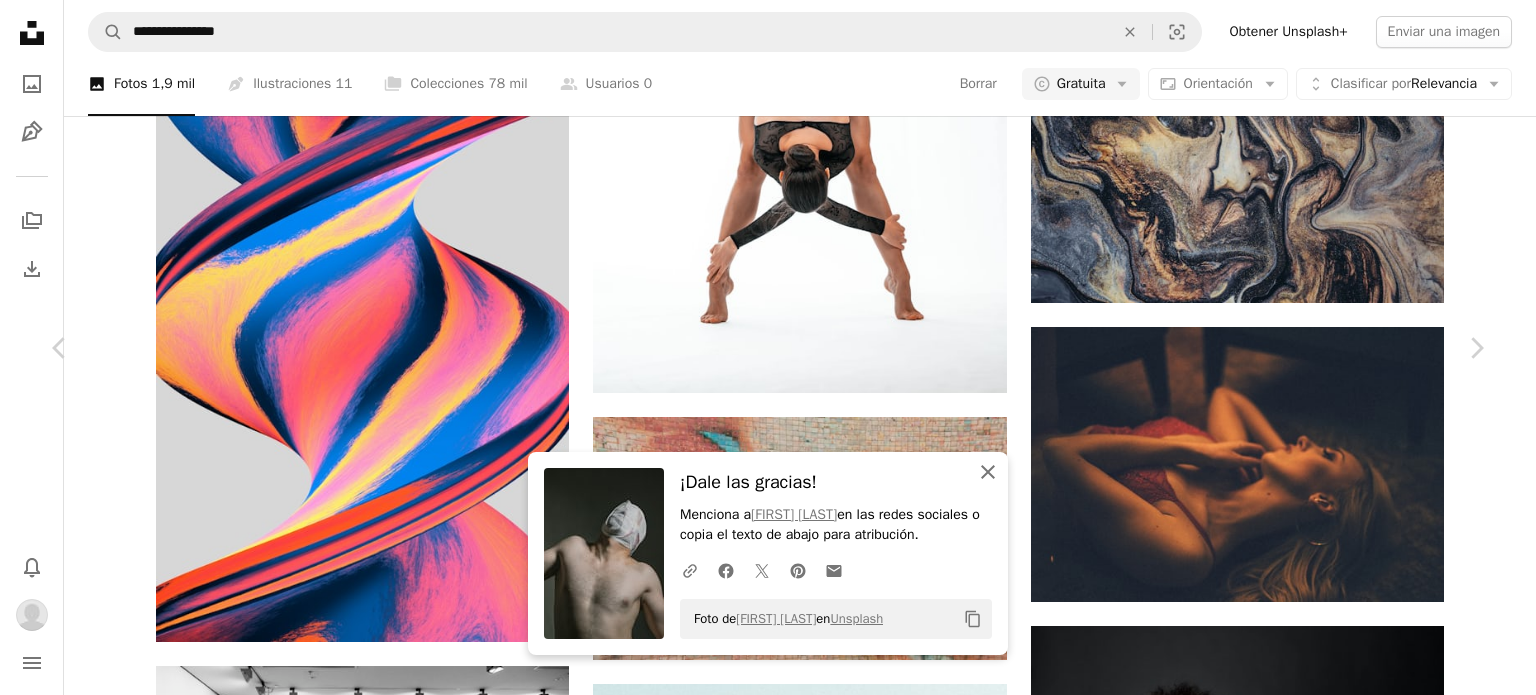 click on "An X shape" 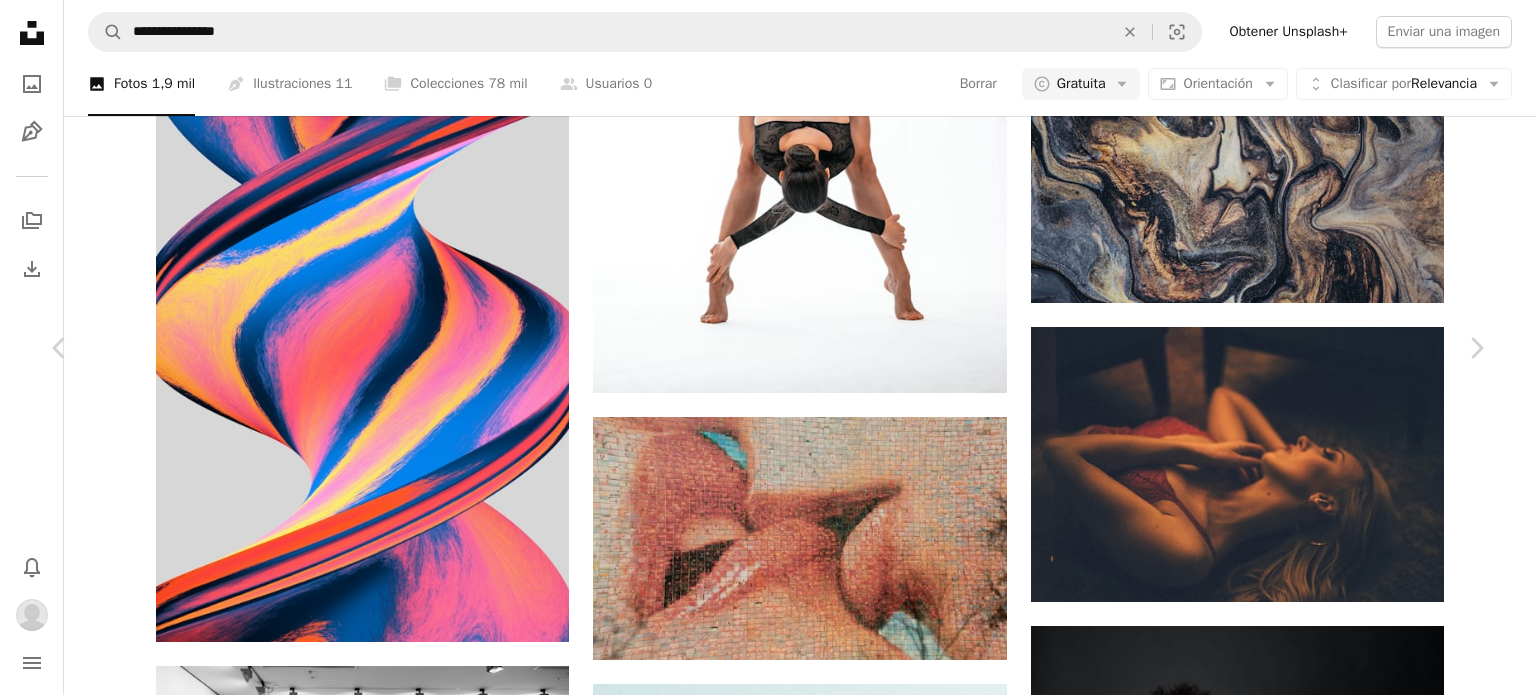 scroll, scrollTop: 900, scrollLeft: 0, axis: vertical 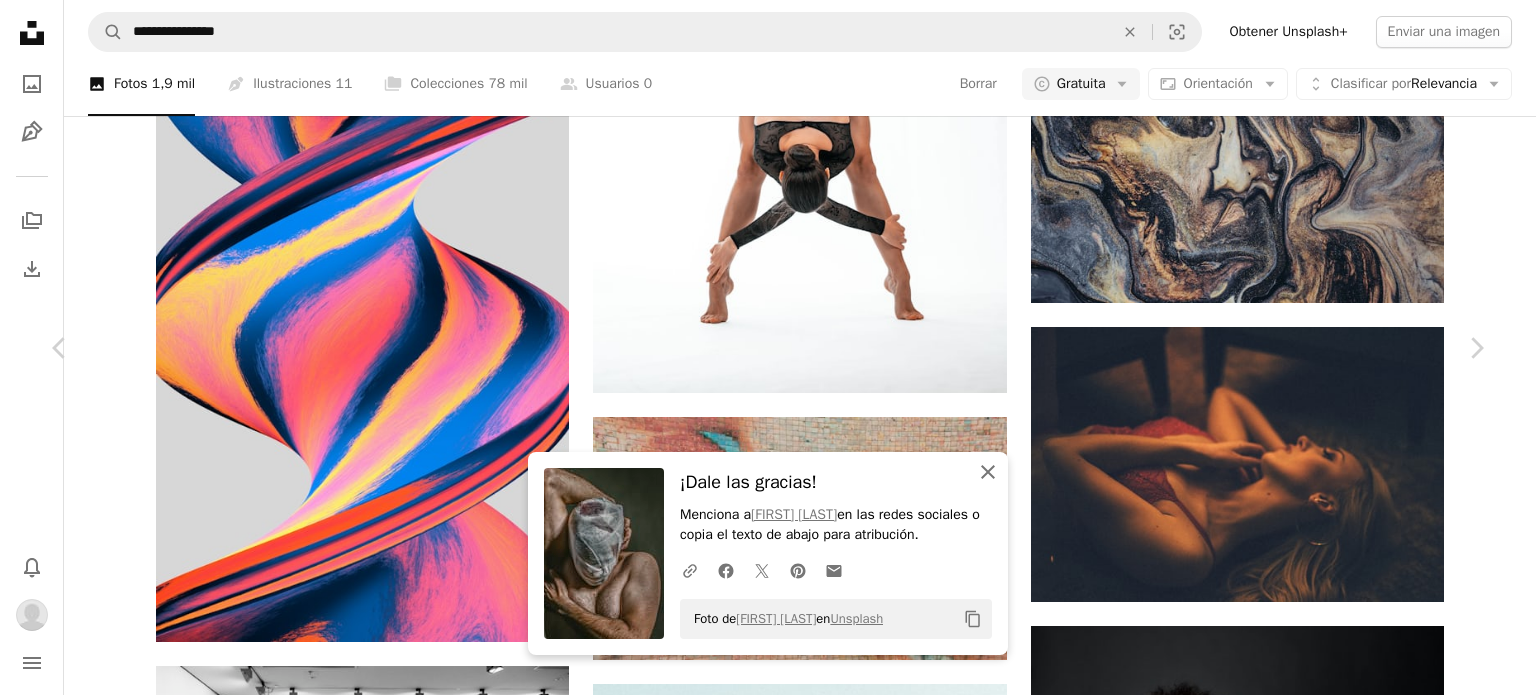 click on "An X shape" 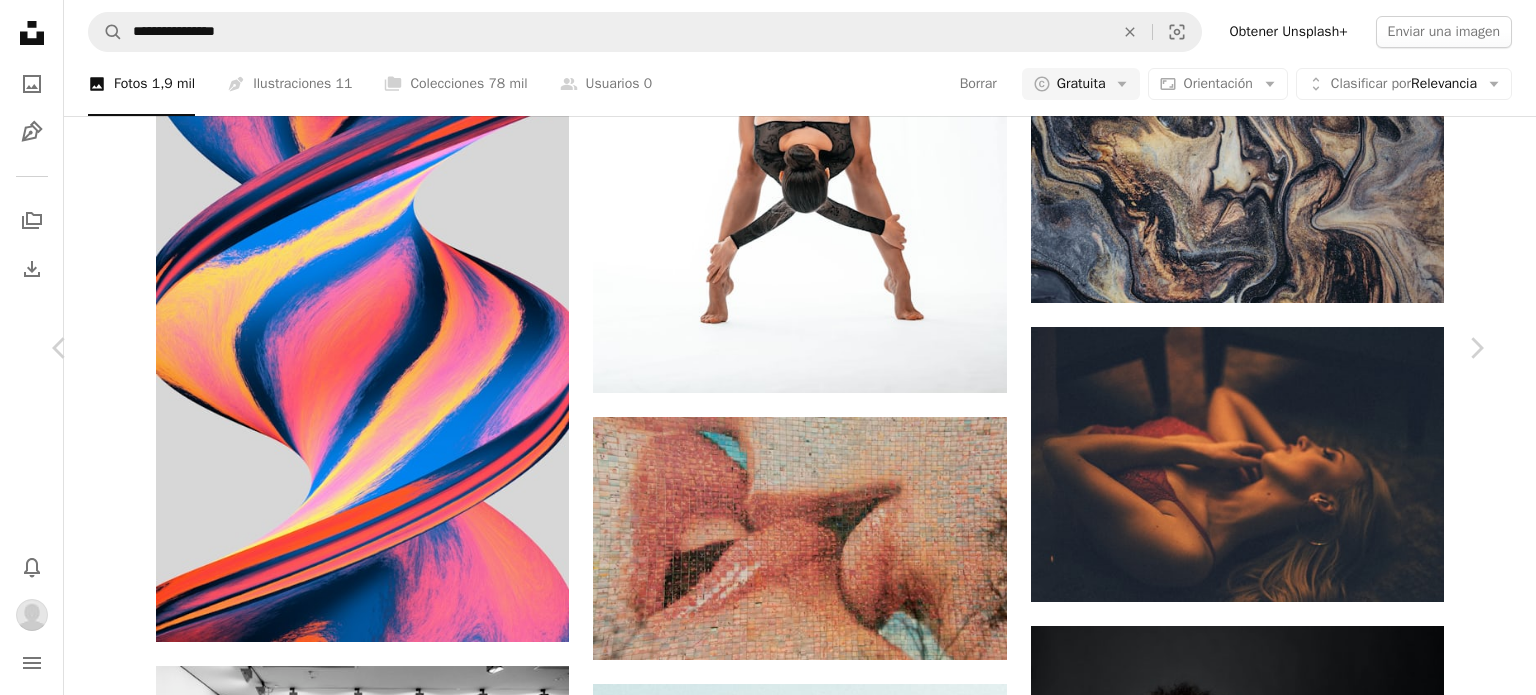 scroll, scrollTop: 3000, scrollLeft: 0, axis: vertical 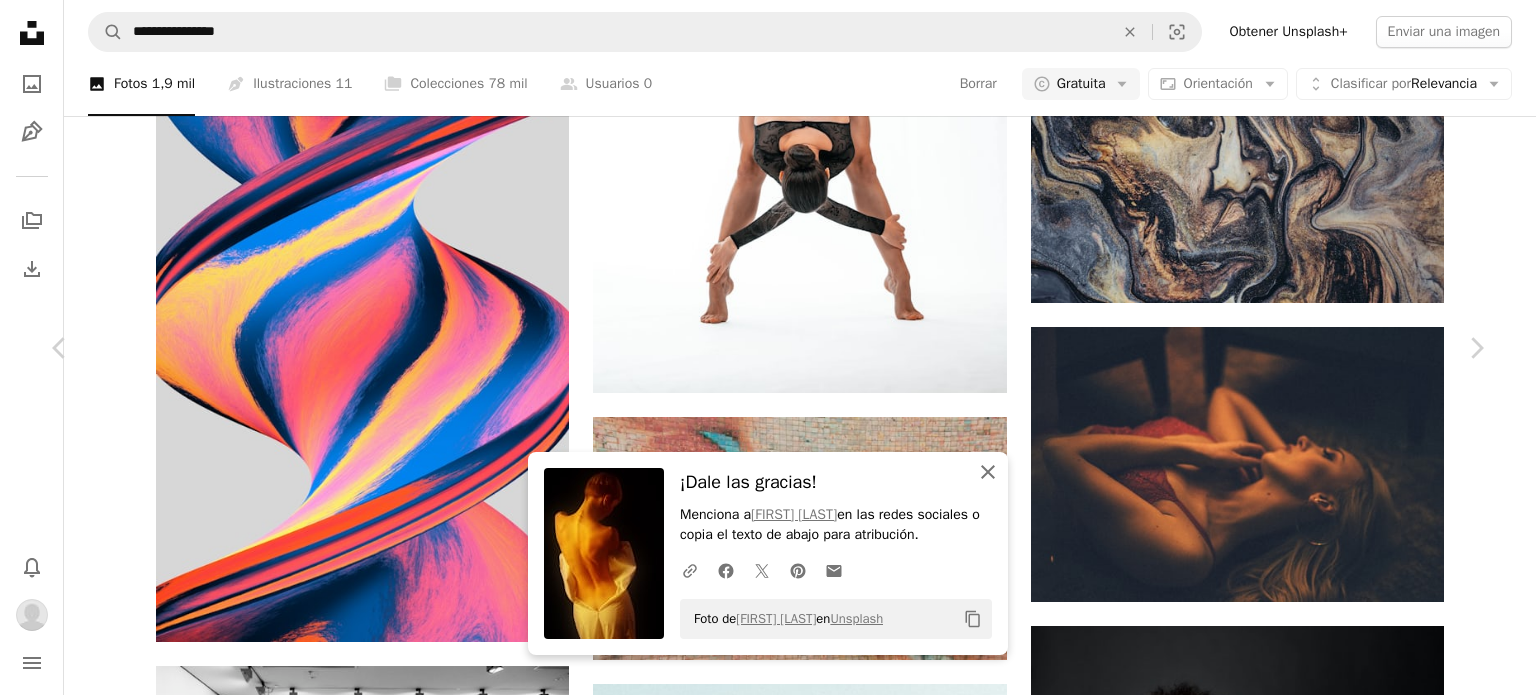 click 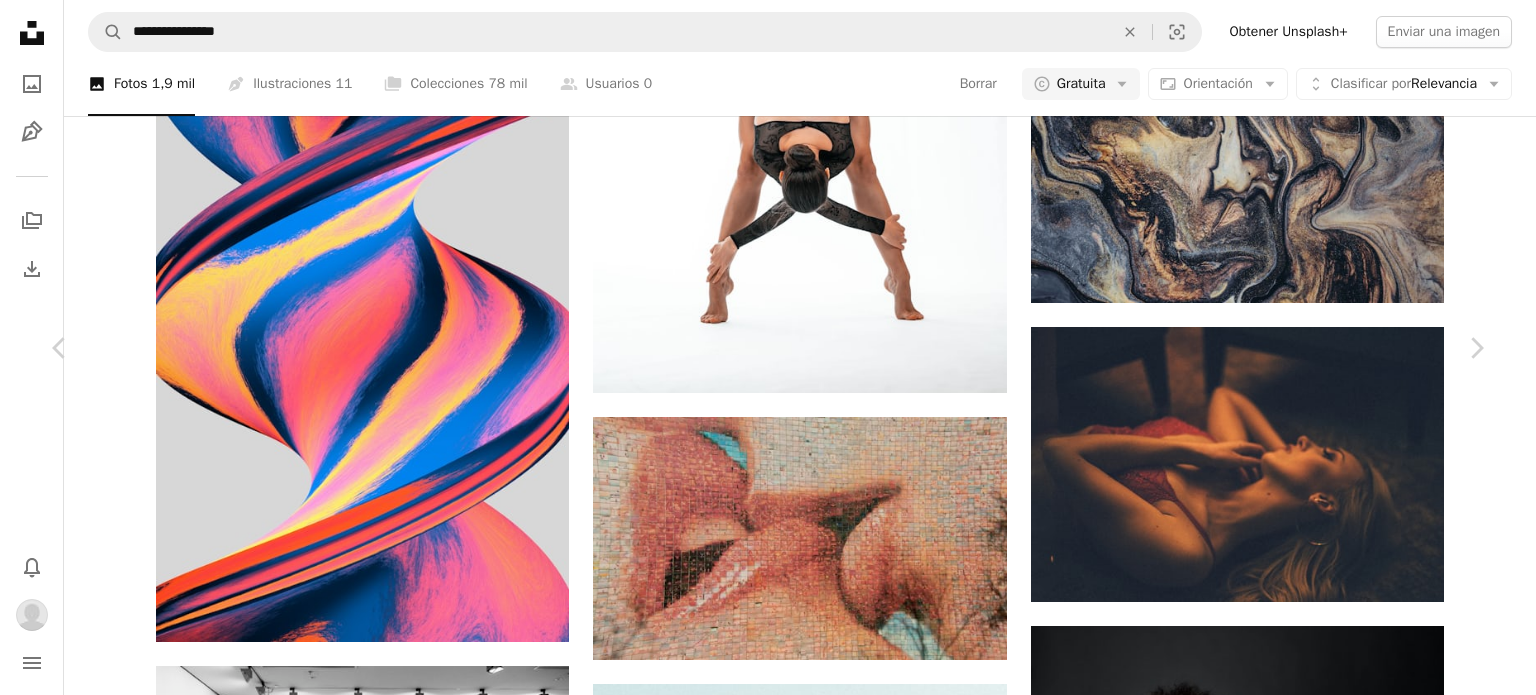 click 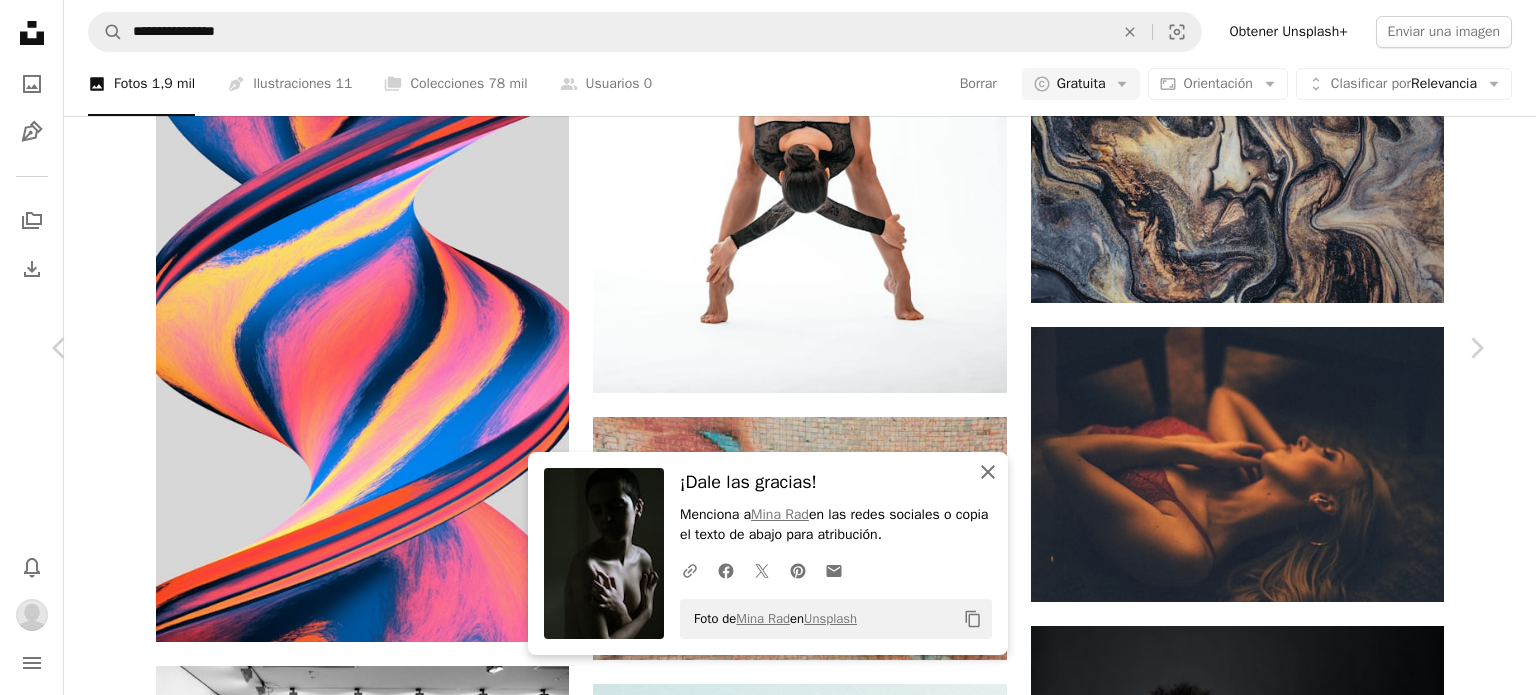 click on "An X shape" 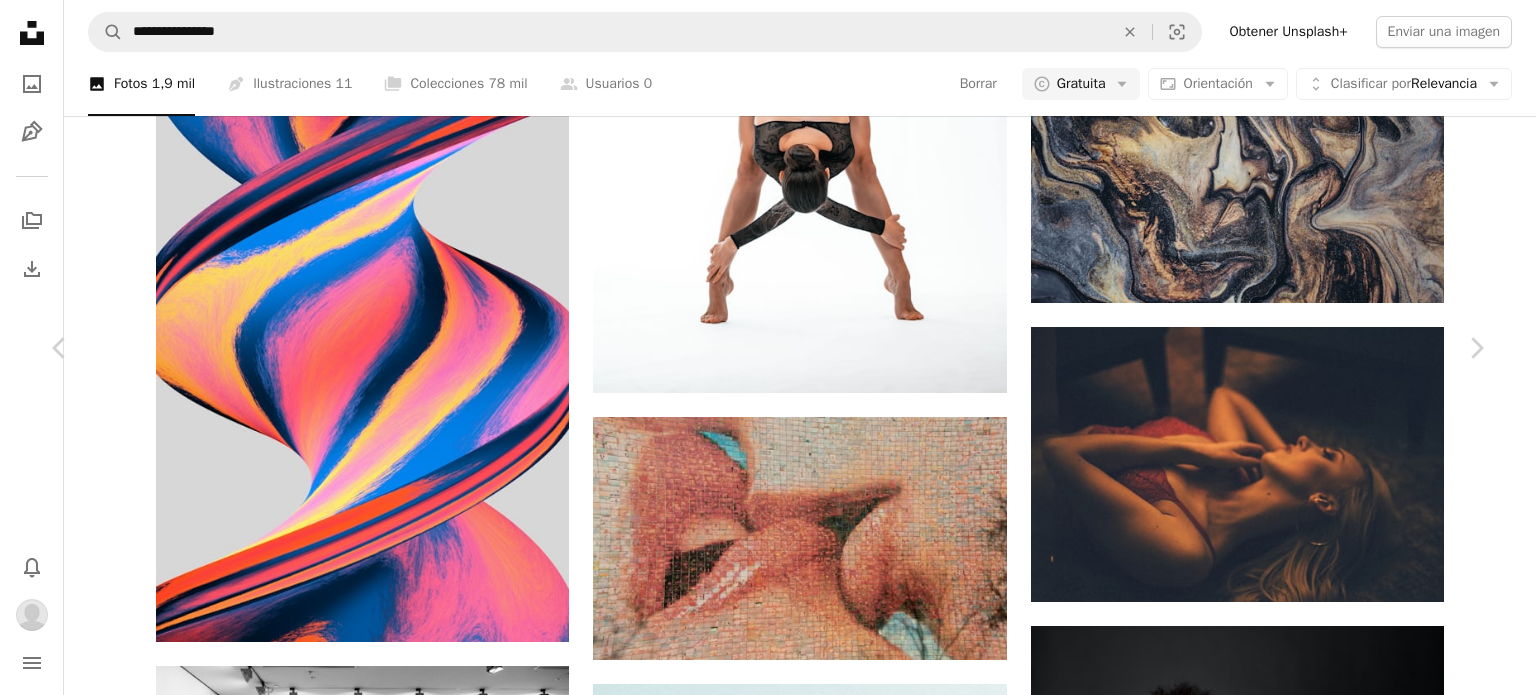scroll, scrollTop: 13900, scrollLeft: 0, axis: vertical 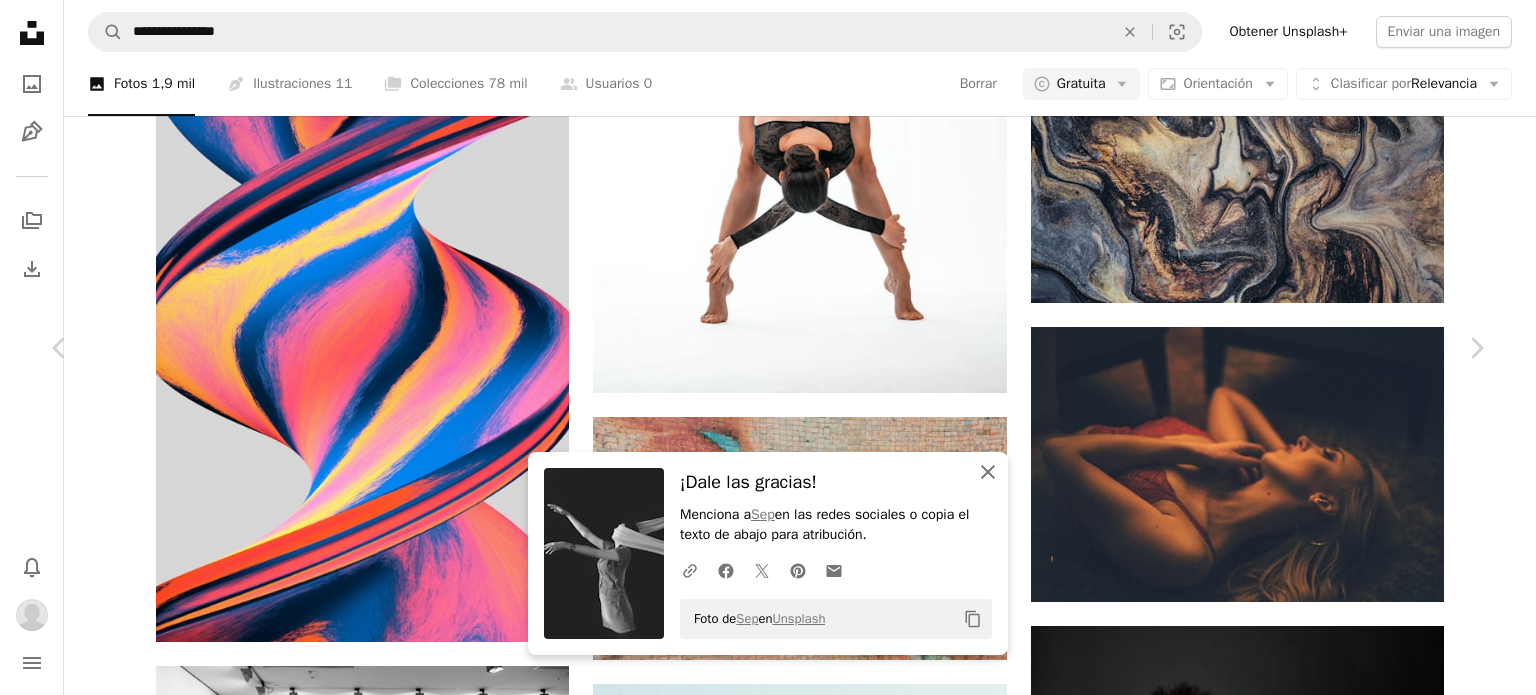 click on "An X shape" 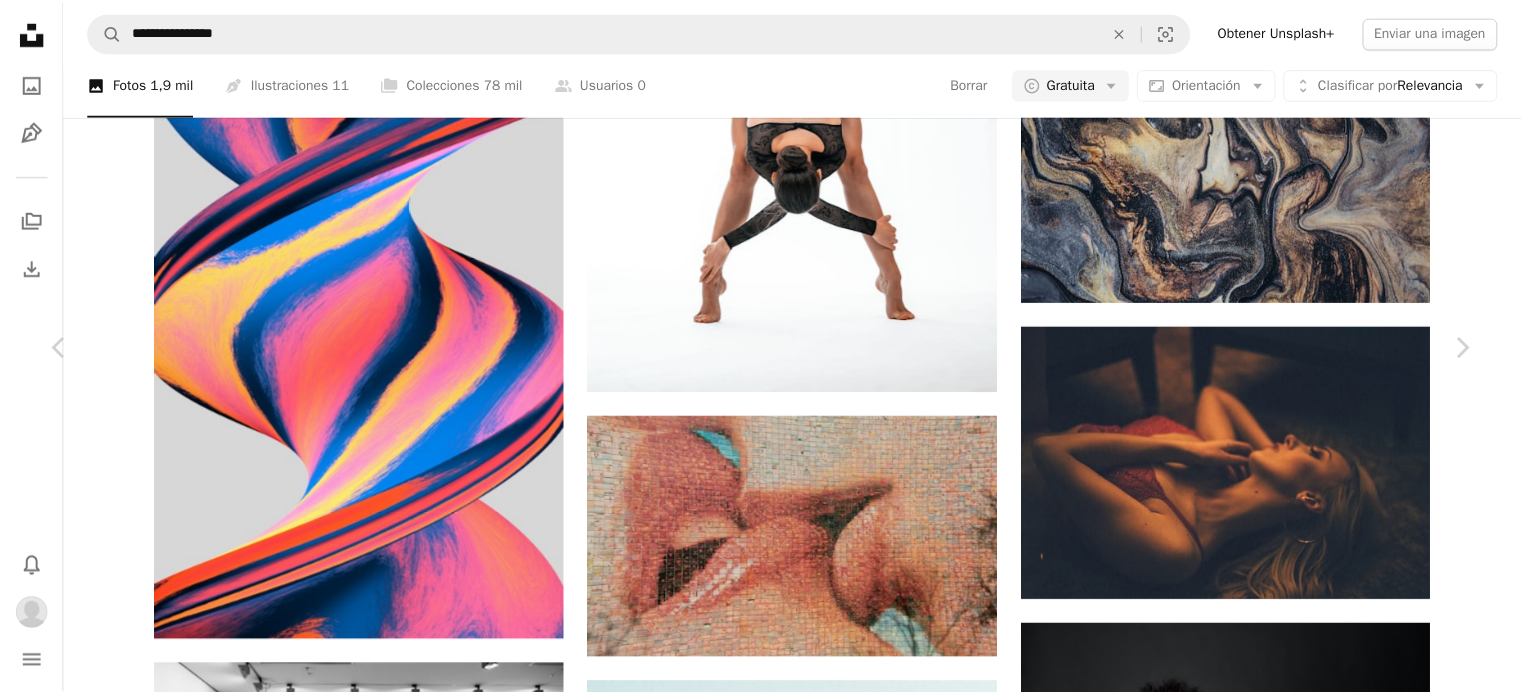 scroll, scrollTop: 10412, scrollLeft: 0, axis: vertical 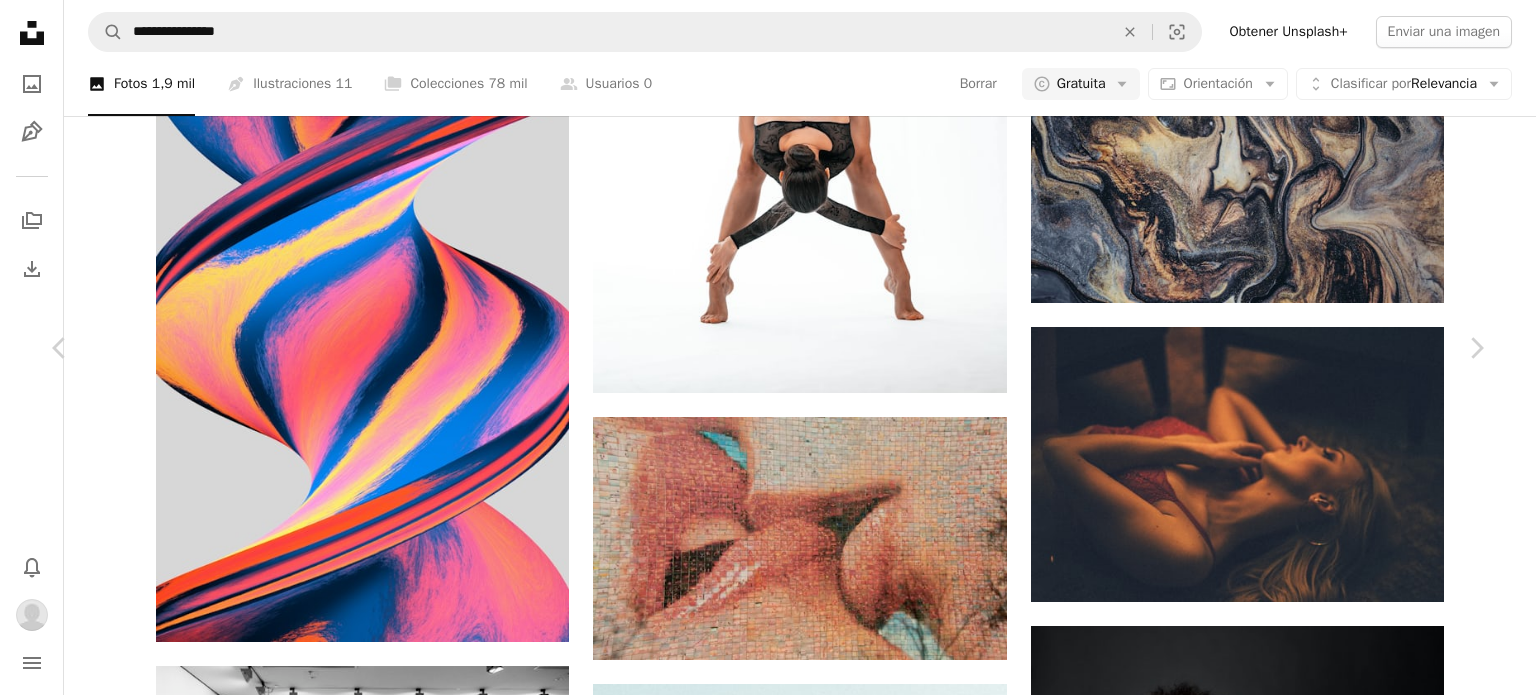 click on "An X shape" at bounding box center (20, 20) 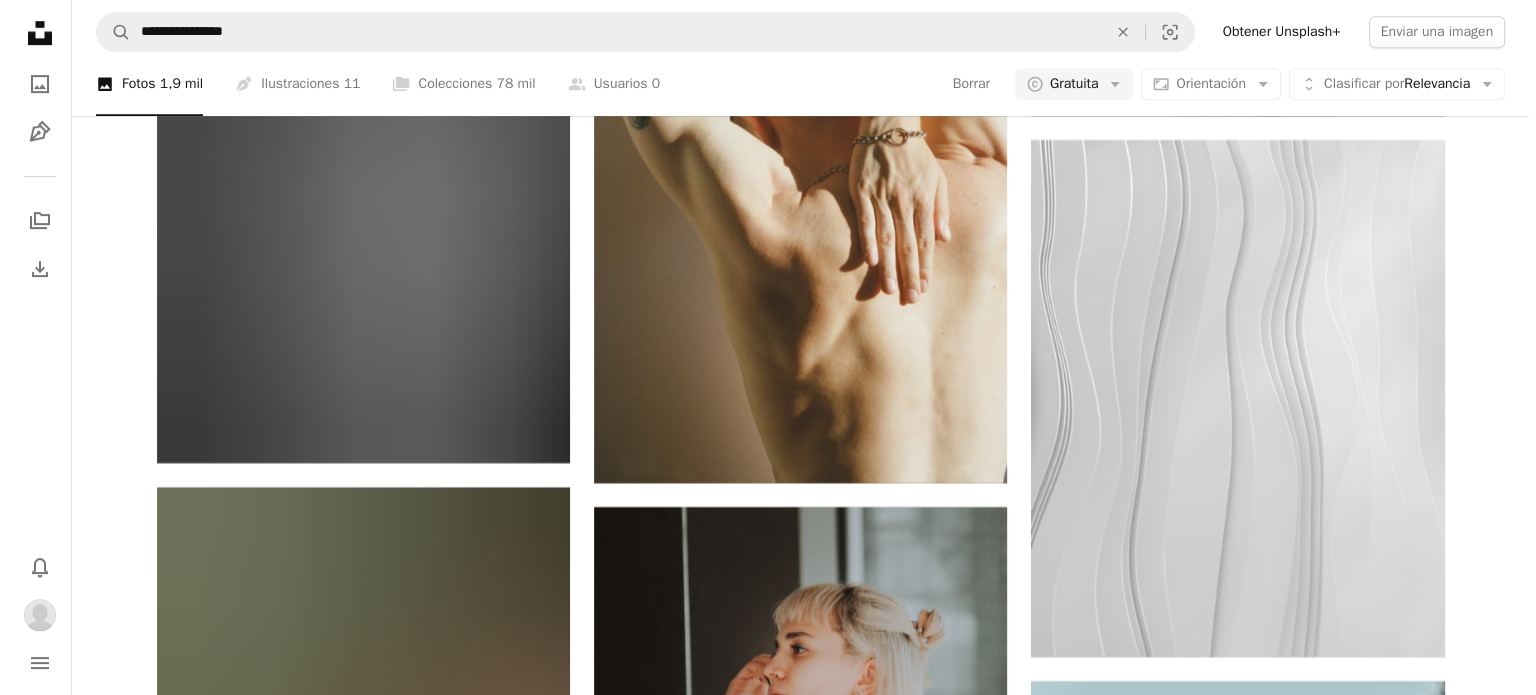 scroll, scrollTop: 69499, scrollLeft: 0, axis: vertical 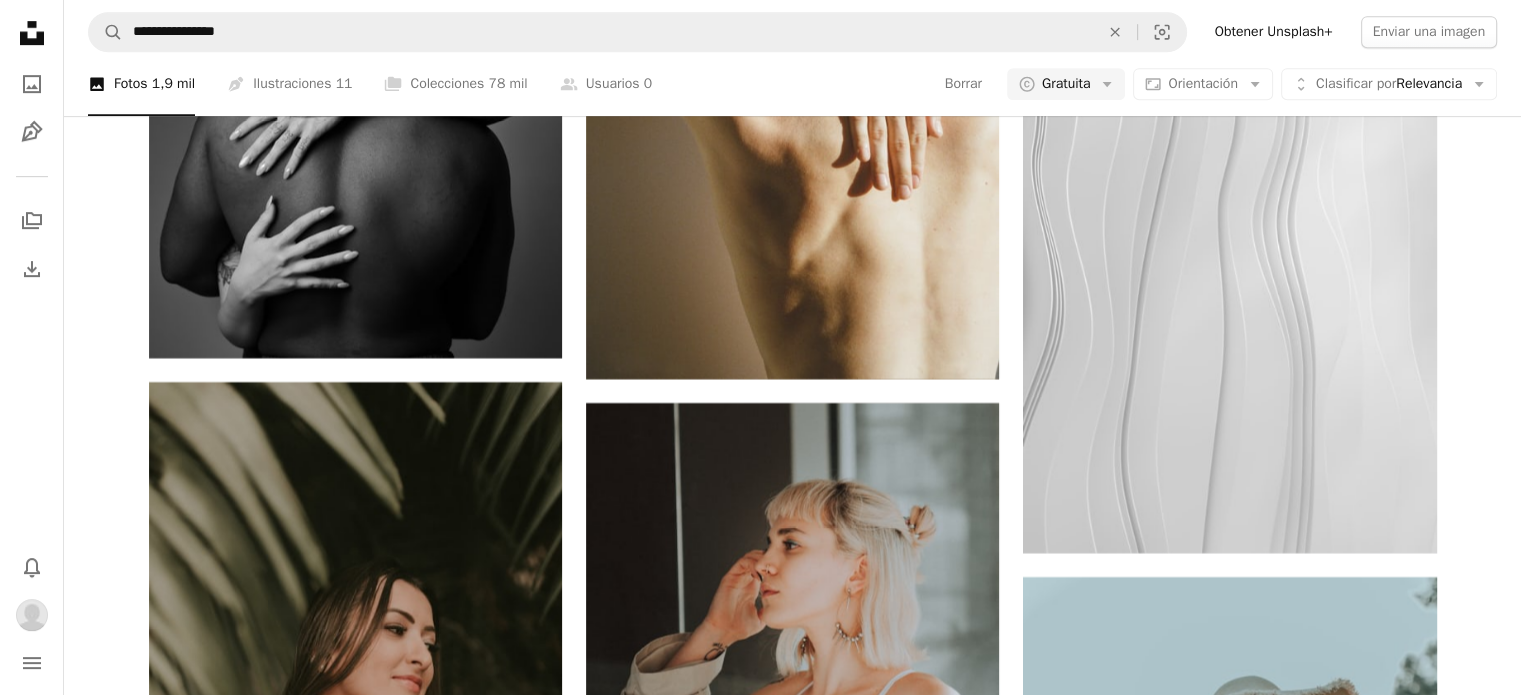 click at bounding box center [1229, 1479] 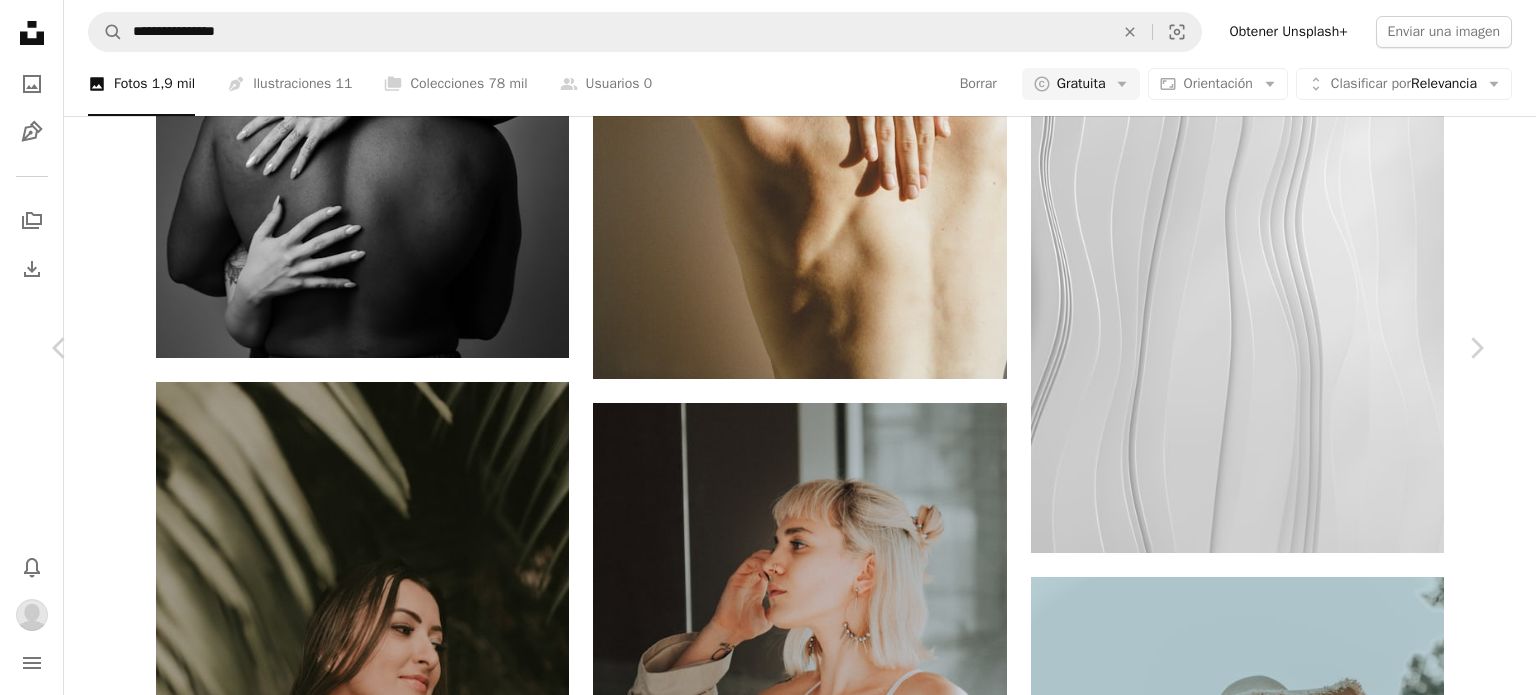 scroll, scrollTop: 4700, scrollLeft: 0, axis: vertical 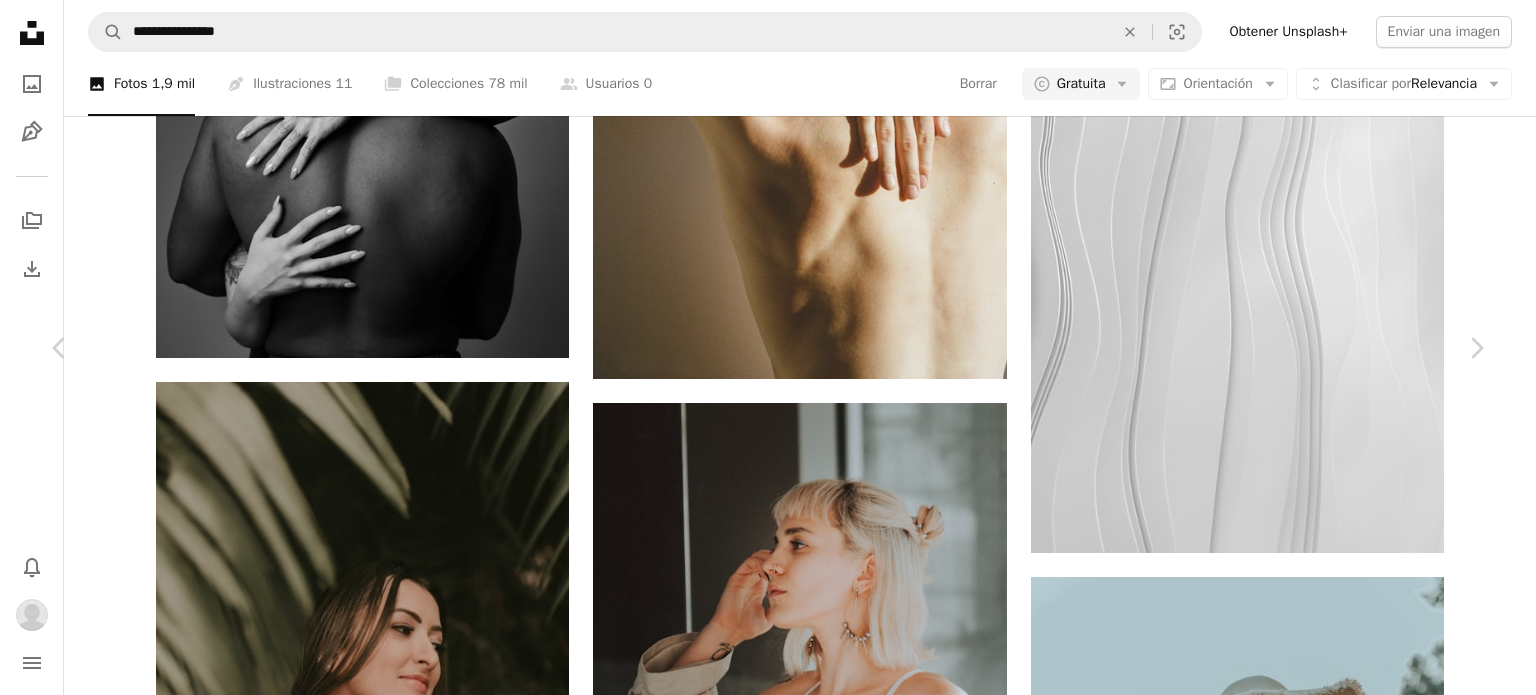 click at bounding box center (341, 10044) 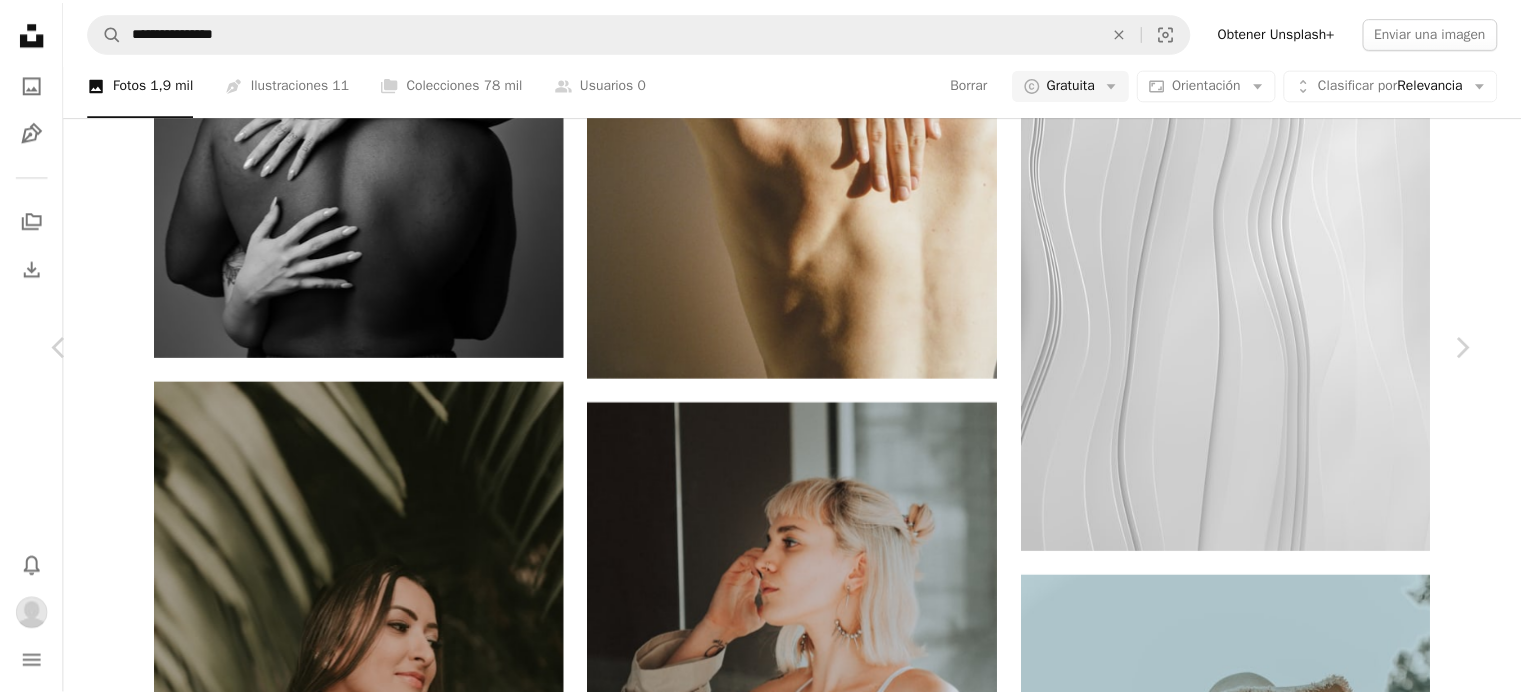 scroll, scrollTop: 3700, scrollLeft: 0, axis: vertical 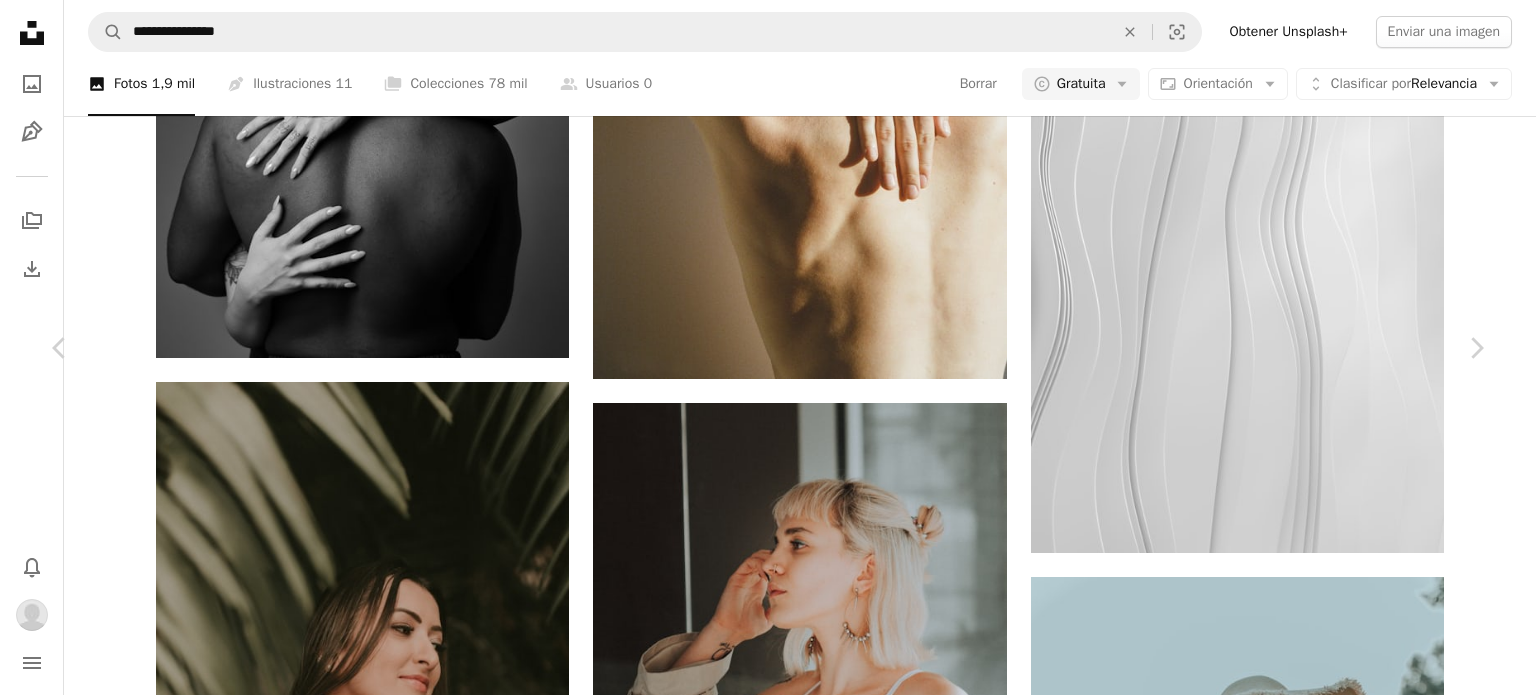click on "An X shape" at bounding box center (20, 20) 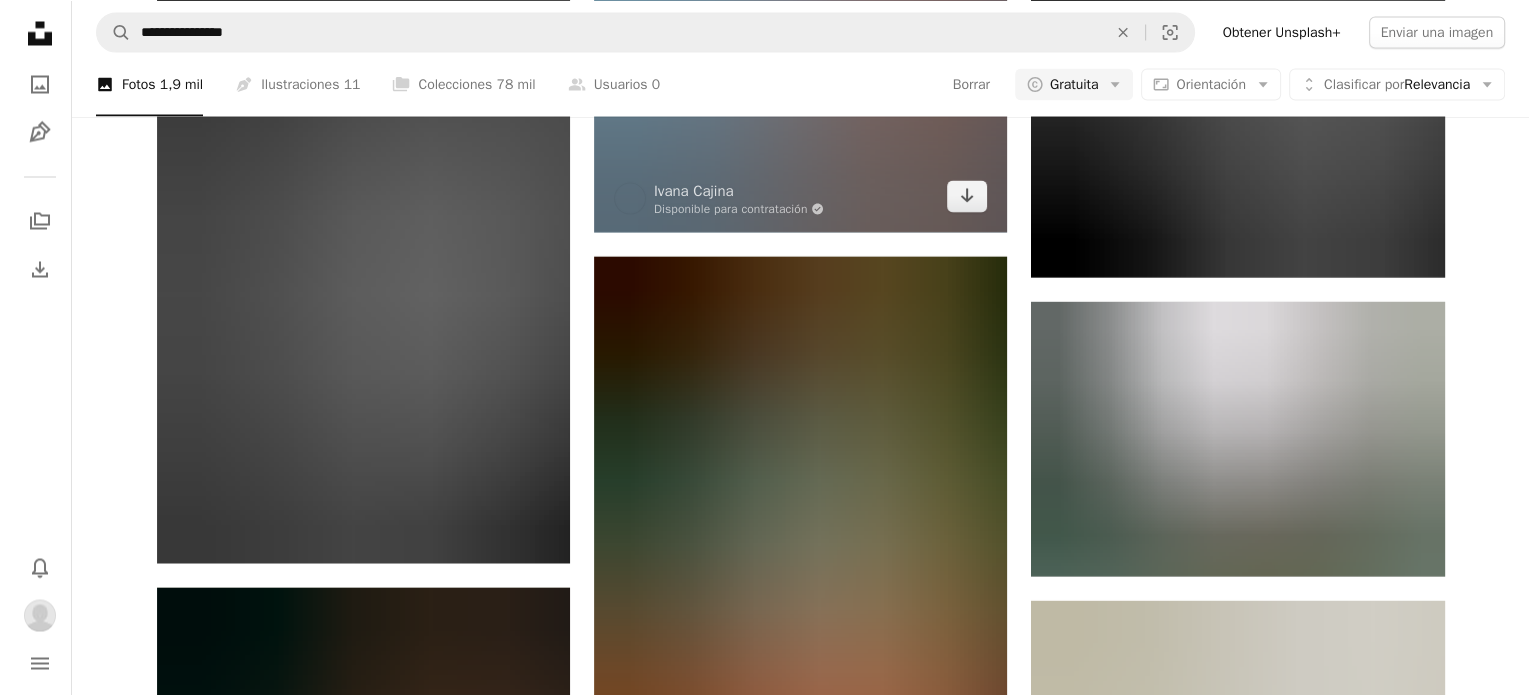 scroll, scrollTop: 72199, scrollLeft: 0, axis: vertical 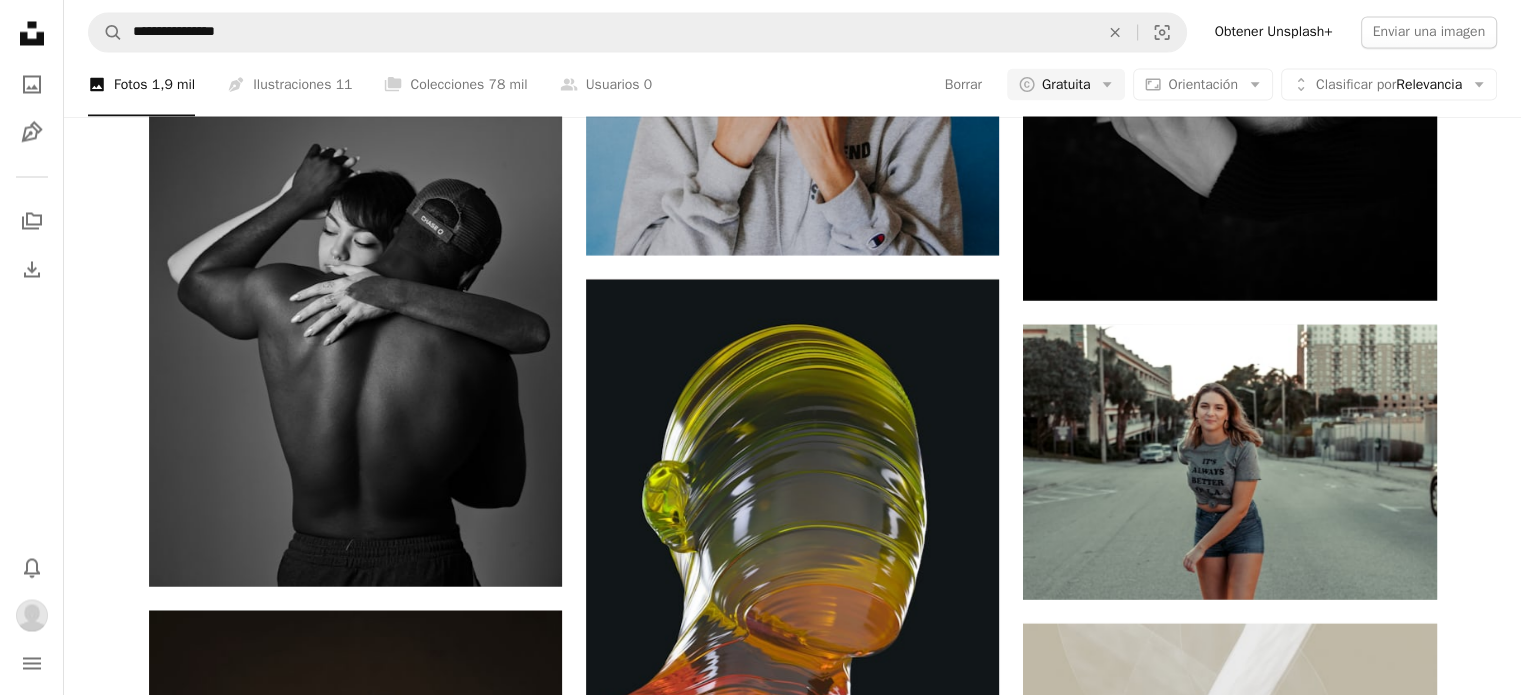 click at bounding box center (1229, 1507) 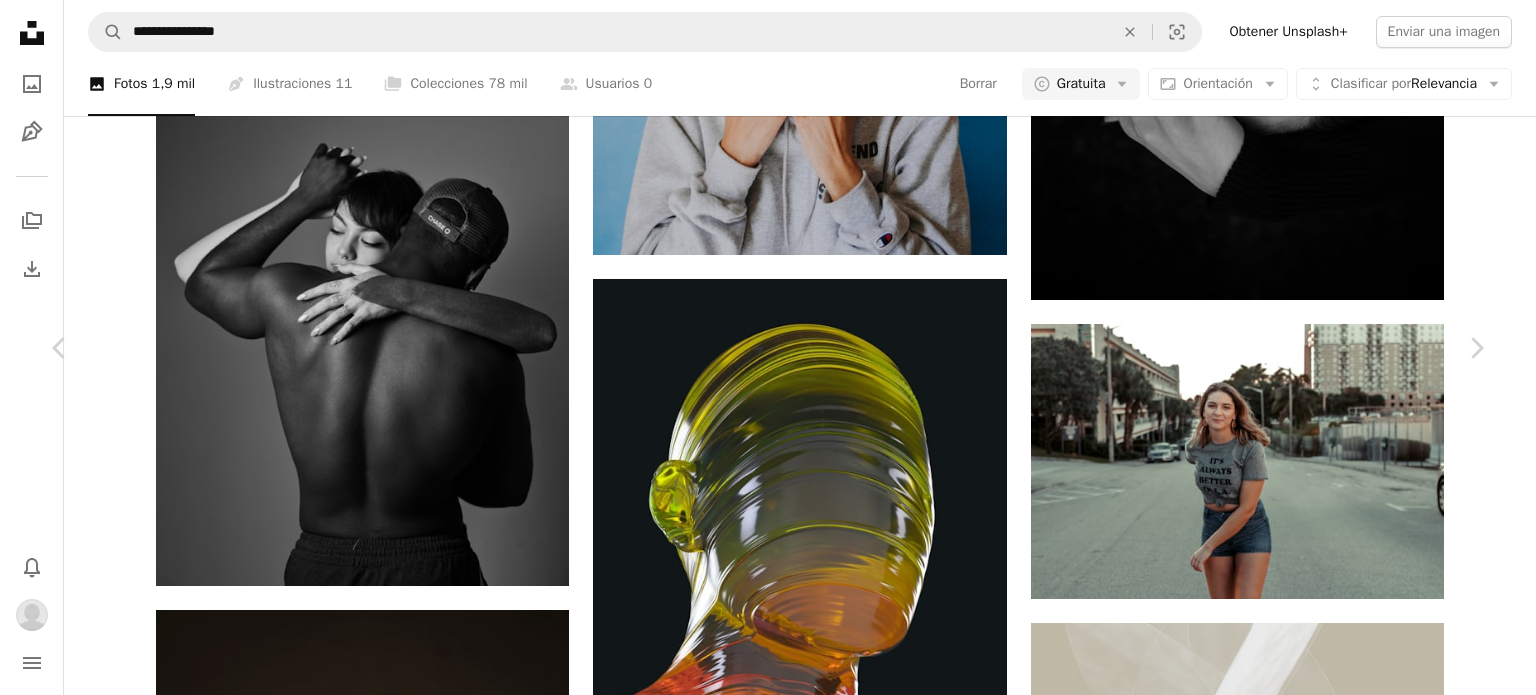 scroll, scrollTop: 12692, scrollLeft: 0, axis: vertical 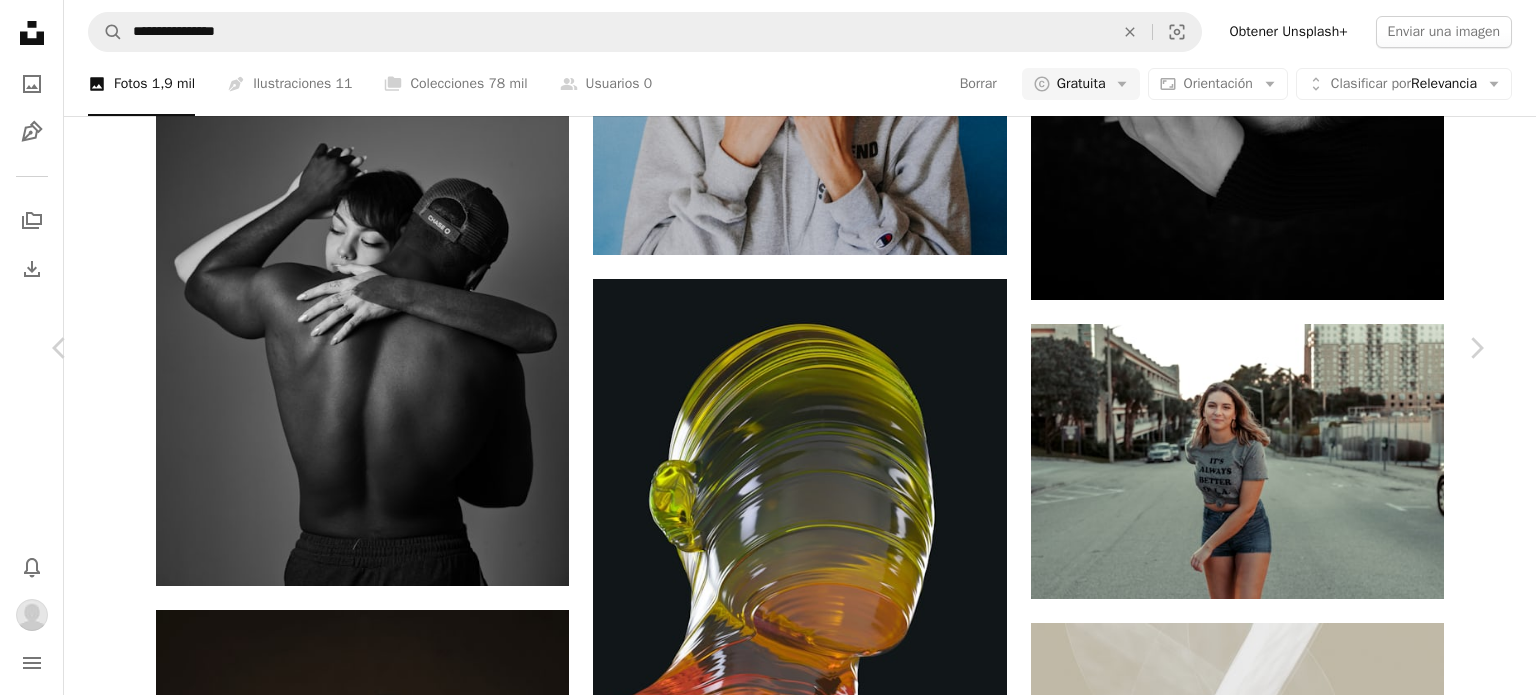 click at bounding box center [341, 7346] 